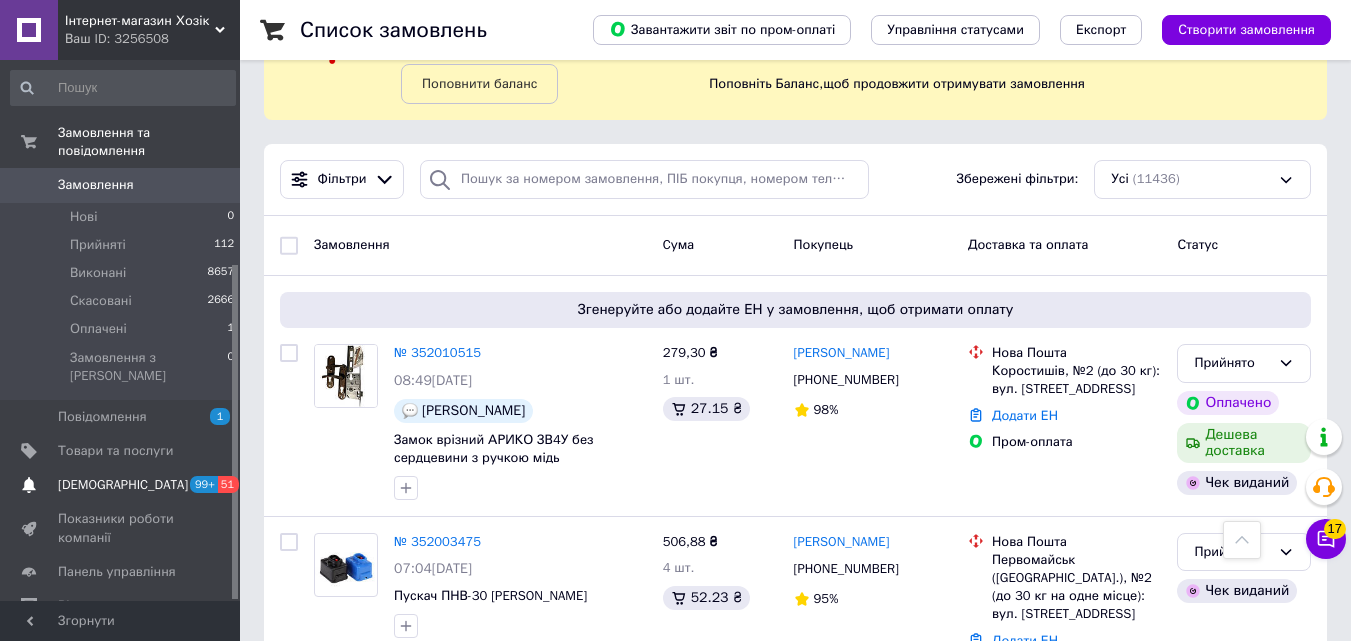 scroll, scrollTop: 100, scrollLeft: 0, axis: vertical 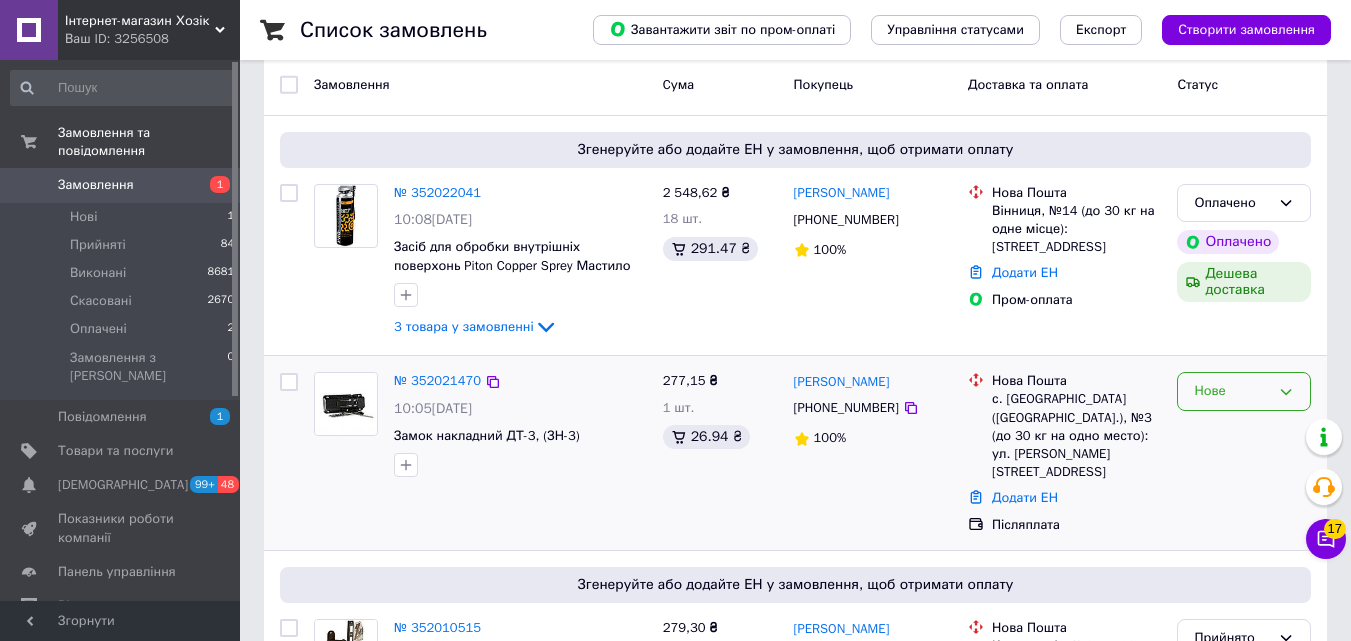 drag, startPoint x: 1246, startPoint y: 391, endPoint x: 1240, endPoint y: 409, distance: 18.973665 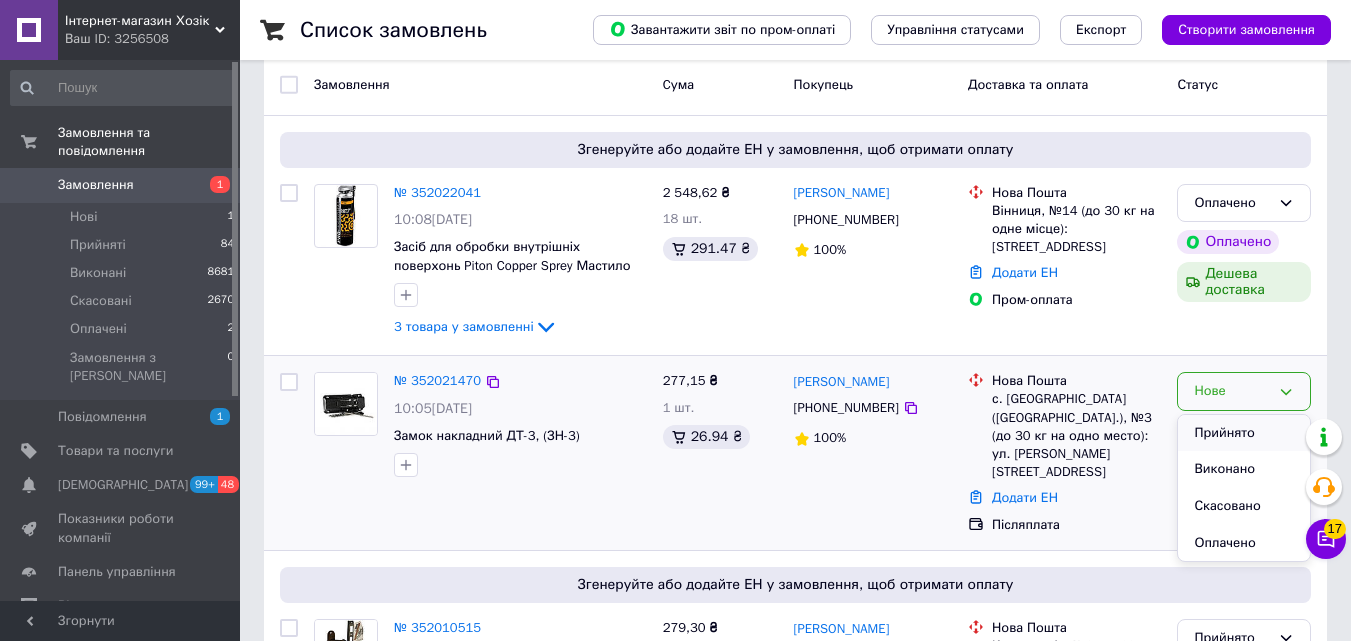 click on "Прийнято" at bounding box center [1244, 433] 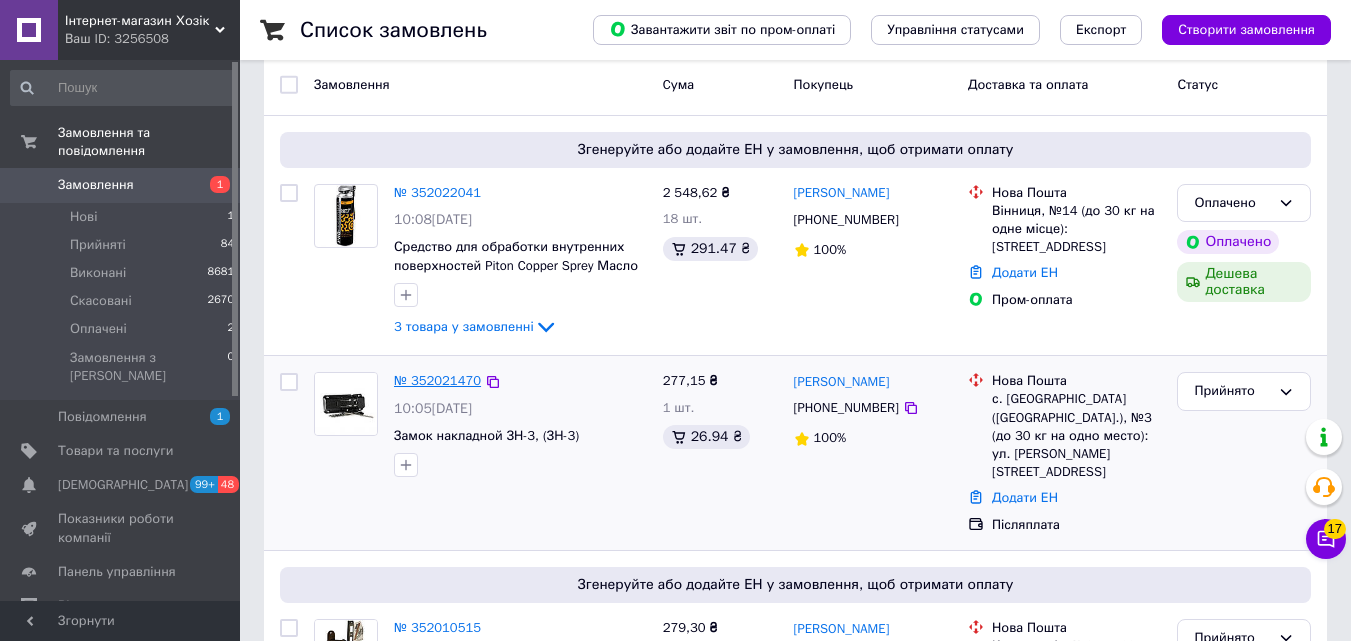 click on "№ 352021470" at bounding box center [437, 380] 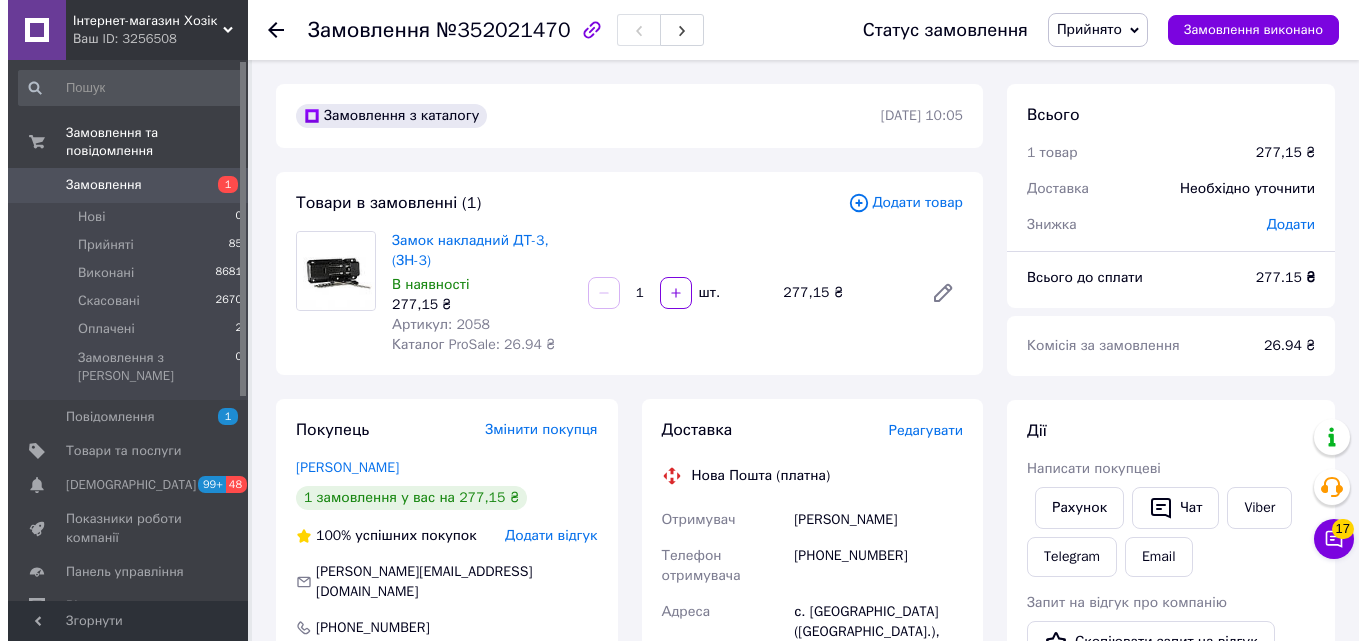 scroll, scrollTop: 400, scrollLeft: 0, axis: vertical 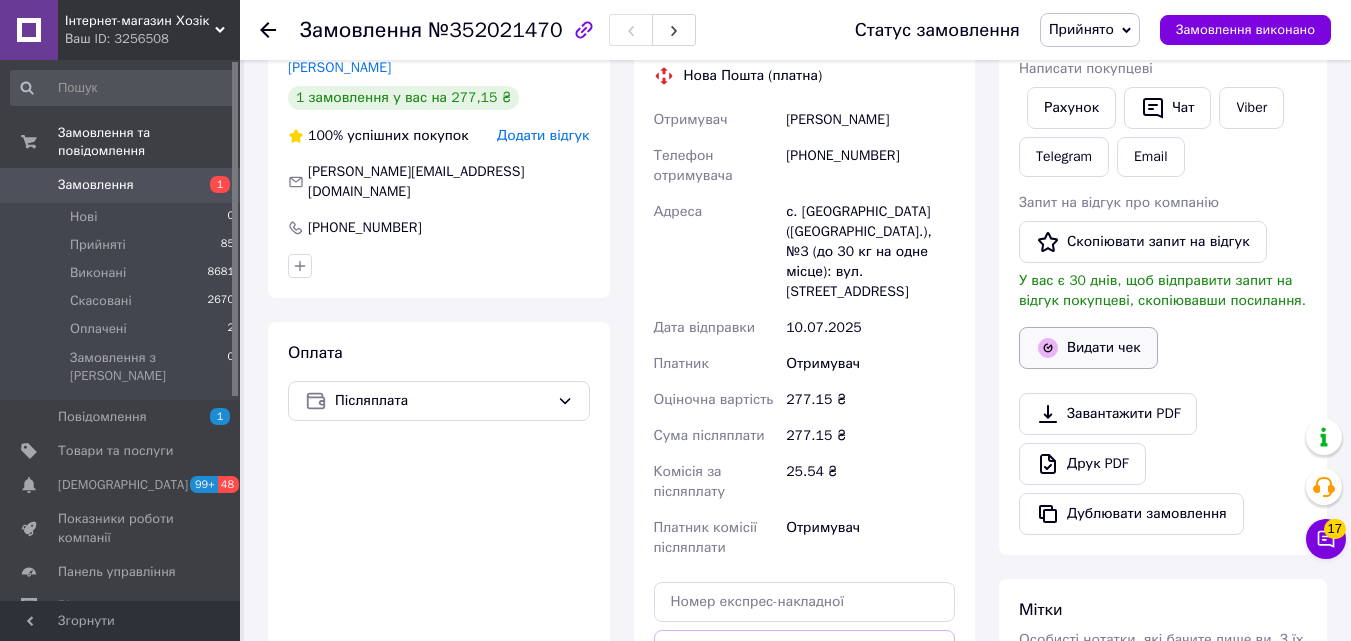 click on "Видати чек" at bounding box center [1088, 348] 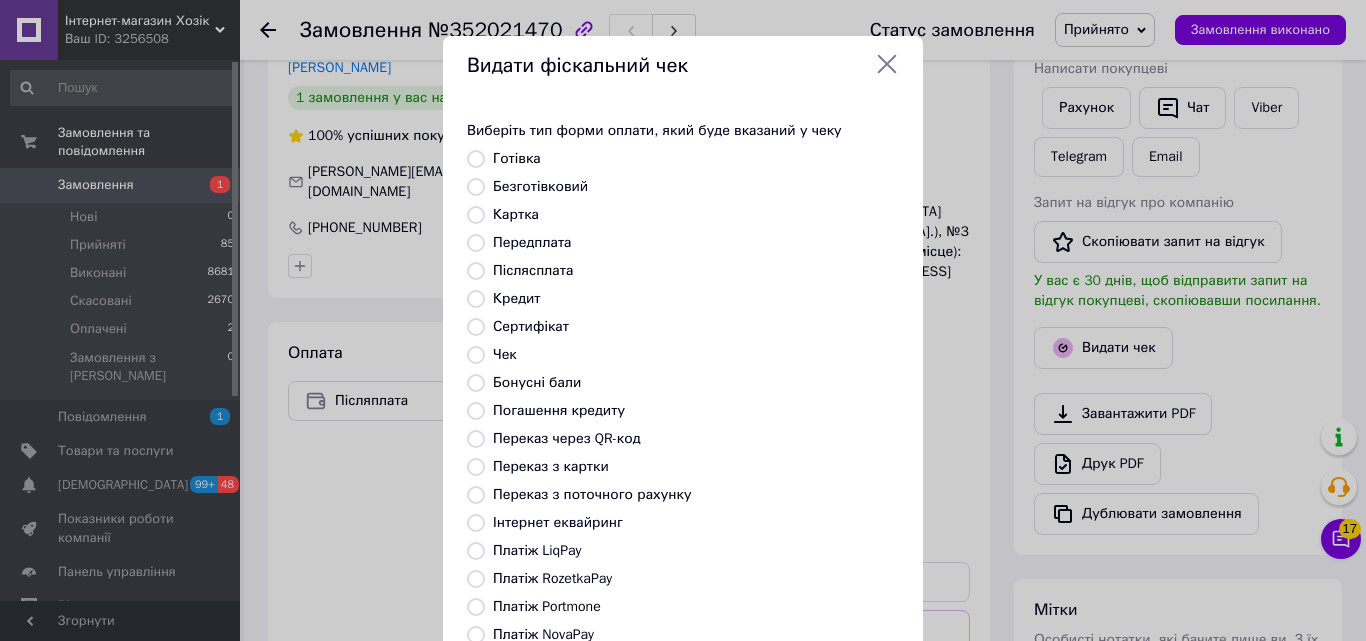 click on "Післясплата" at bounding box center [533, 270] 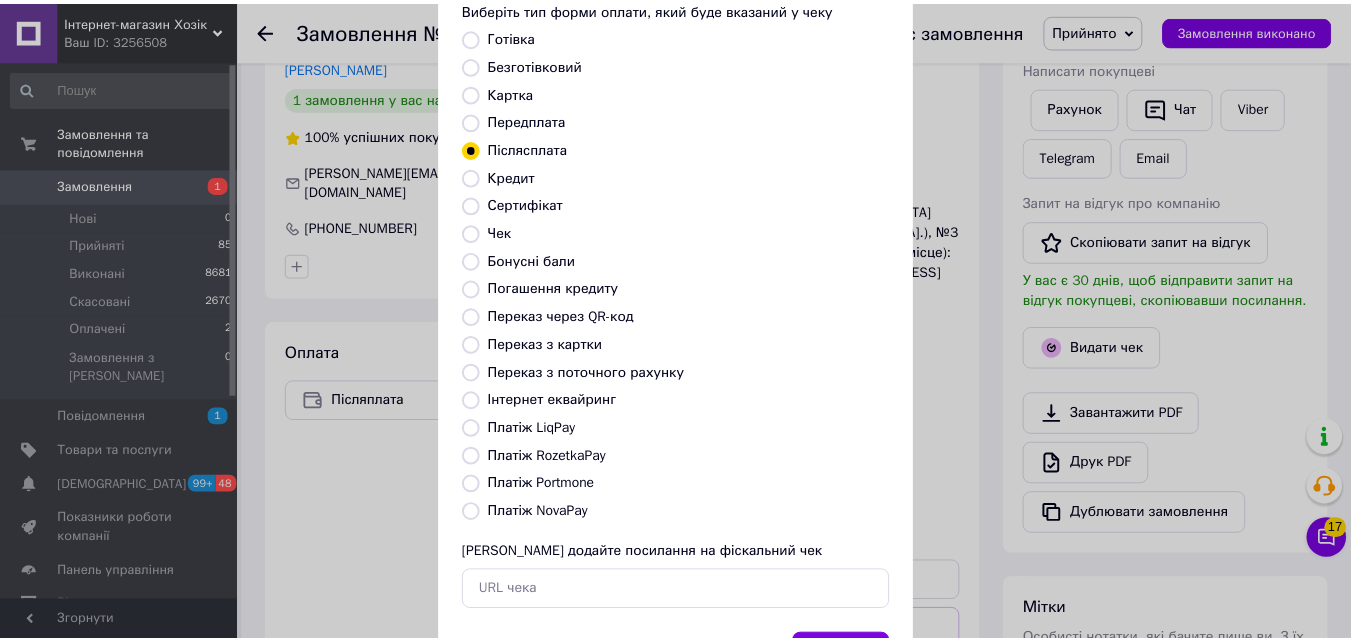 scroll, scrollTop: 218, scrollLeft: 0, axis: vertical 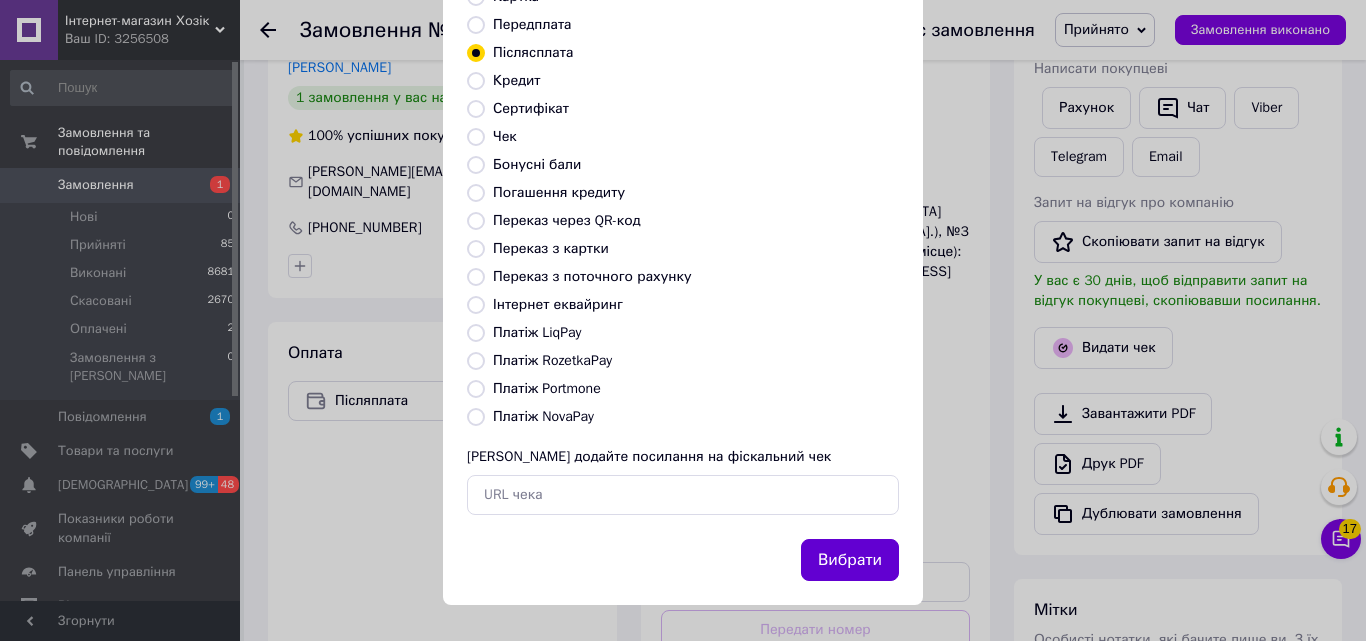 click on "Вибрати" at bounding box center [850, 560] 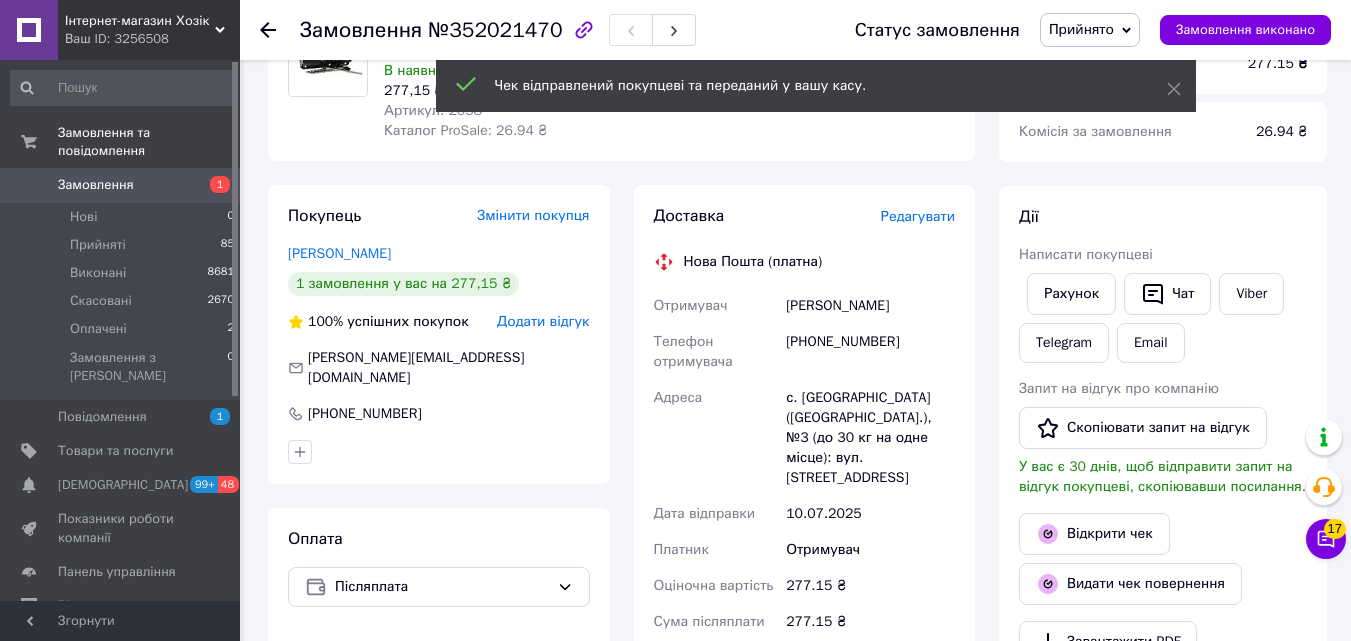 scroll, scrollTop: 200, scrollLeft: 0, axis: vertical 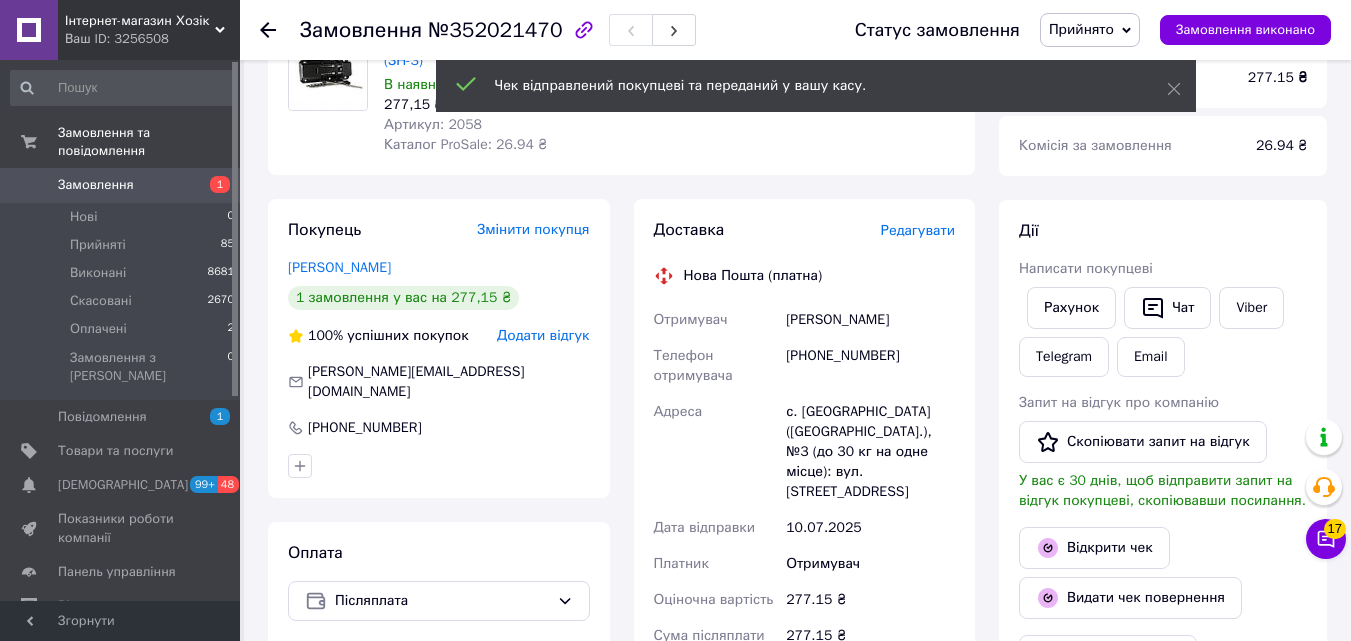 click on "Соловйов Олександр" at bounding box center [870, 320] 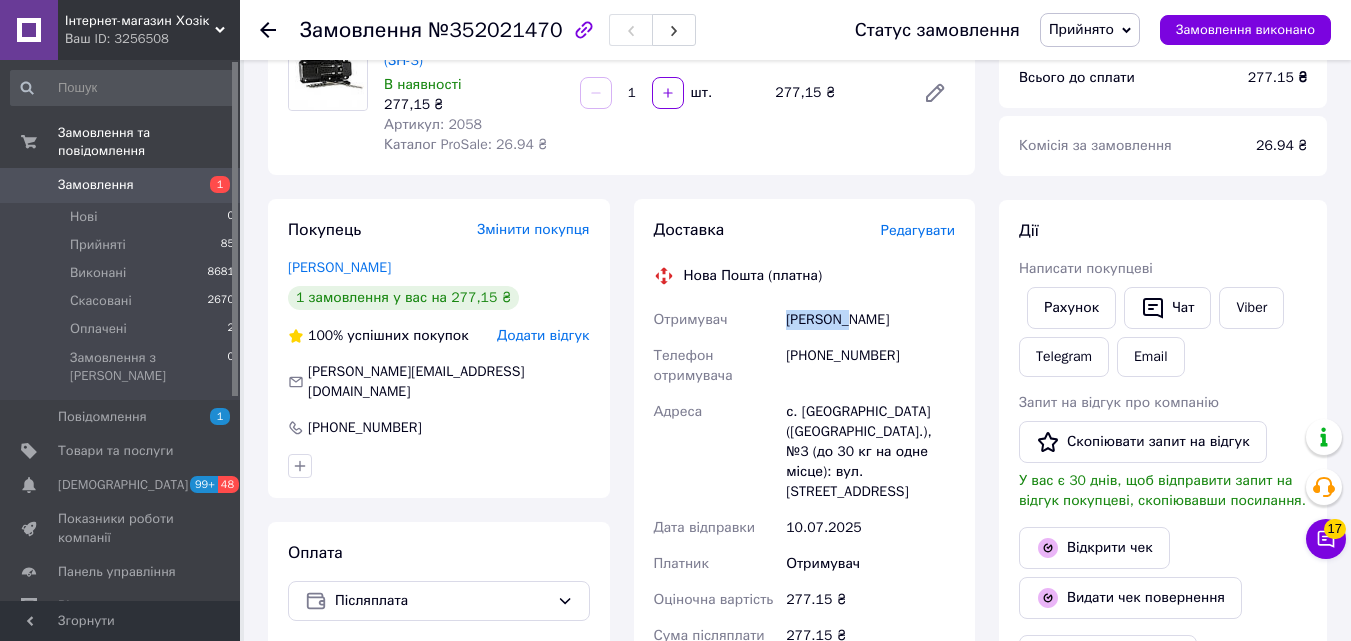 drag, startPoint x: 772, startPoint y: 321, endPoint x: 848, endPoint y: 321, distance: 76 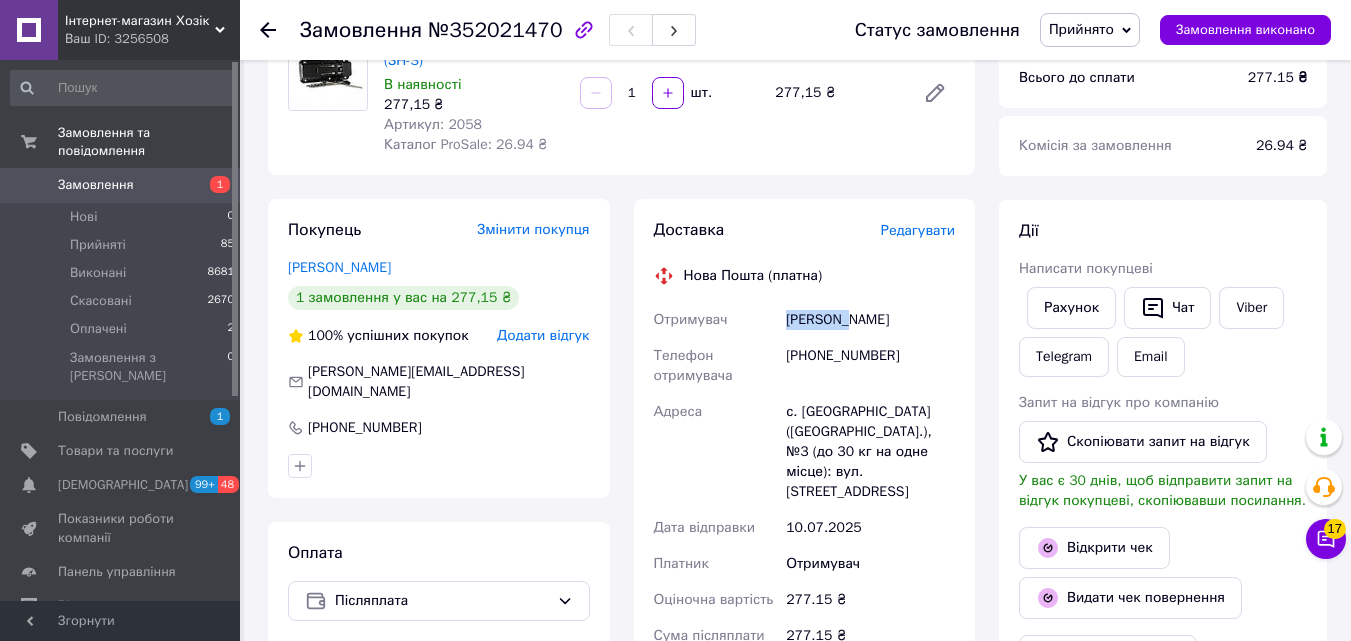click on "Отримувач Соловйов Олександр Телефон отримувача +380672390617 Адреса с. Білогородка (Київська обл.), №3 (до 30 кг на одне місце): вул. Володимирська, 115а Дата відправки 10.07.2025 Платник Отримувач Оціночна вартість 277.15 ₴ Сума післяплати 277.15 ₴ Комісія за післяплату 25.54 ₴ Платник комісії післяплати Отримувач" at bounding box center [805, 534] 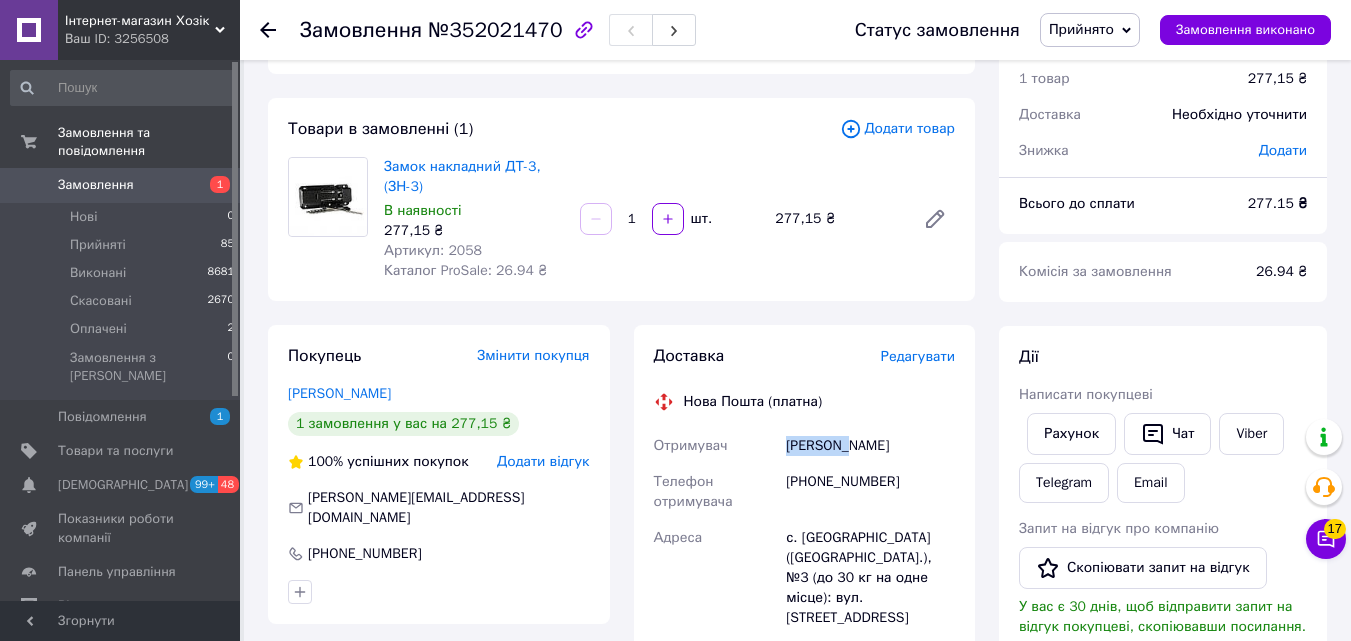 scroll, scrollTop: 0, scrollLeft: 0, axis: both 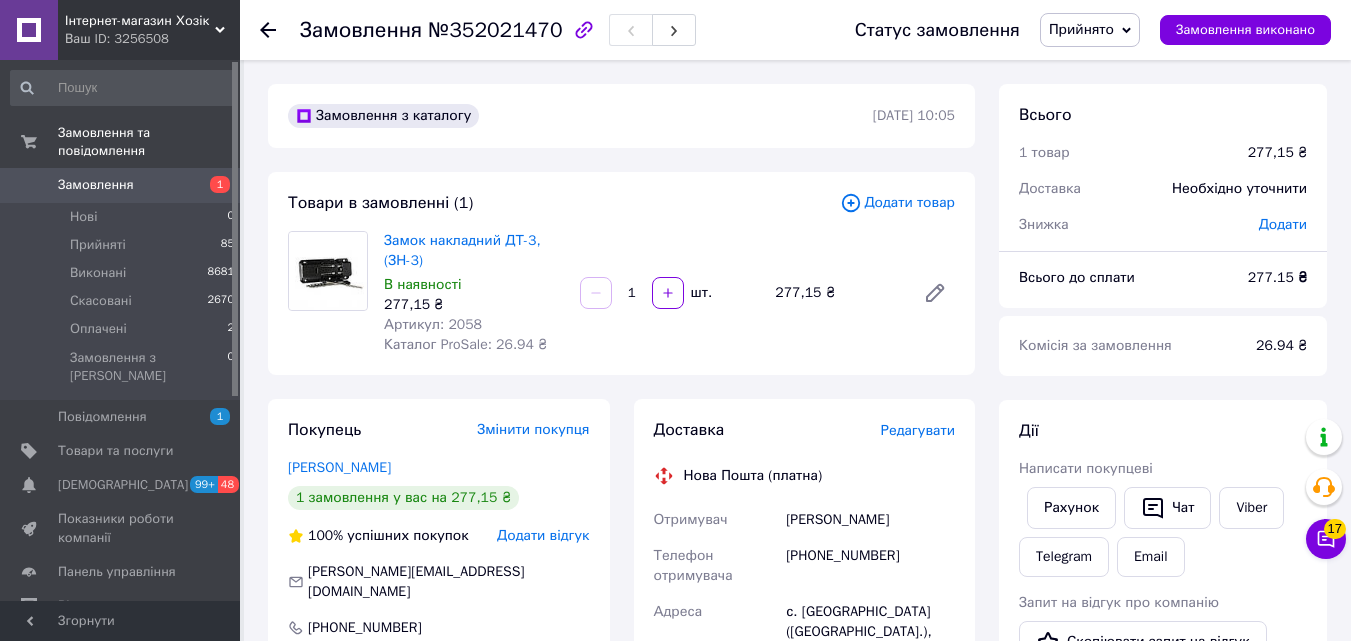 click on "Соловйов Олександр" at bounding box center (870, 520) 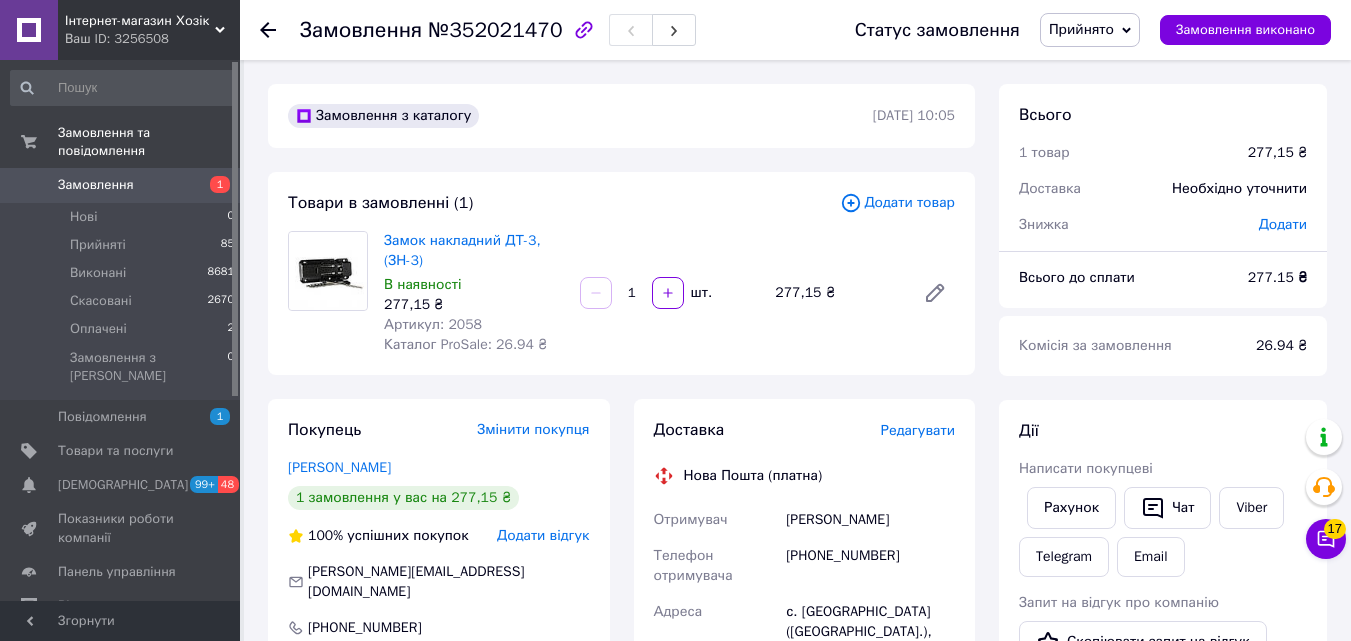 copy on "Соловйов Олександр" 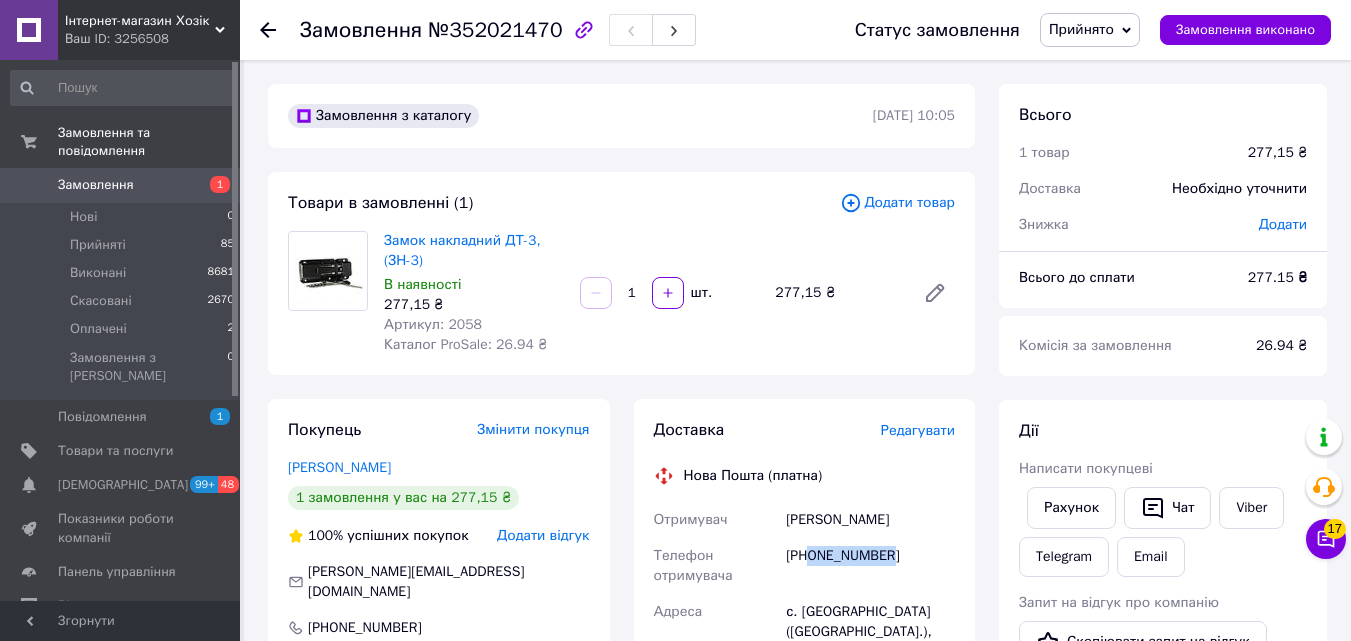 drag, startPoint x: 812, startPoint y: 564, endPoint x: 950, endPoint y: 557, distance: 138.17743 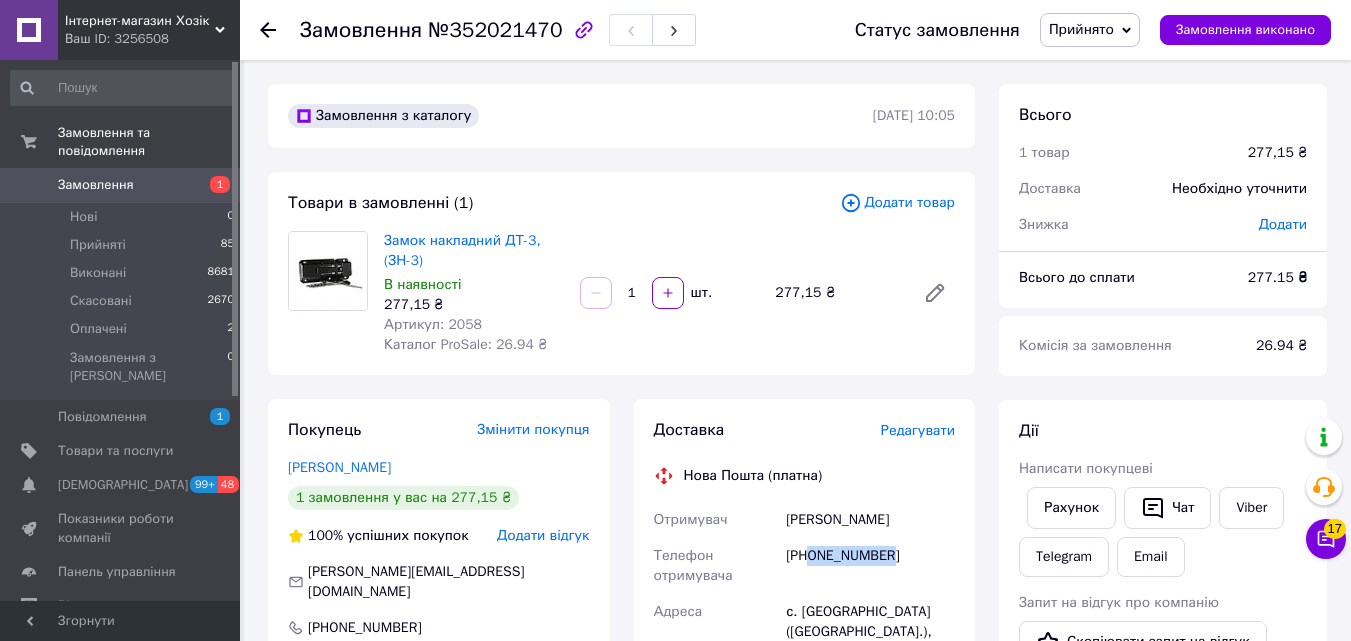 copy on "0672390617" 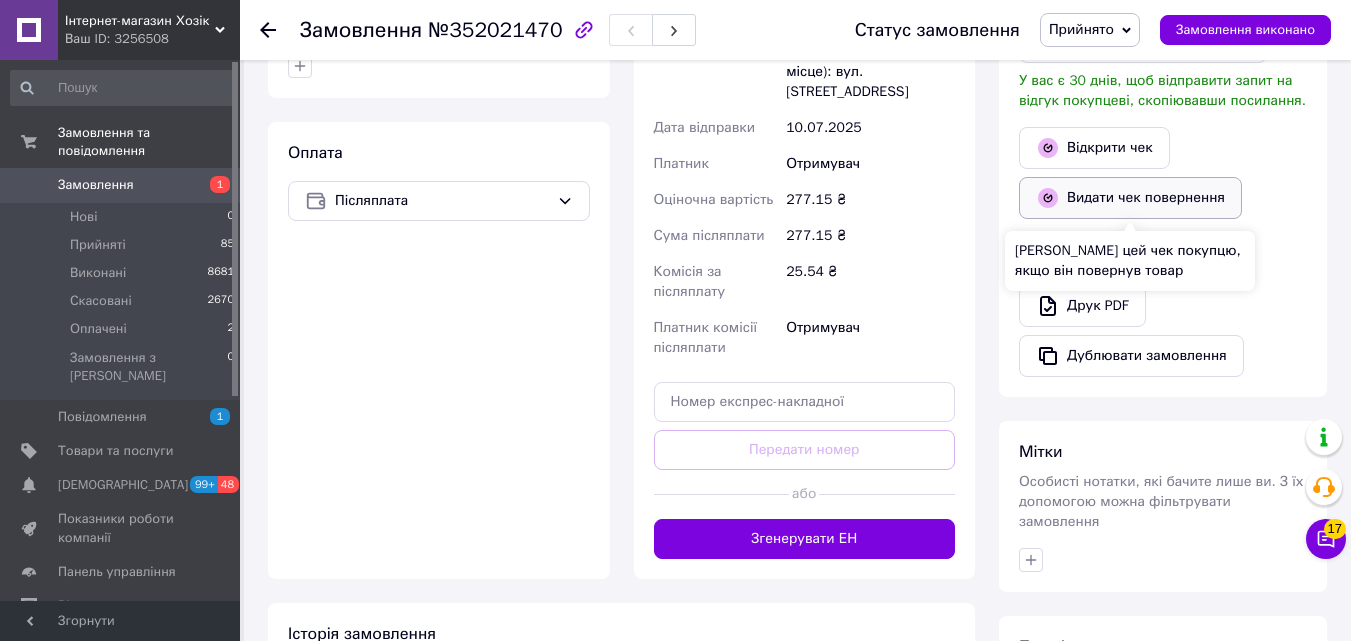 click on "Видати чек повернення" at bounding box center (1130, 198) 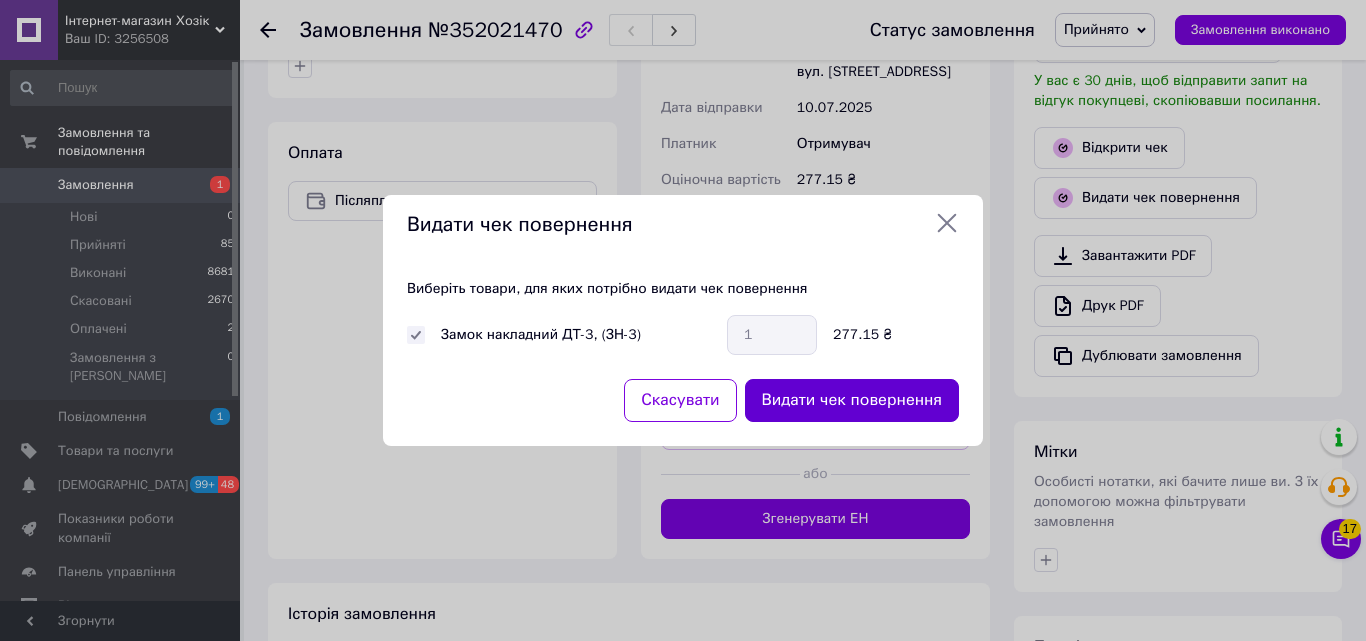 click on "Видати чек повернення" at bounding box center [852, 400] 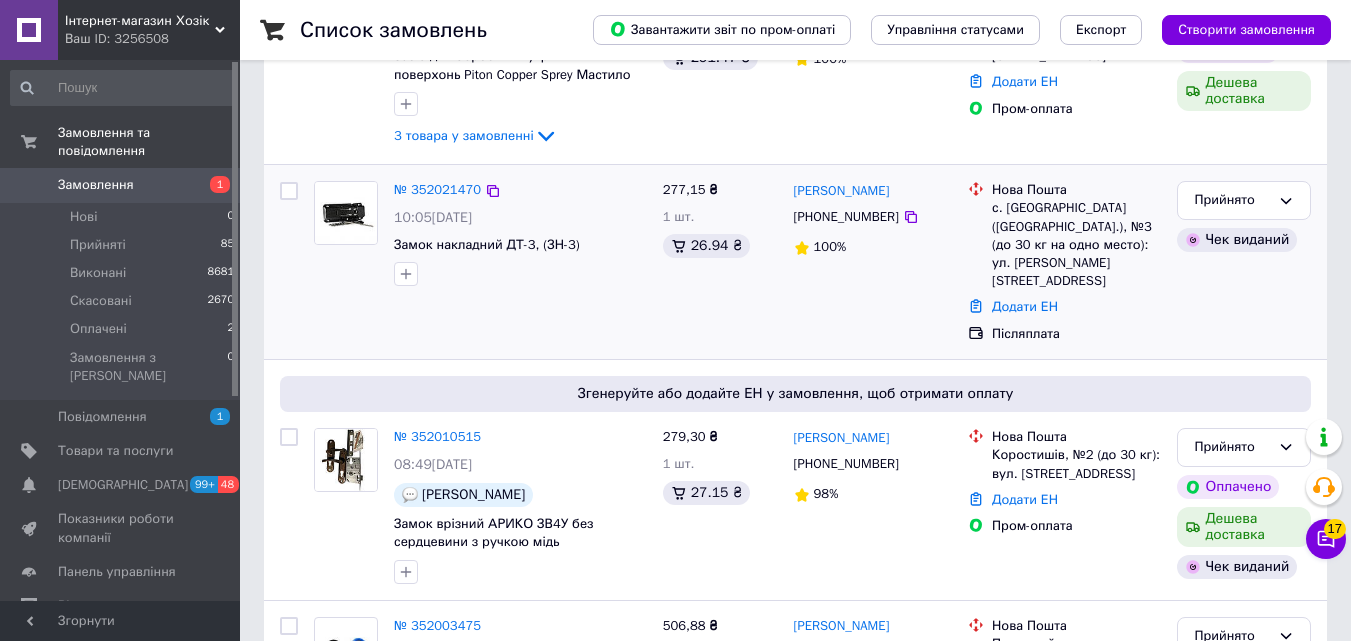 scroll, scrollTop: 300, scrollLeft: 0, axis: vertical 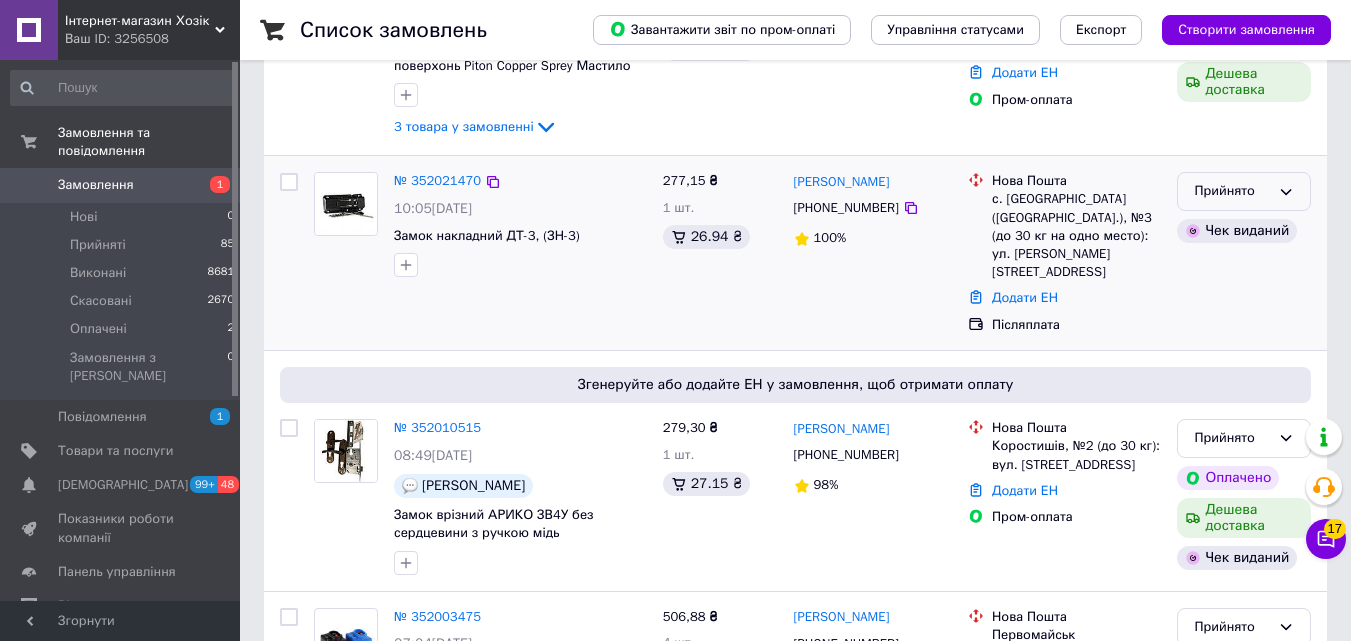 click on "Прийнято" at bounding box center (1232, 191) 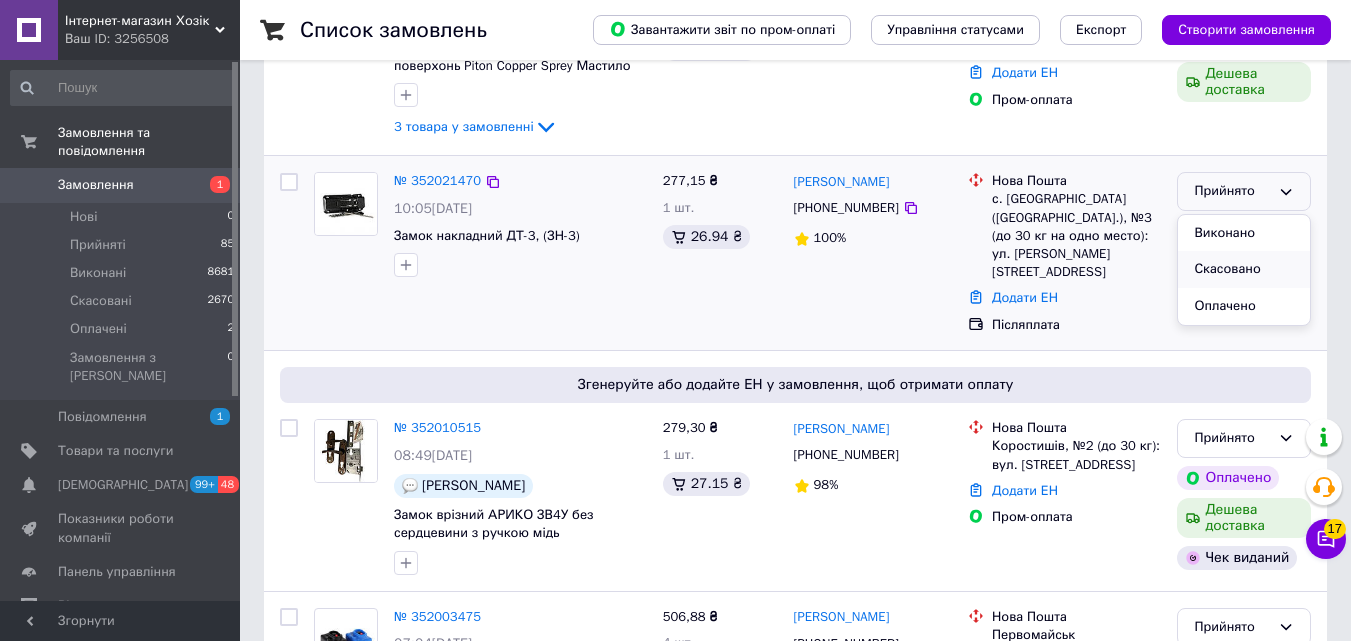 click on "Скасовано" at bounding box center [1244, 269] 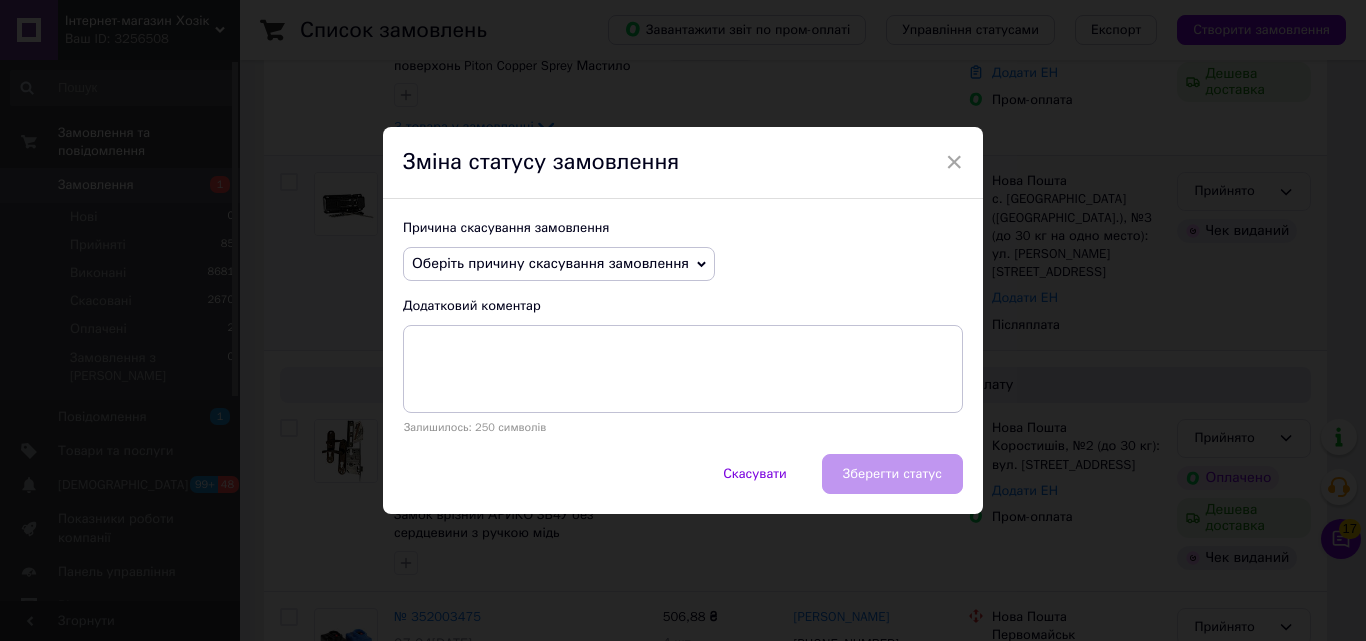 click on "Оберіть причину скасування замовлення" at bounding box center (550, 263) 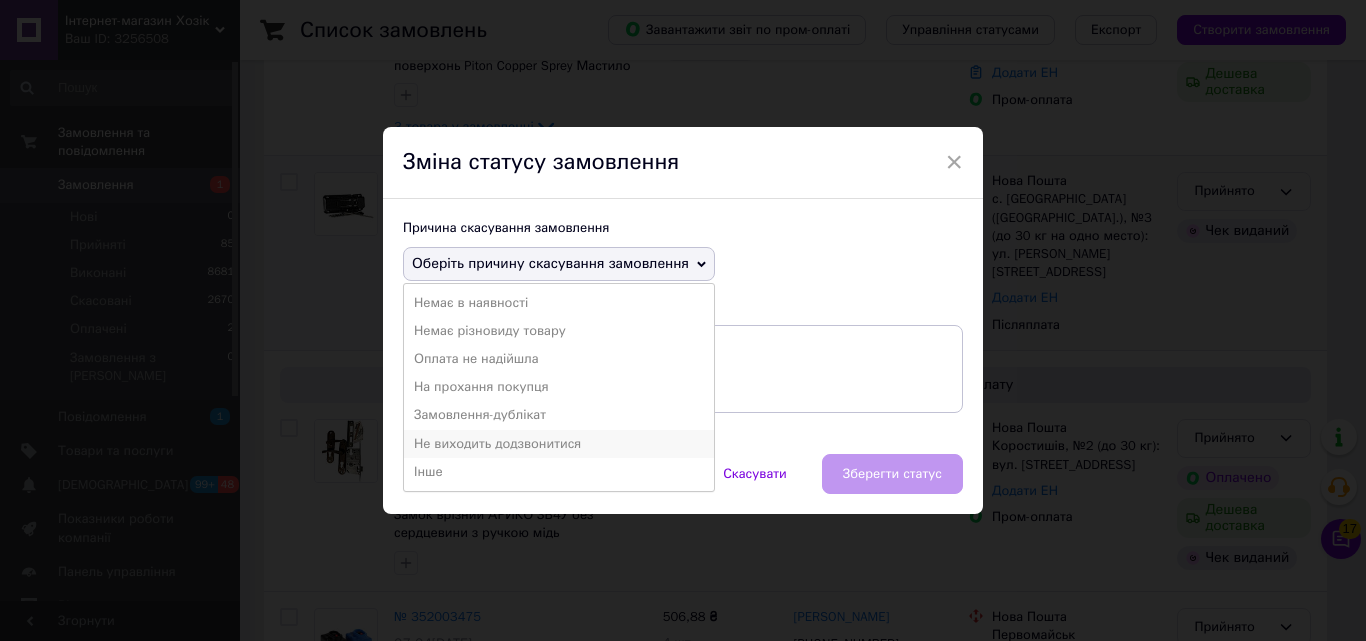 click on "Не виходить додзвонитися" at bounding box center [559, 444] 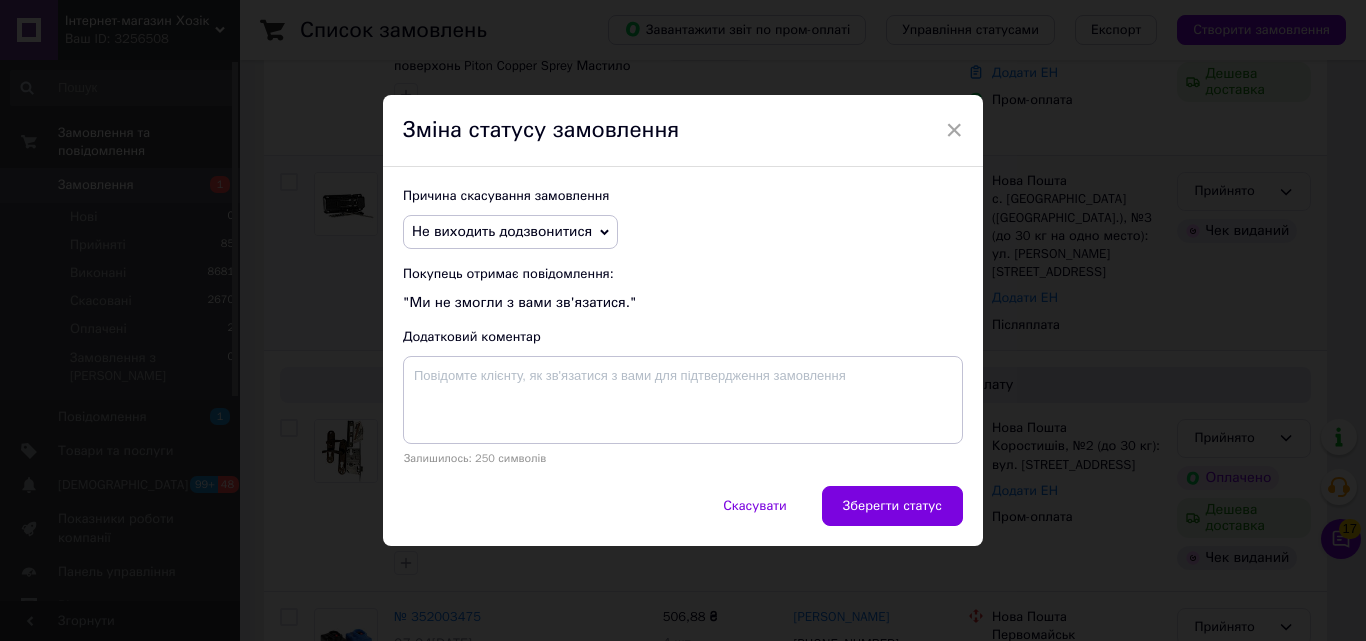 click on "Зберегти статус" at bounding box center [892, 506] 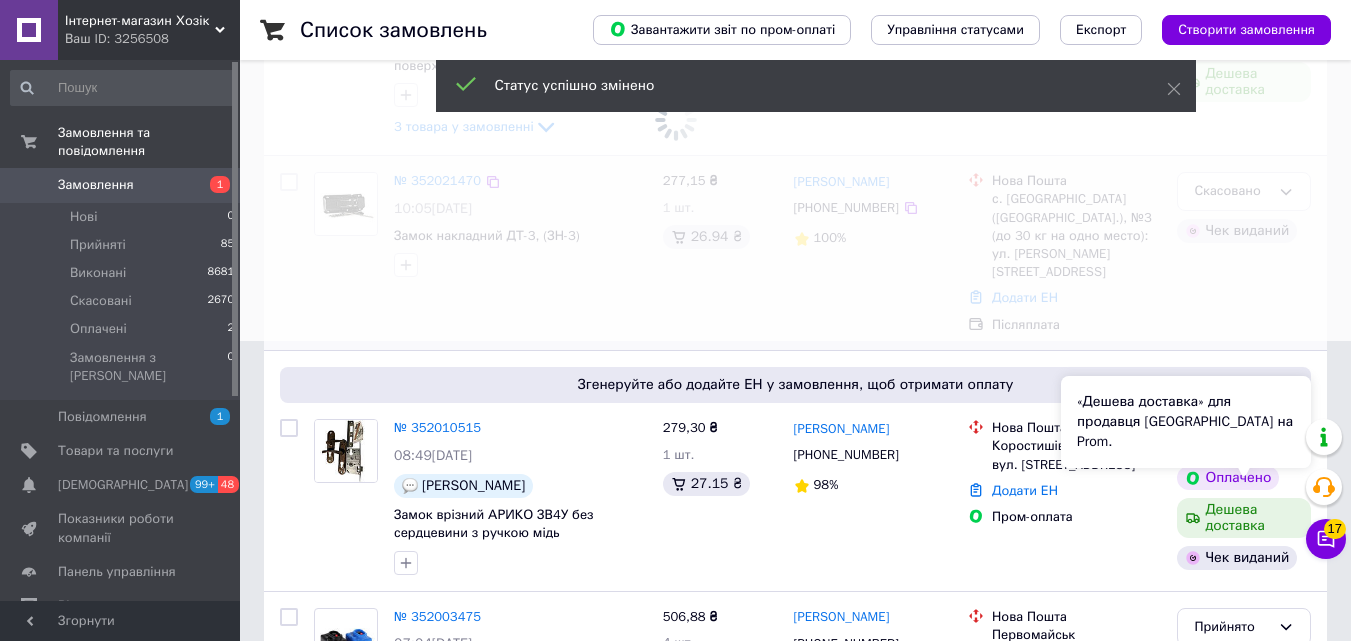 scroll, scrollTop: 100, scrollLeft: 0, axis: vertical 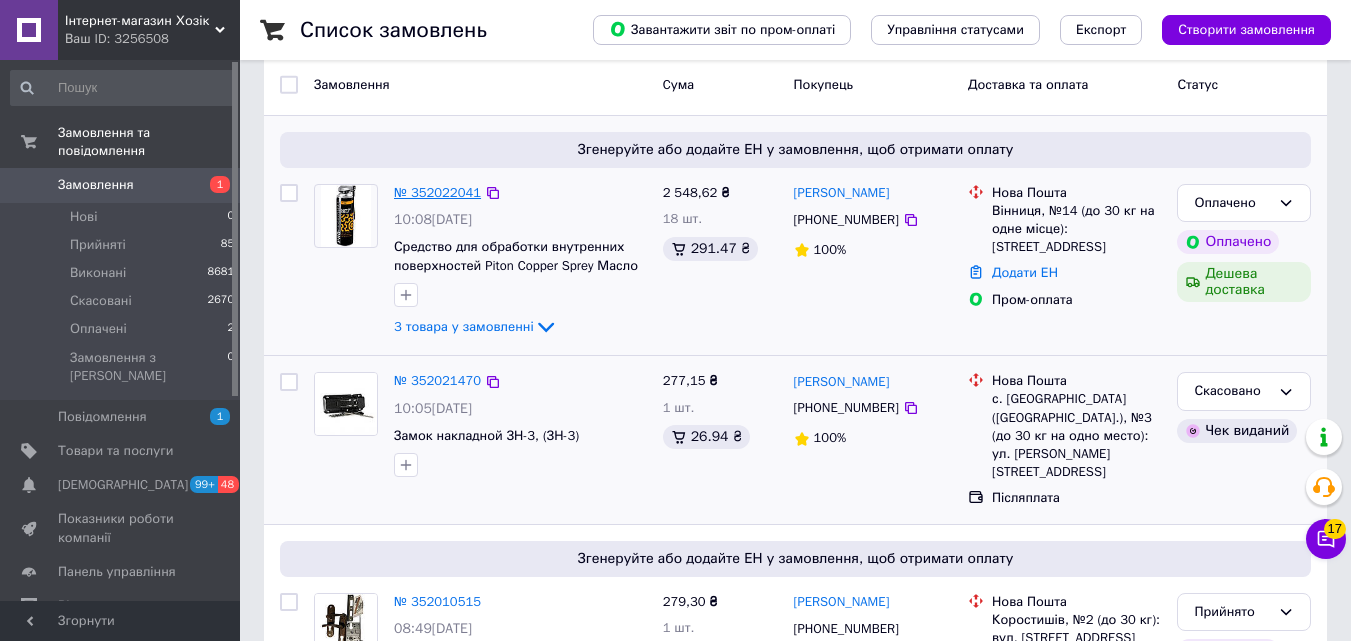 click on "№ 352022041" at bounding box center [437, 192] 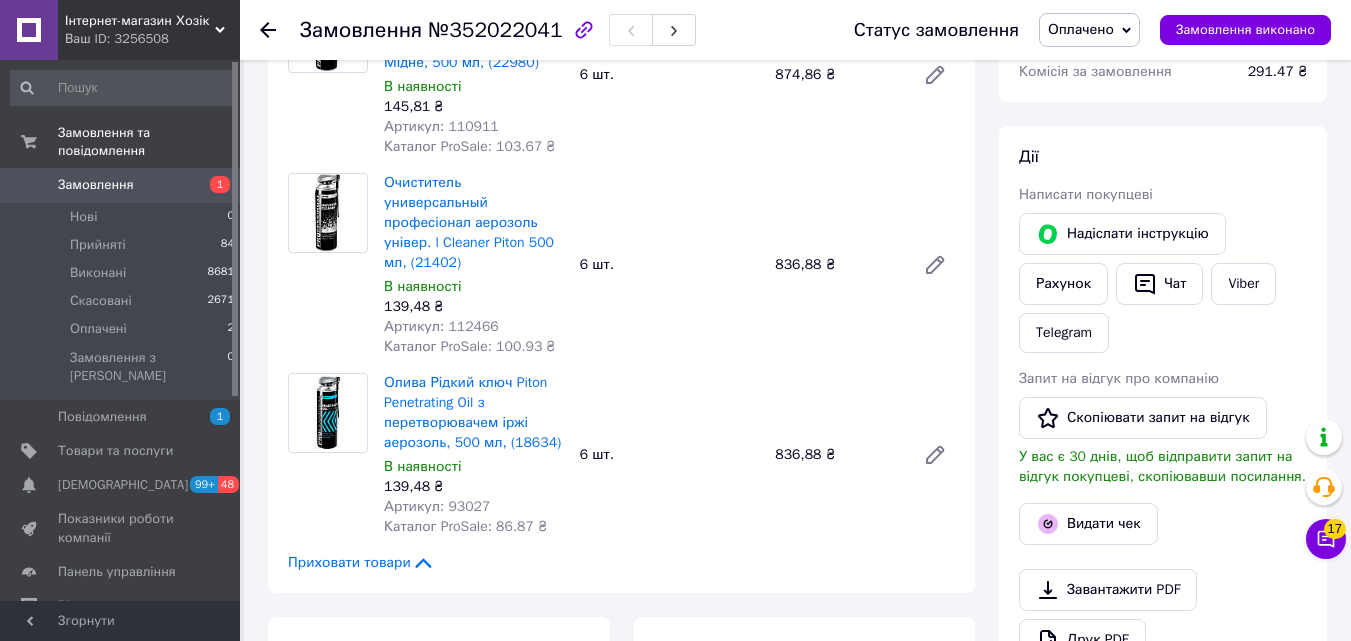 scroll, scrollTop: 100, scrollLeft: 0, axis: vertical 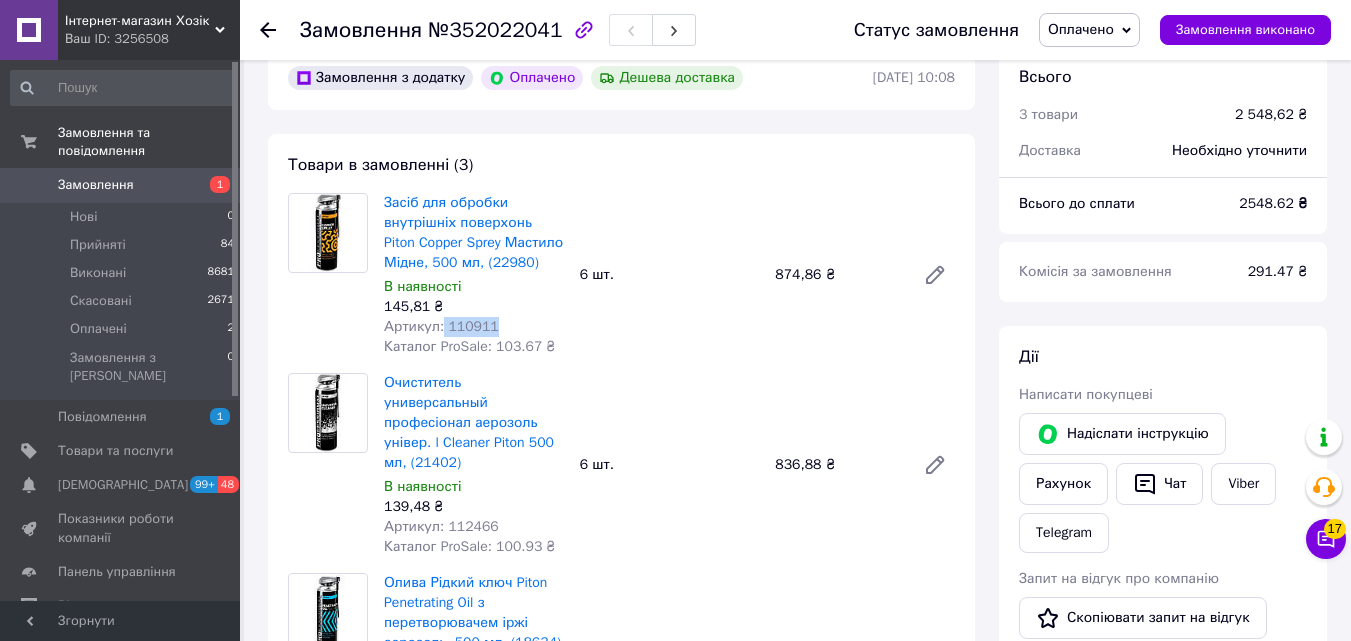 drag, startPoint x: 503, startPoint y: 326, endPoint x: 439, endPoint y: 330, distance: 64.12488 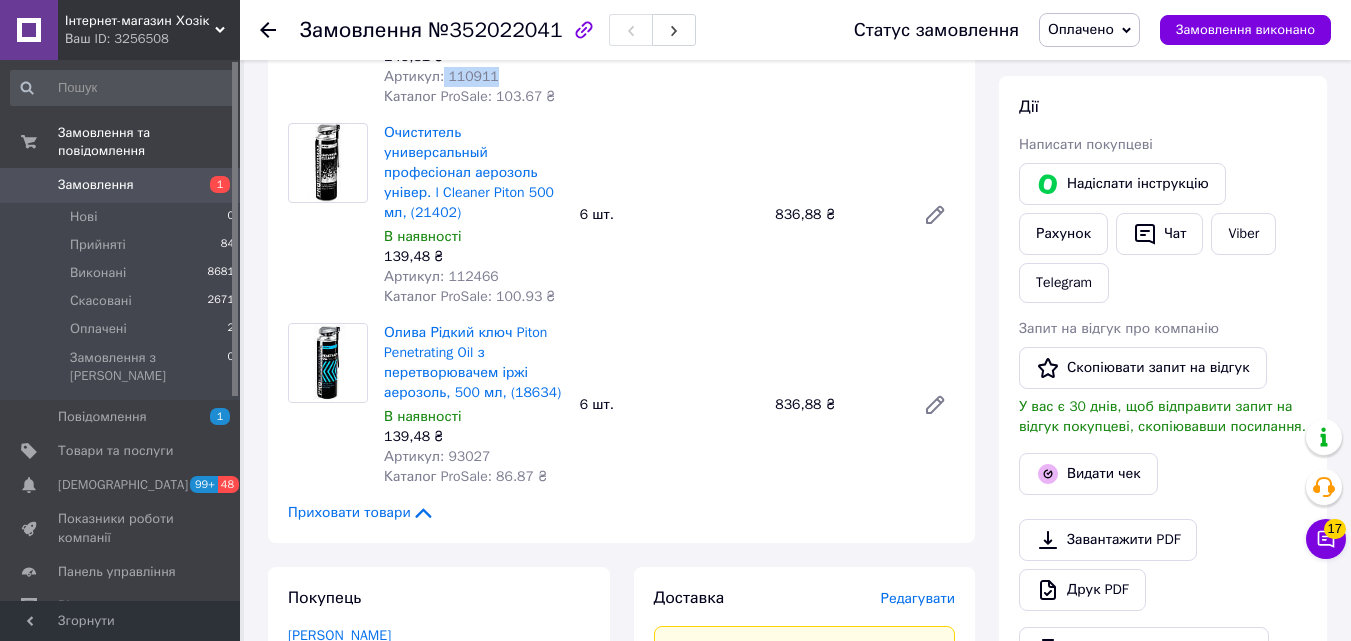 scroll, scrollTop: 400, scrollLeft: 0, axis: vertical 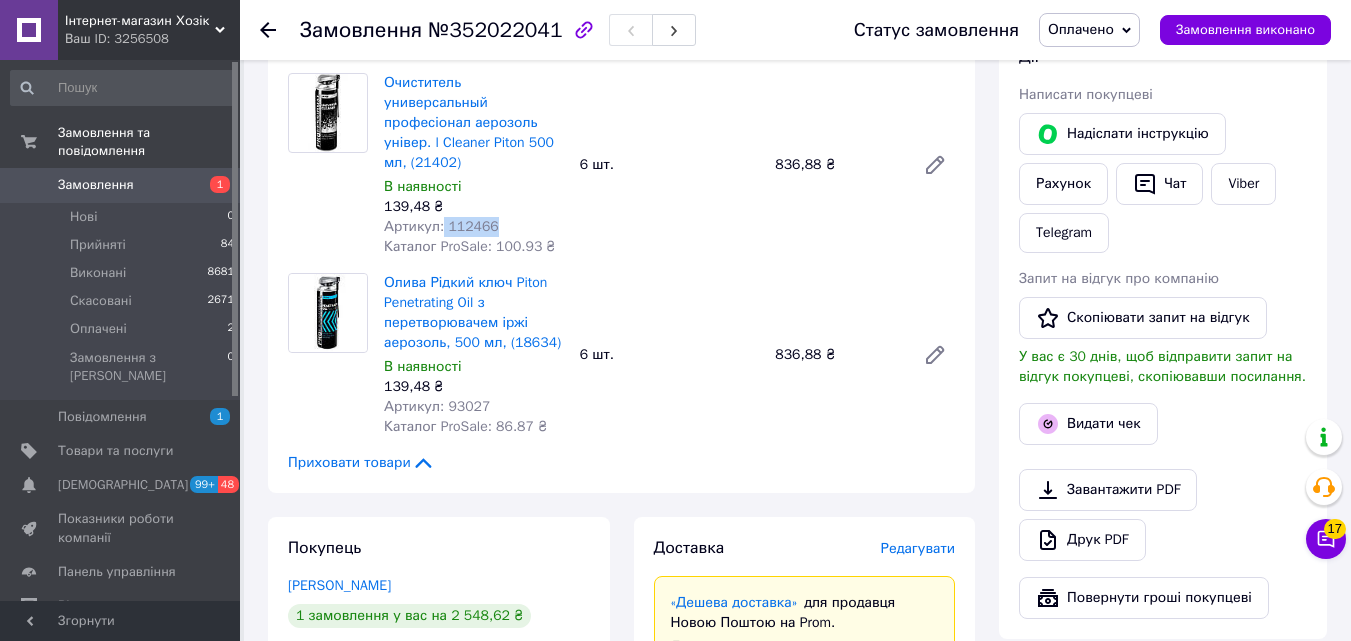 drag, startPoint x: 495, startPoint y: 210, endPoint x: 445, endPoint y: 203, distance: 50.48762 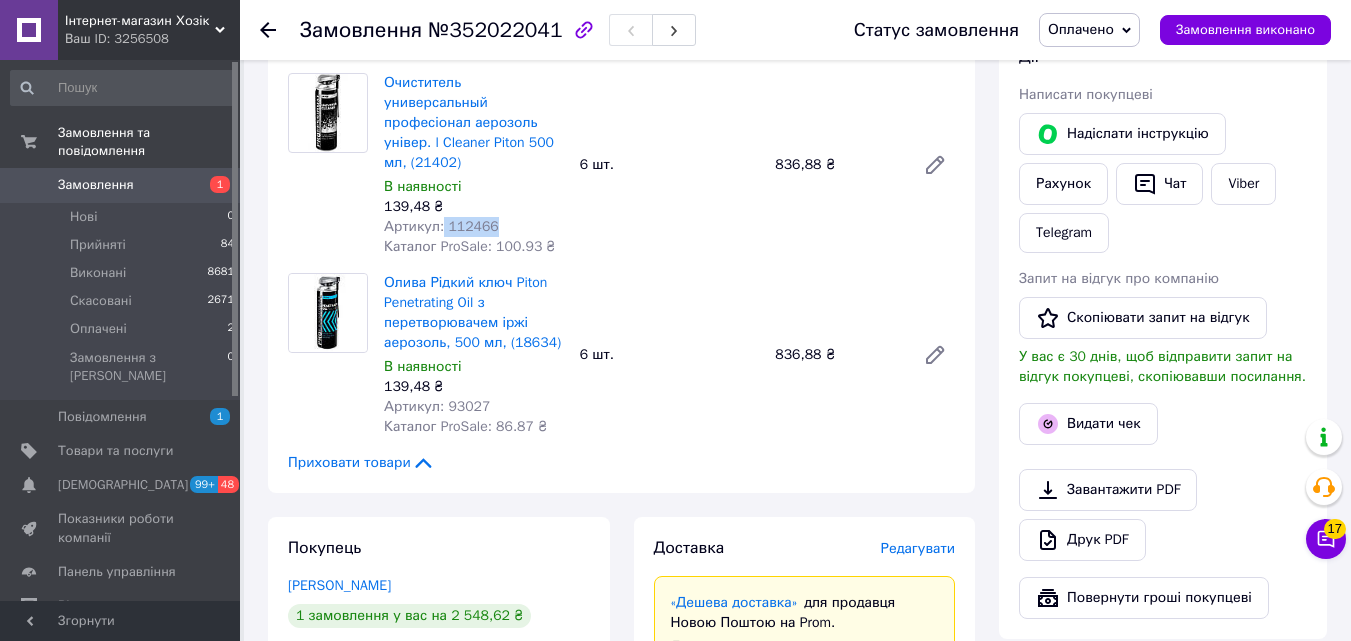 click on "Артикул: 112466" at bounding box center [474, 227] 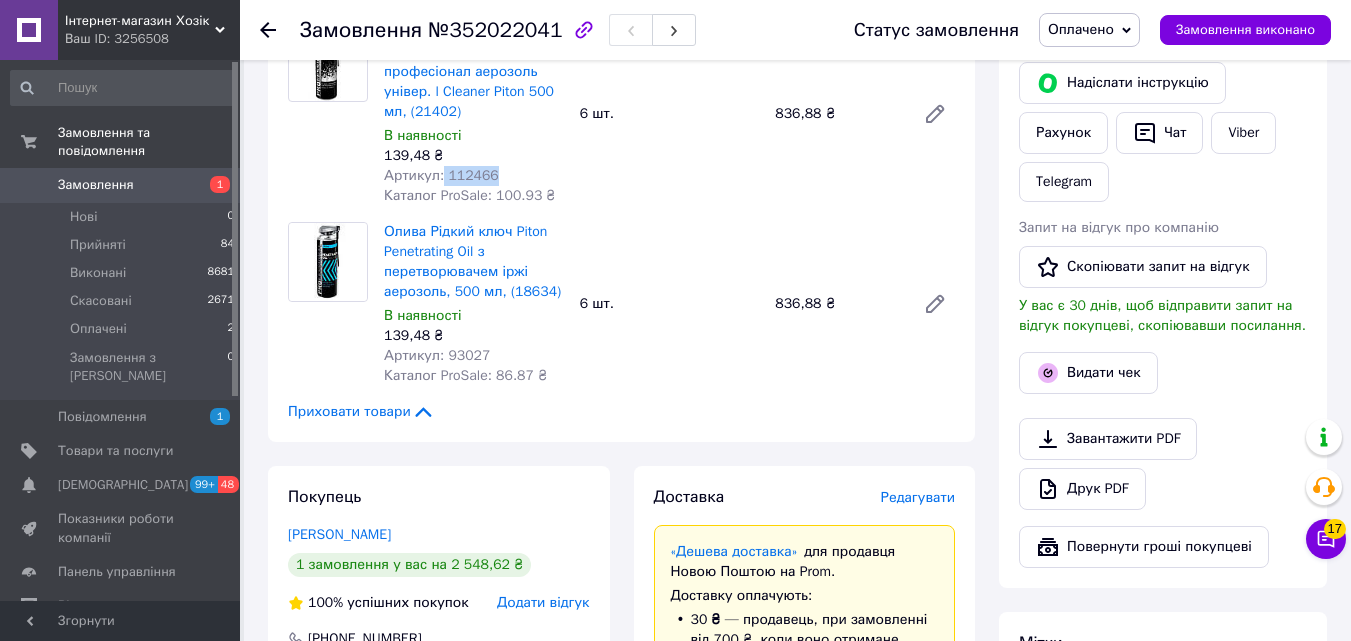 scroll, scrollTop: 500, scrollLeft: 0, axis: vertical 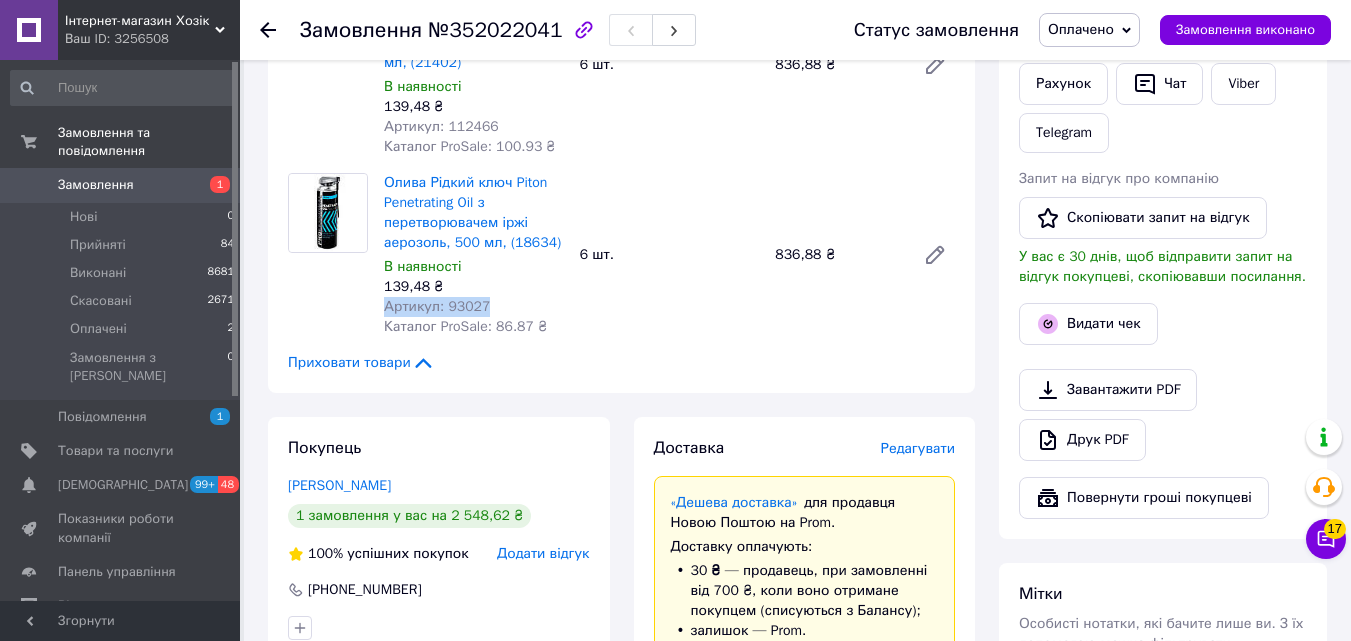 drag, startPoint x: 498, startPoint y: 274, endPoint x: 482, endPoint y: 283, distance: 18.35756 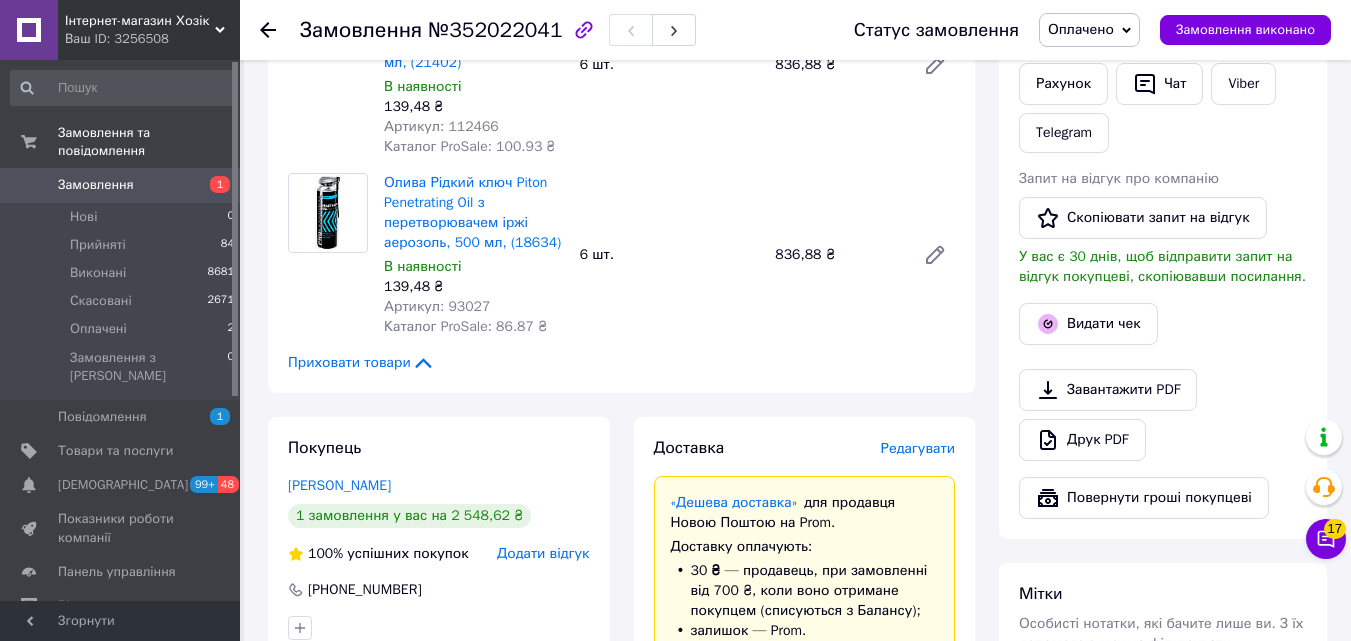 click on "Артикул: 93027" at bounding box center [474, 307] 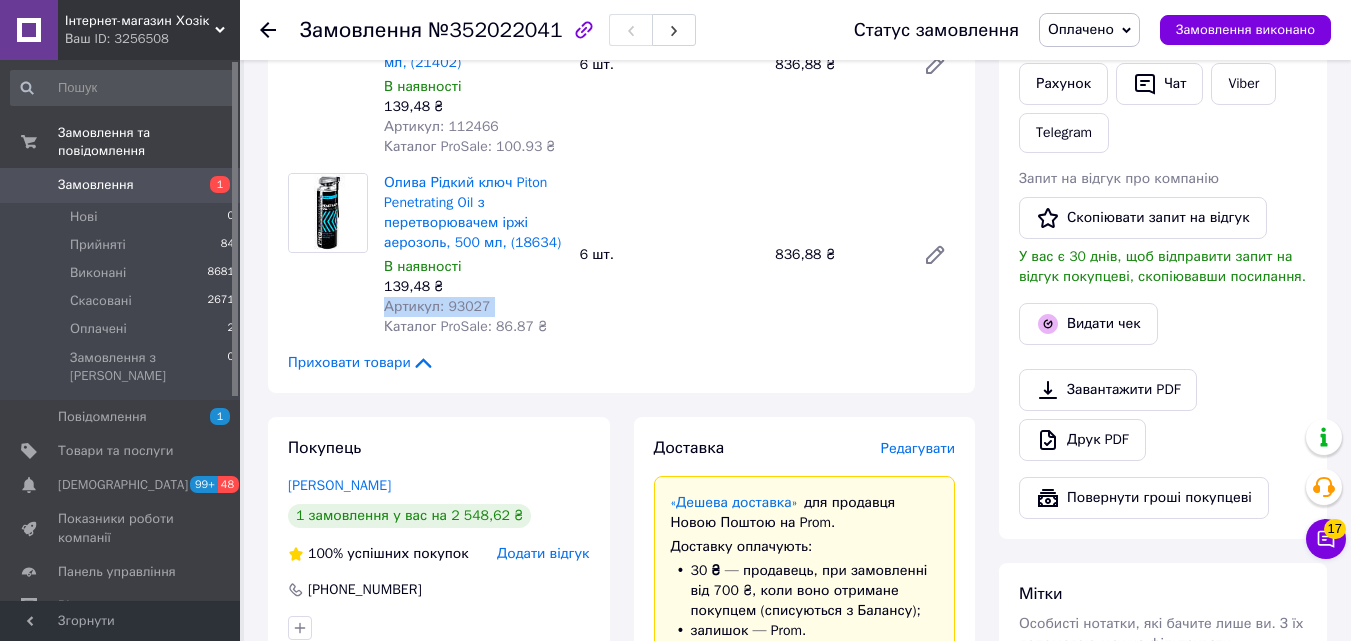 drag, startPoint x: 487, startPoint y: 285, endPoint x: 461, endPoint y: 285, distance: 26 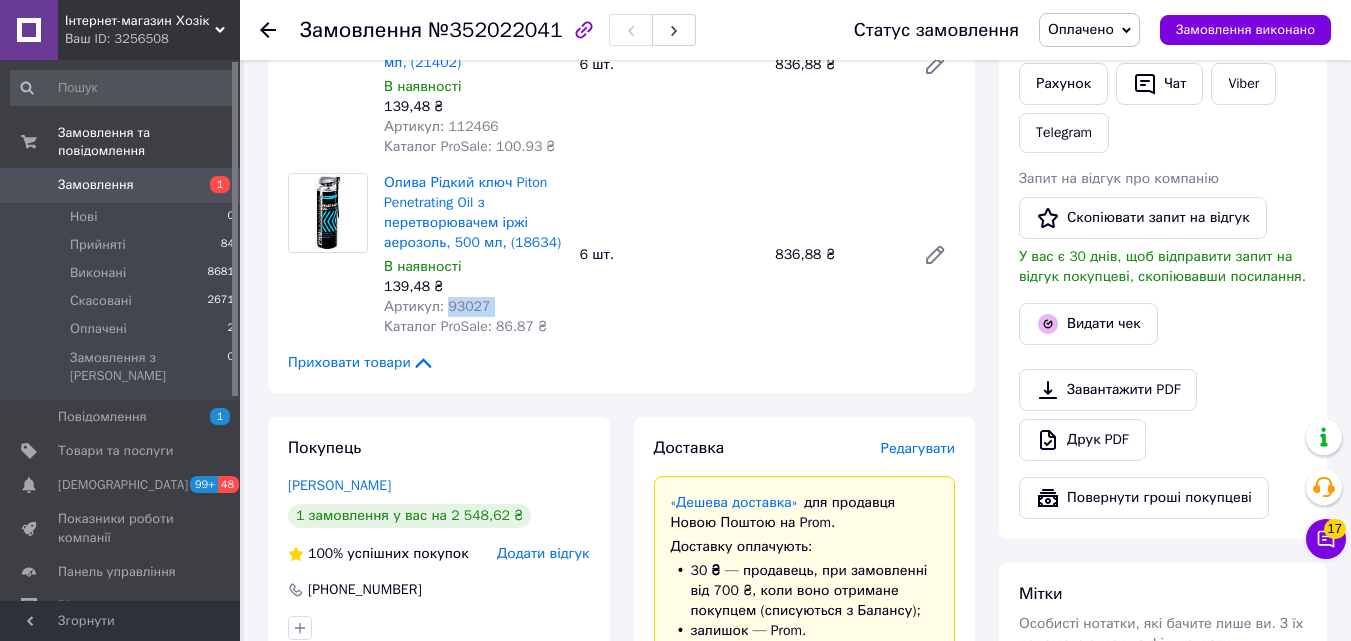 drag, startPoint x: 491, startPoint y: 285, endPoint x: 450, endPoint y: 279, distance: 41.4367 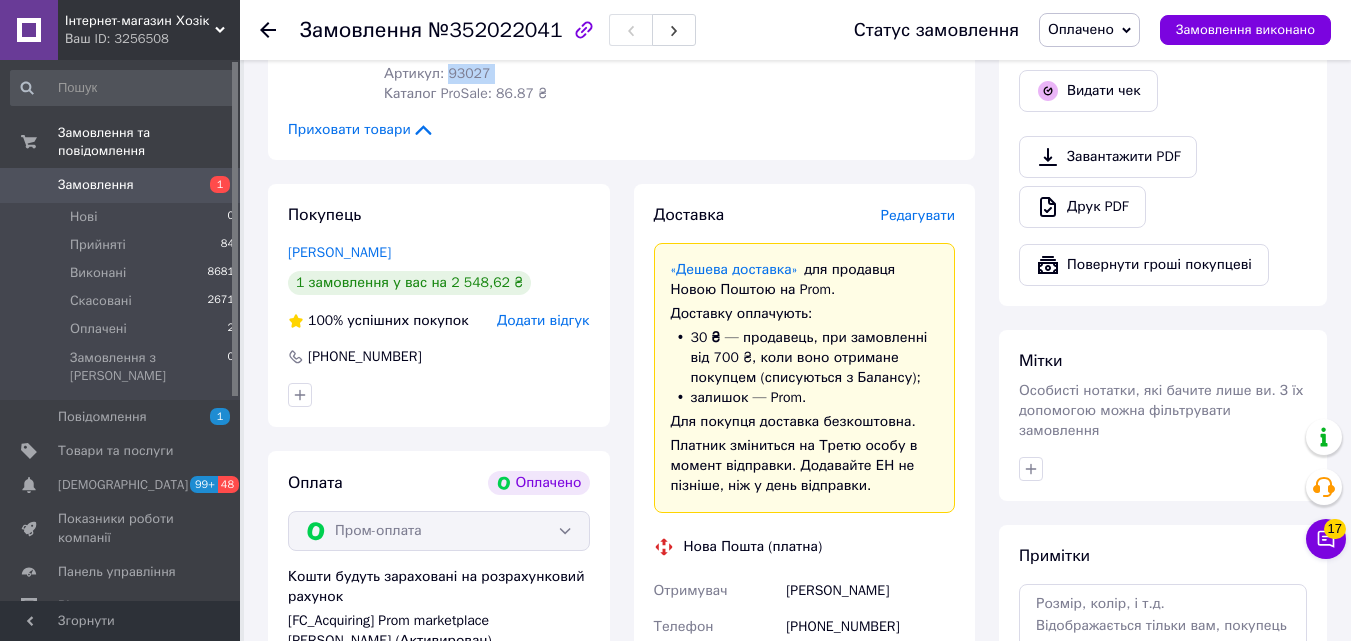 scroll, scrollTop: 800, scrollLeft: 0, axis: vertical 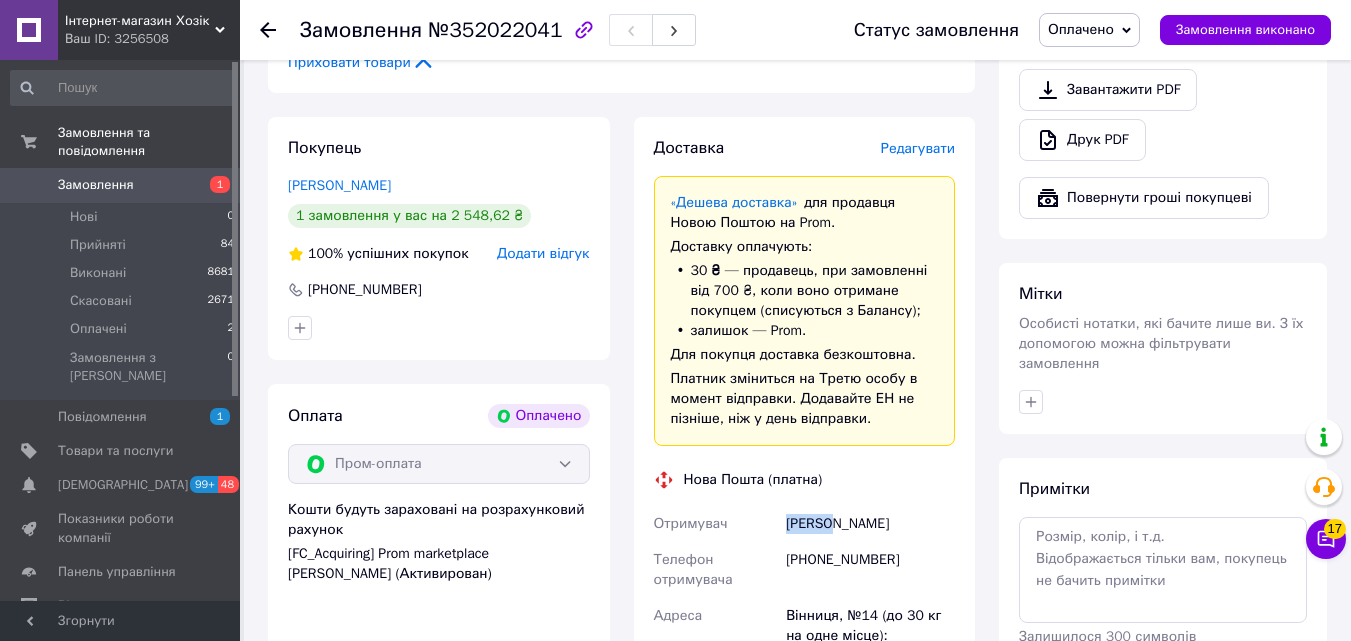drag, startPoint x: 776, startPoint y: 515, endPoint x: 837, endPoint y: 510, distance: 61.204575 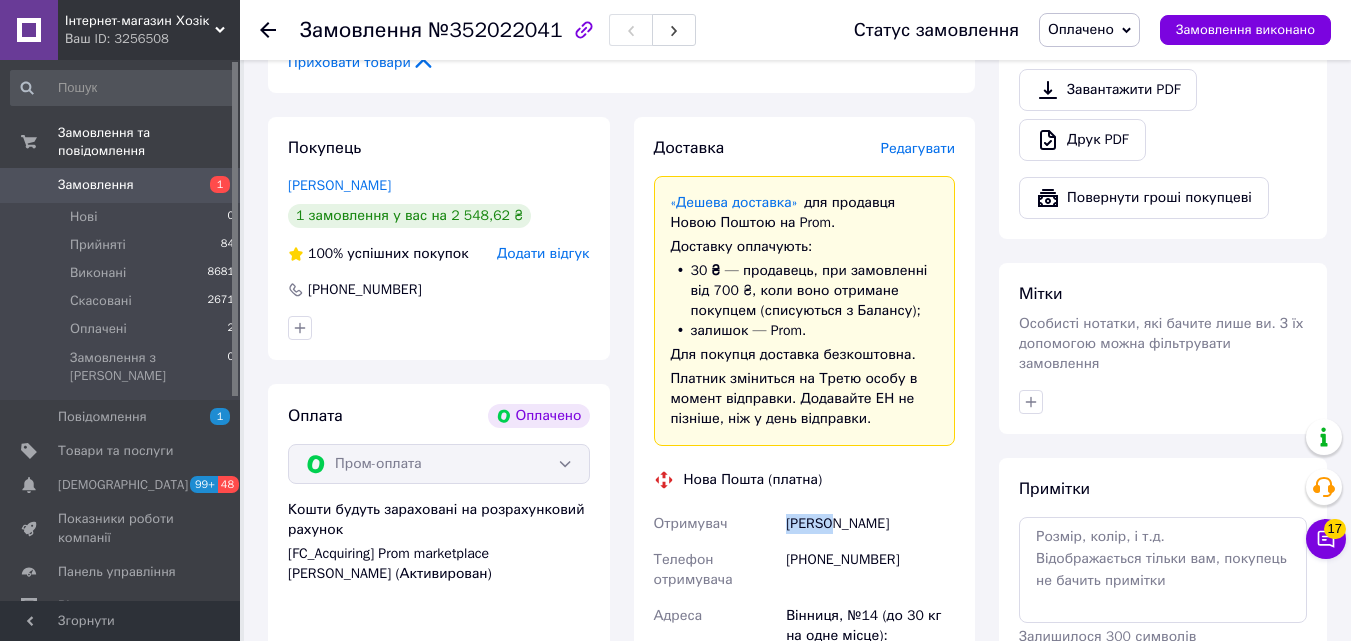 click on "Отримувач Ярощук Олександр Телефон отримувача +380671761043 Адреса Вінниця, №14 (до 30 кг на одне місце): Сабарівське шосе, 1б/2д Дата відправки 10.07.2025 Платник   Отримувач Оціночна вартість 2 548.62 ₴" at bounding box center (805, 644) 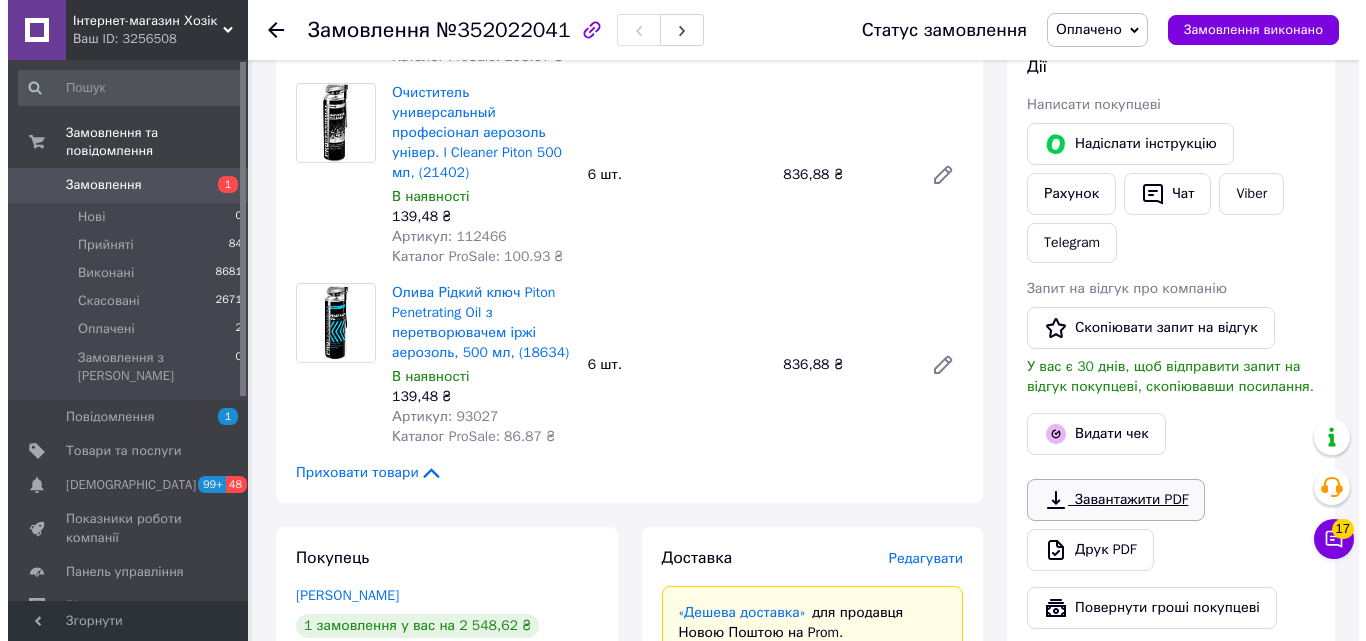 scroll, scrollTop: 500, scrollLeft: 0, axis: vertical 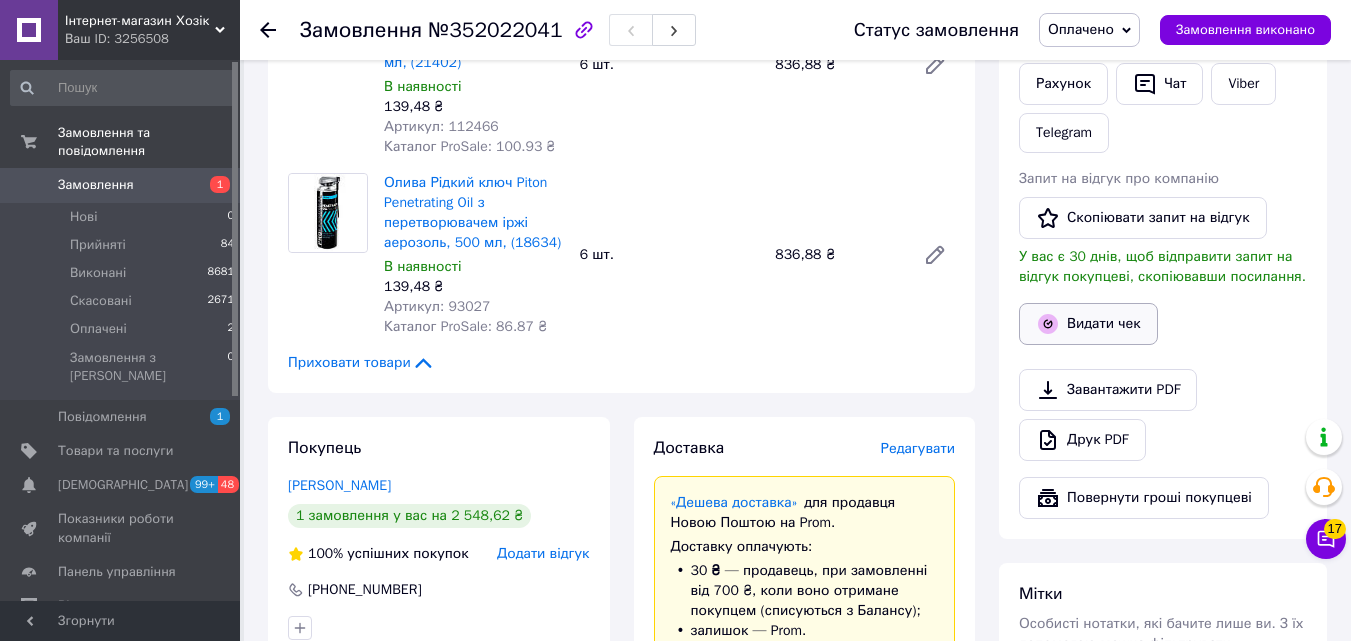 click on "Видати чек" at bounding box center (1088, 324) 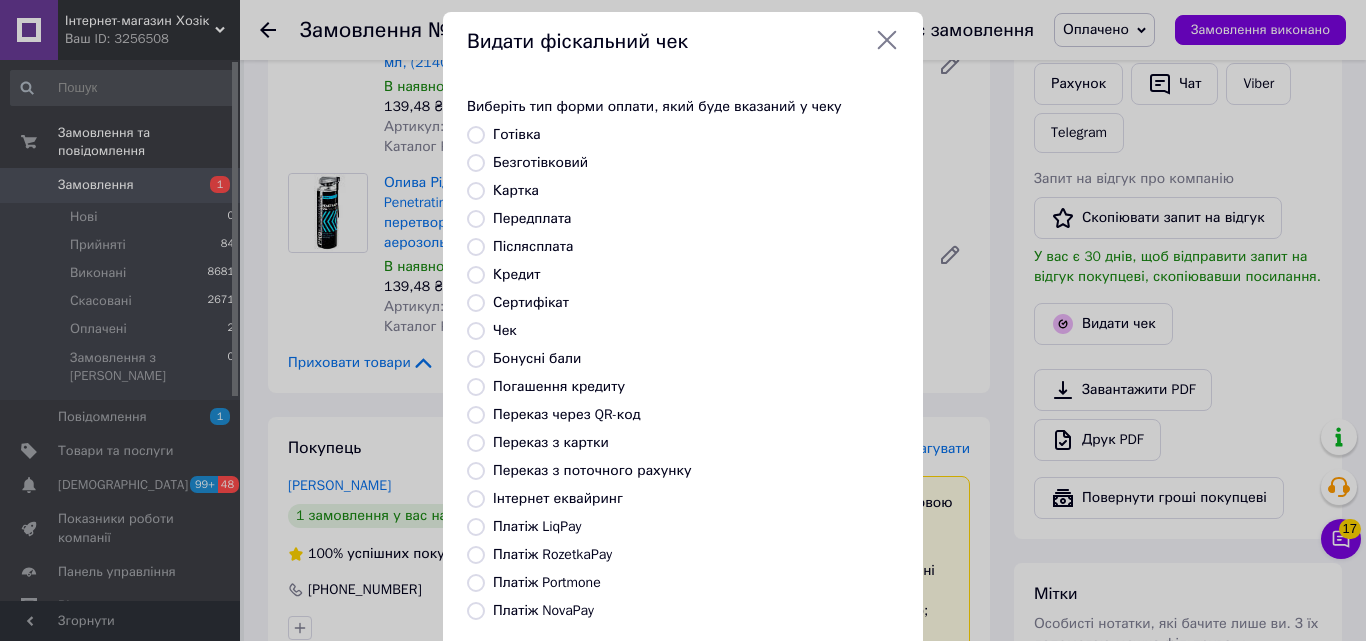 scroll, scrollTop: 18, scrollLeft: 0, axis: vertical 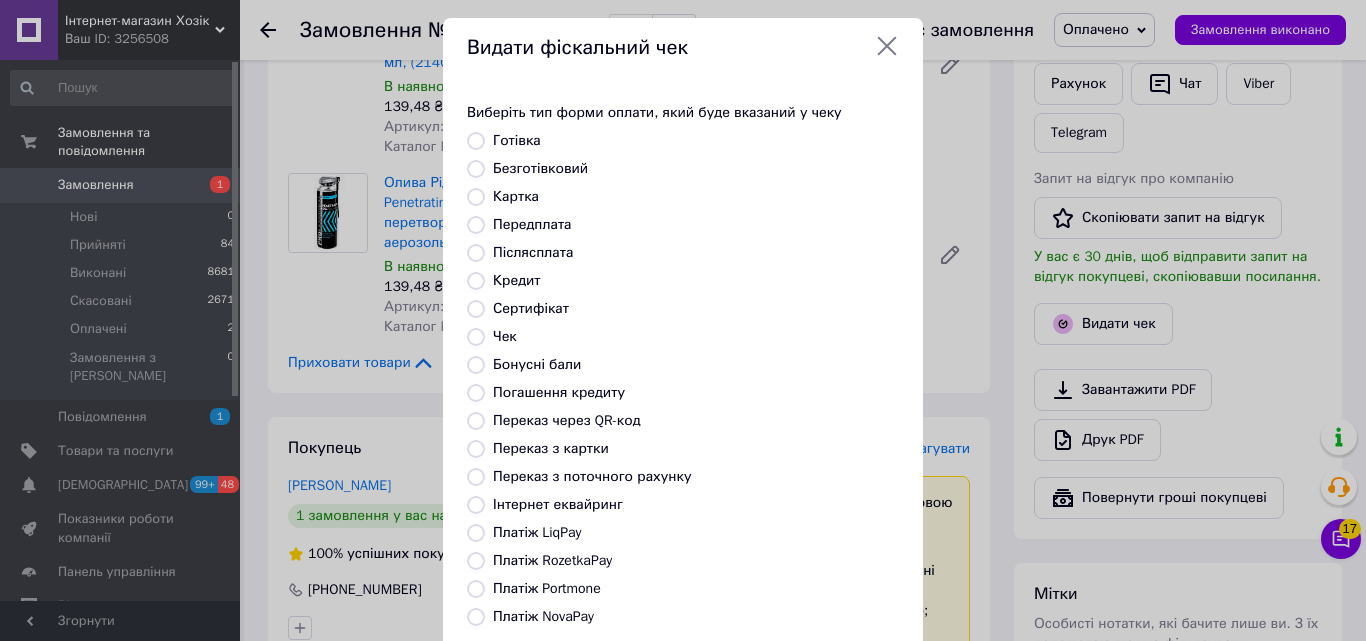 click on "Виберіть тип форми оплати, який буде вказаний у чеку Готівка Безготівковий Картка Передплата Післясплата Кредит Сертифікат Чек Бонусні бали Погашення кредиту Переказ через QR-код Переказ з картки Переказ з поточного рахунку Інтернет еквайринг Платіж LiqPay Платіж RozetkaPay Платіж Portmone Платіж NovaPay Або додайте посилання на фіскальний чек" at bounding box center (683, 409) 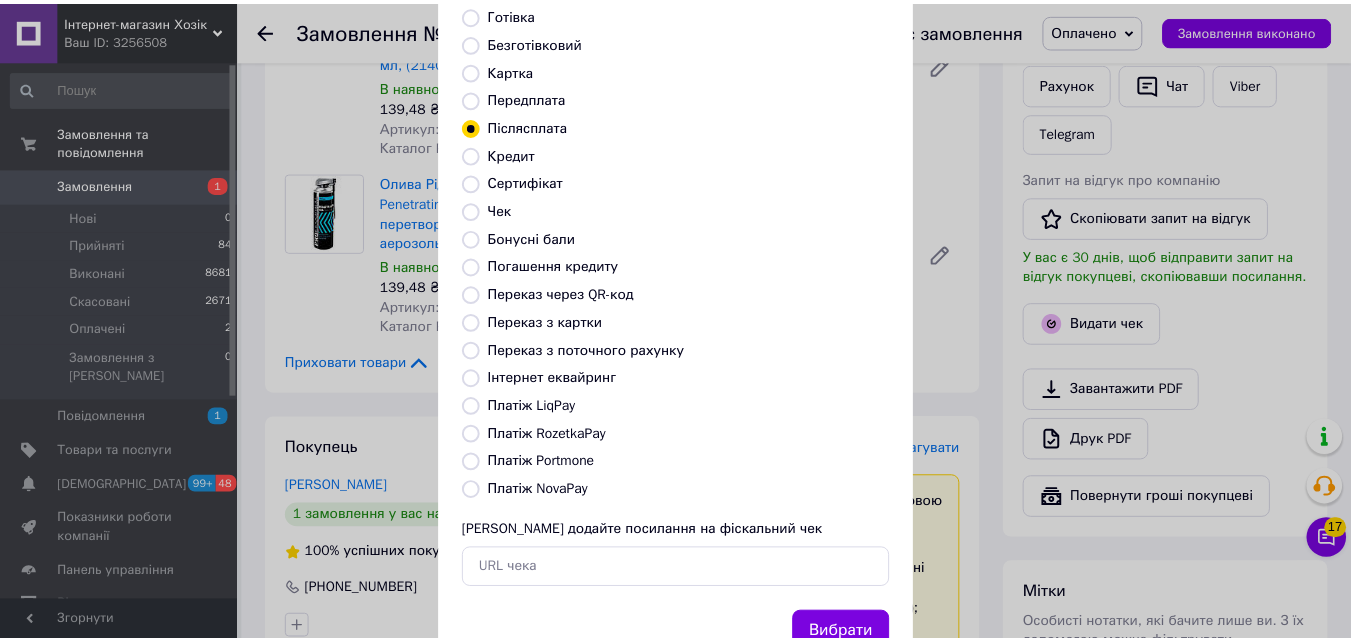 scroll, scrollTop: 218, scrollLeft: 0, axis: vertical 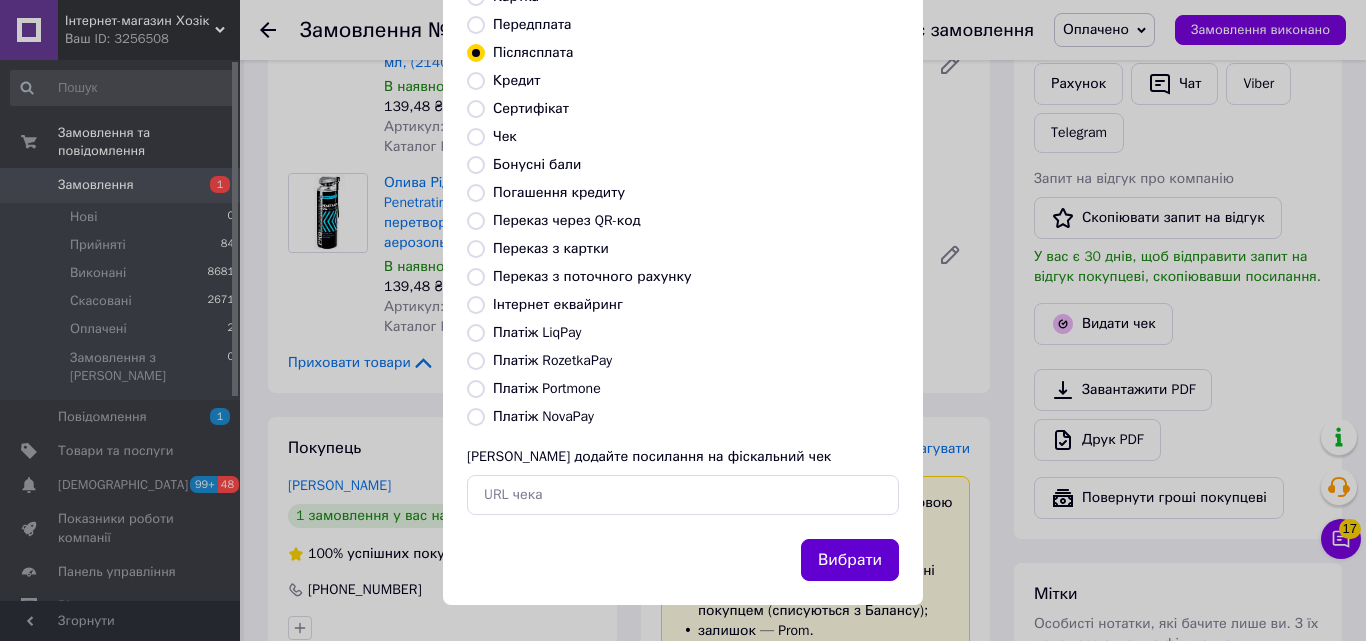click on "Вибрати" at bounding box center [850, 560] 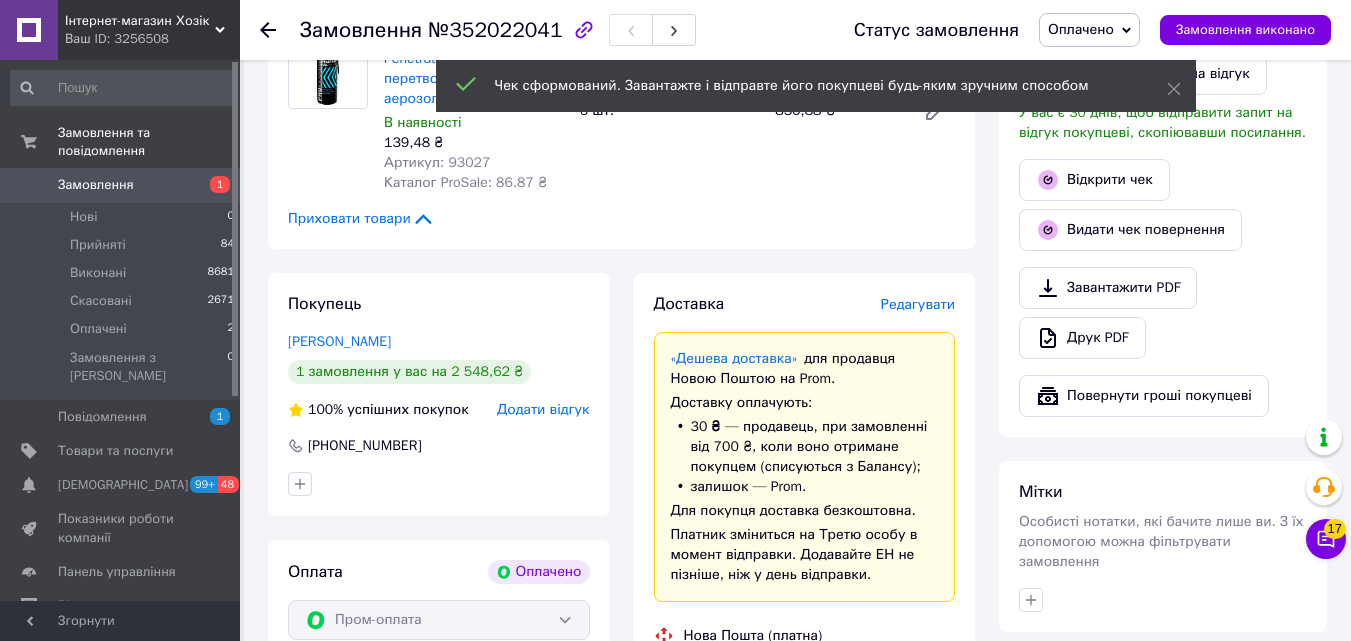 scroll, scrollTop: 800, scrollLeft: 0, axis: vertical 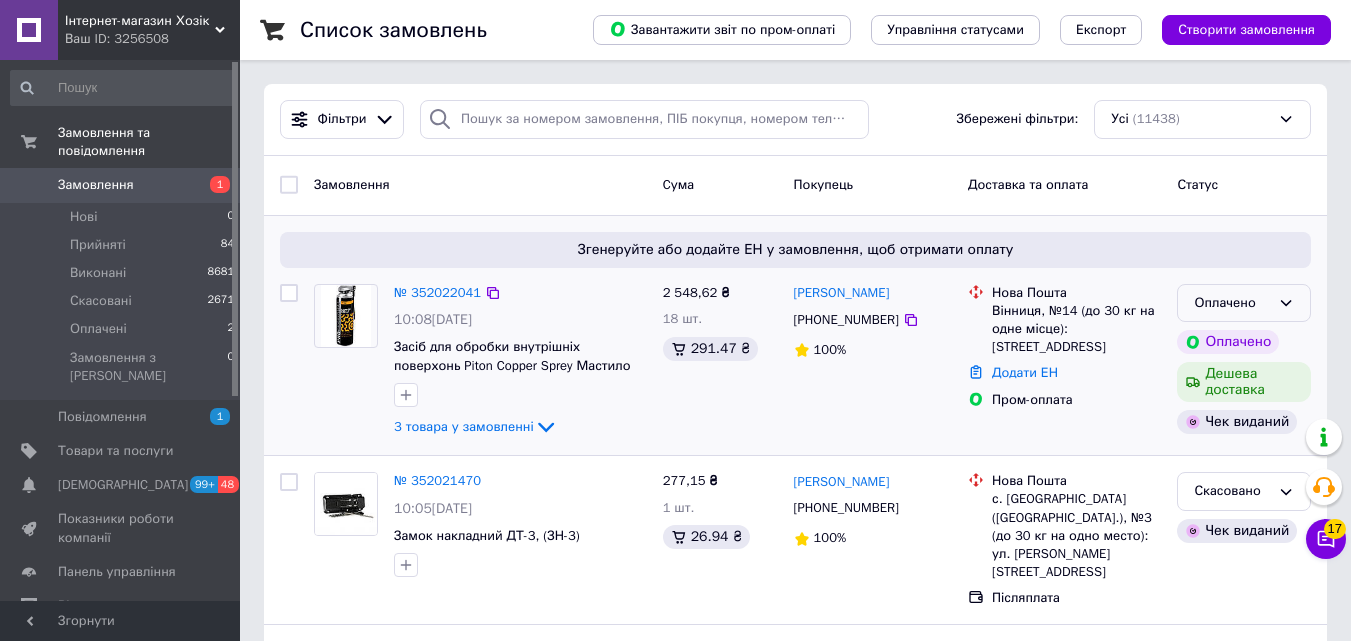 drag, startPoint x: 1272, startPoint y: 304, endPoint x: 1268, endPoint y: 317, distance: 13.601471 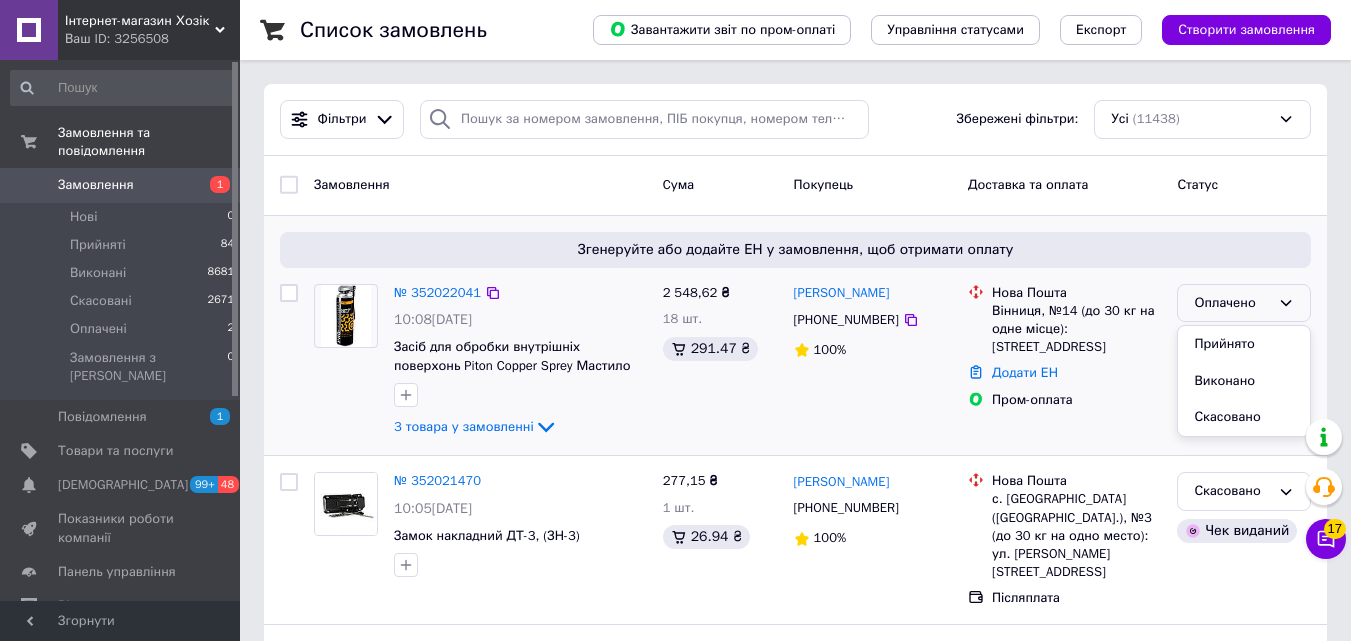 click on "Прийнято" at bounding box center (1244, 344) 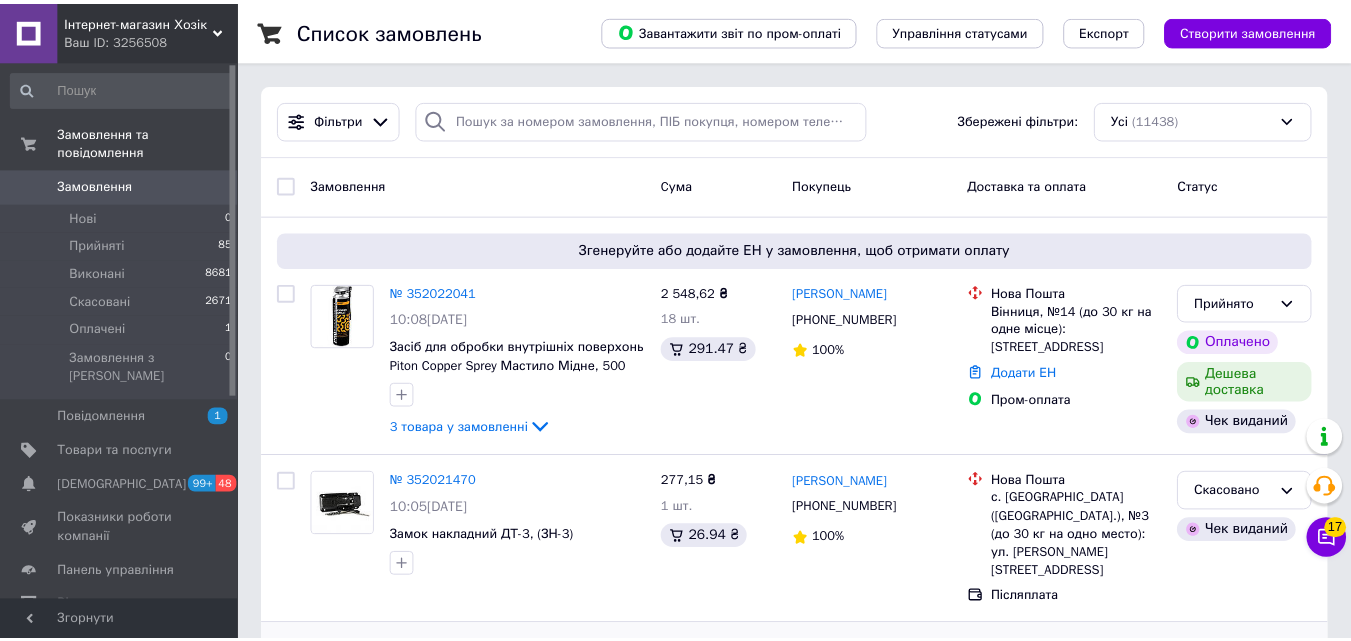 scroll, scrollTop: 0, scrollLeft: 0, axis: both 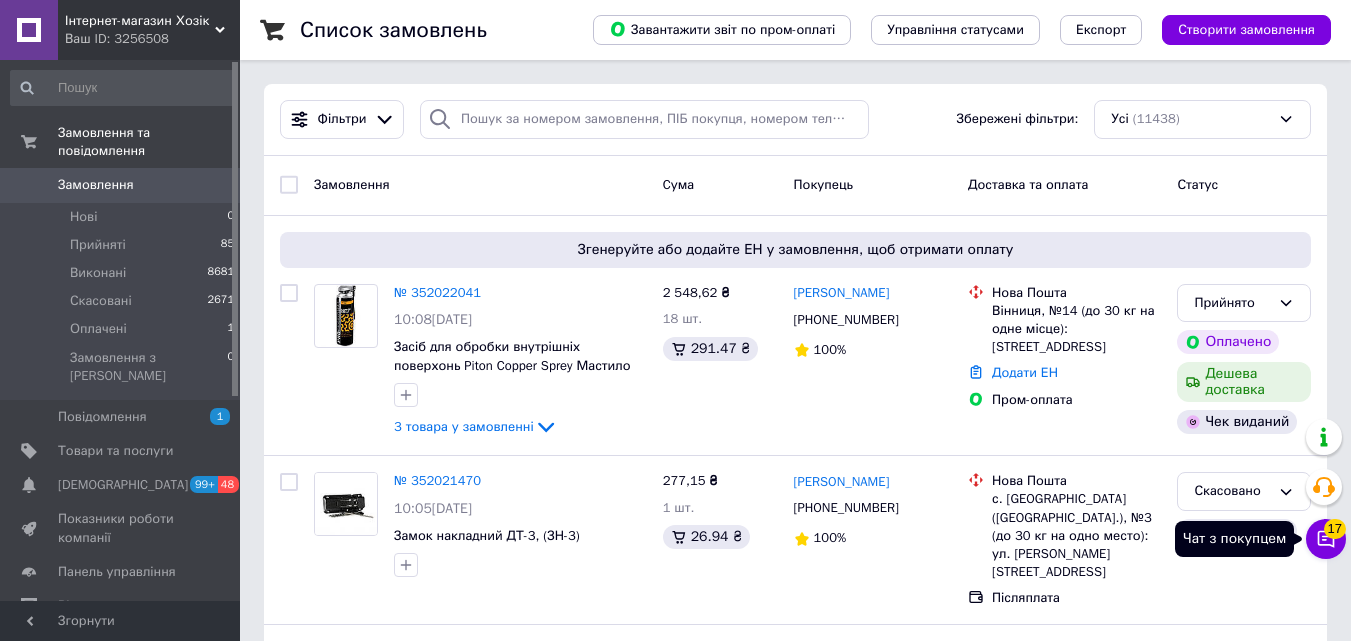 click 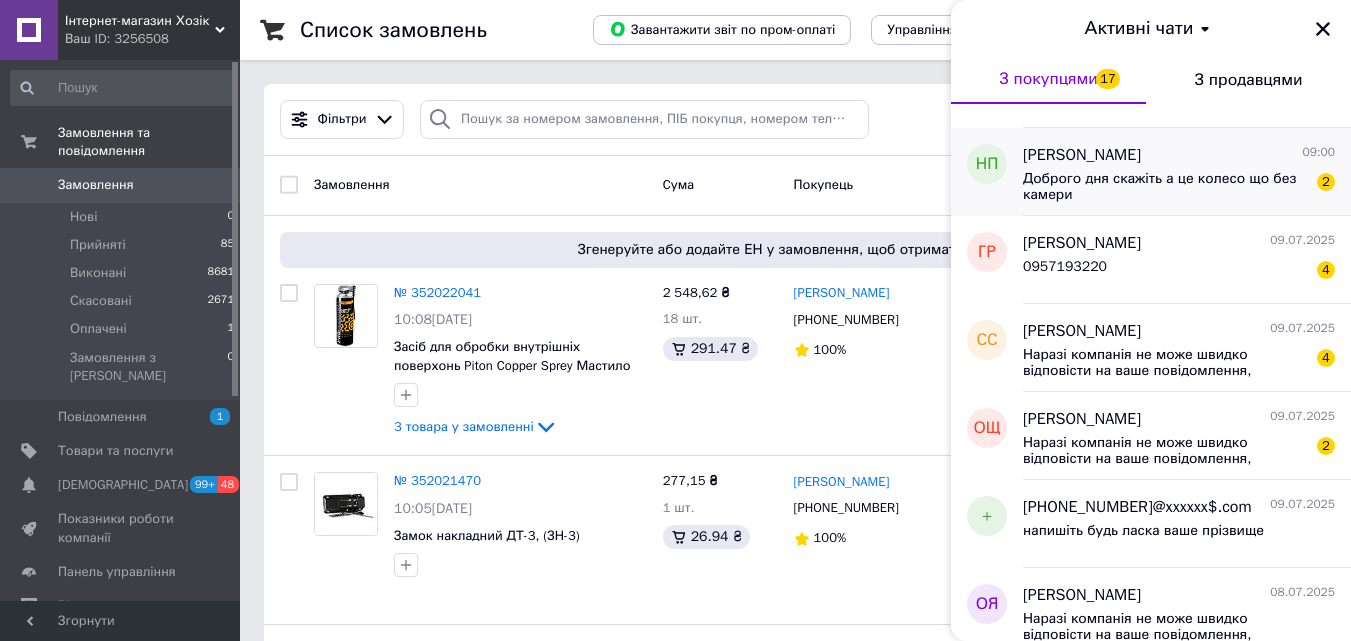 scroll, scrollTop: 100, scrollLeft: 0, axis: vertical 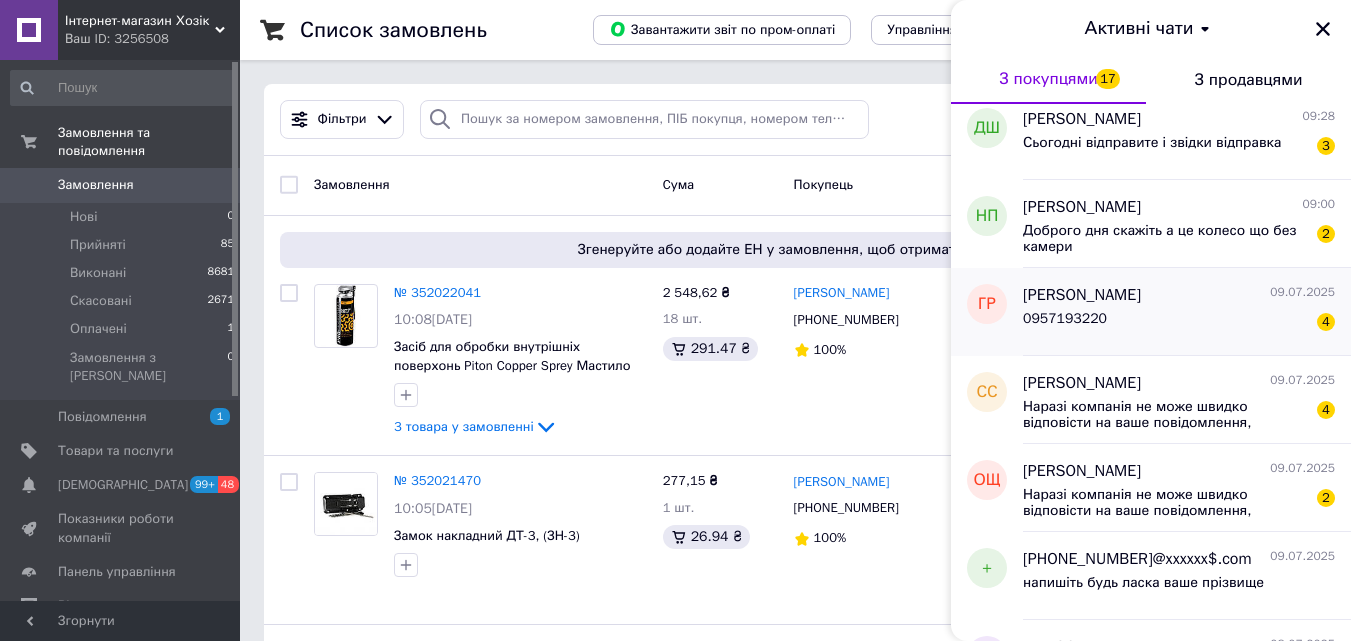 click on "0957193220 4" at bounding box center [1179, 323] 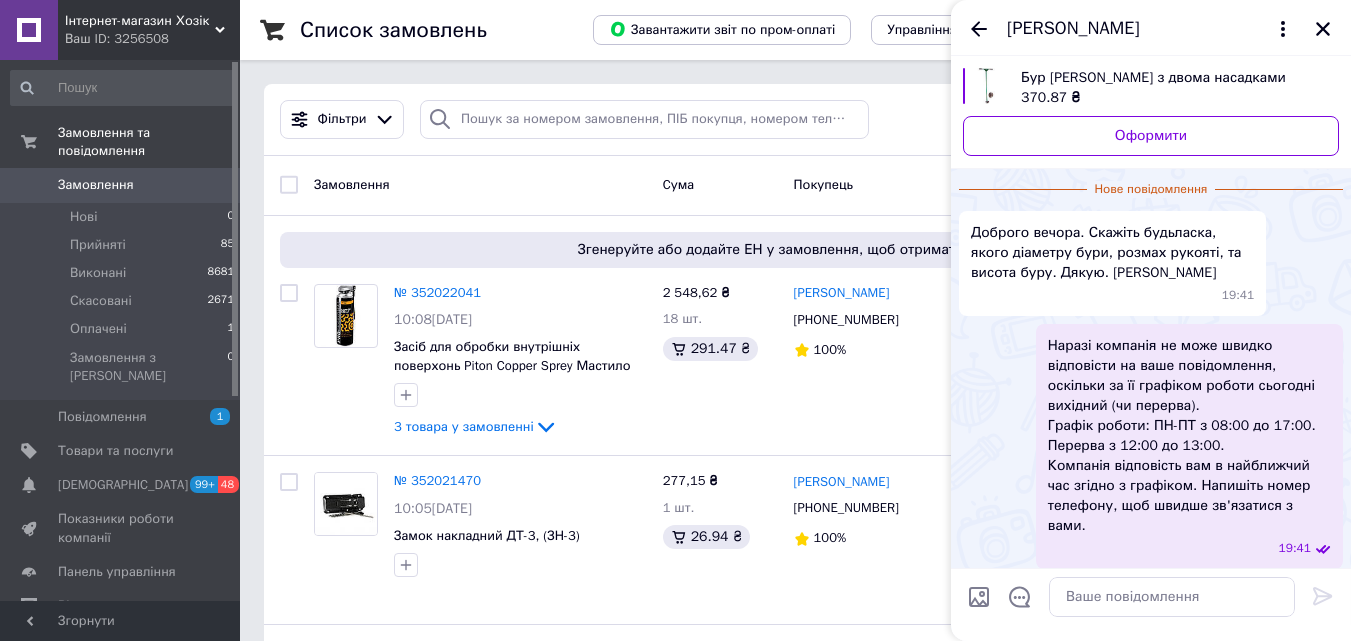 scroll, scrollTop: 169, scrollLeft: 0, axis: vertical 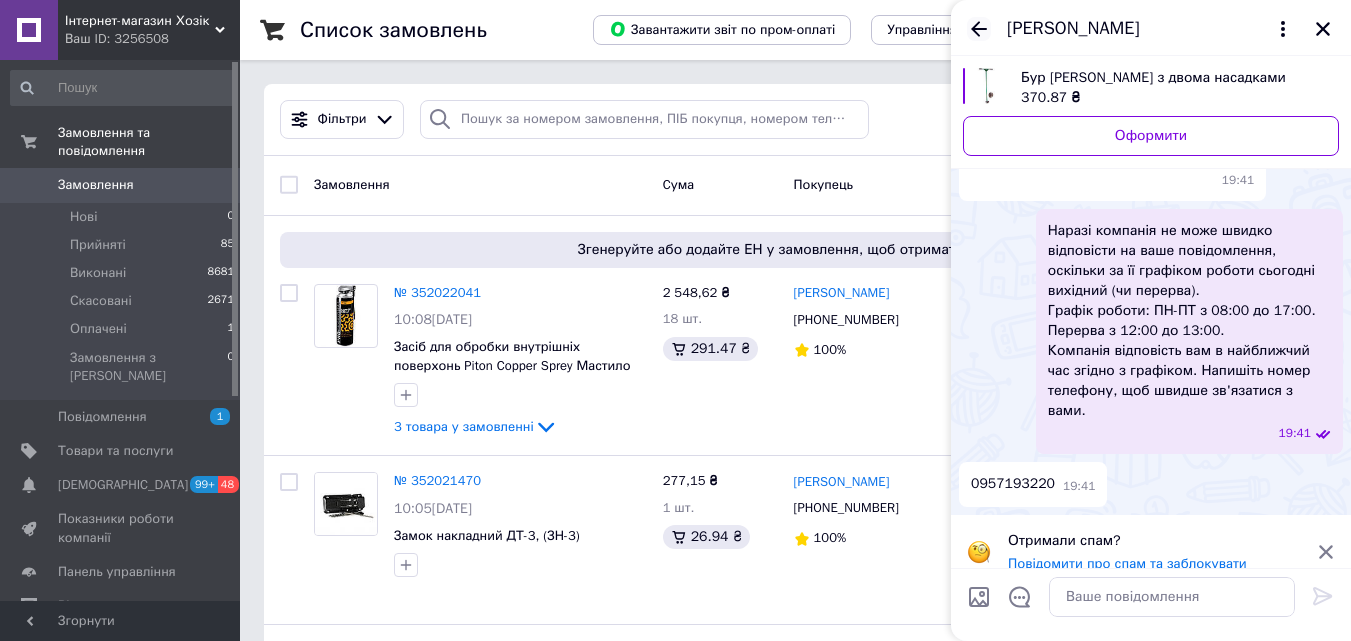 click 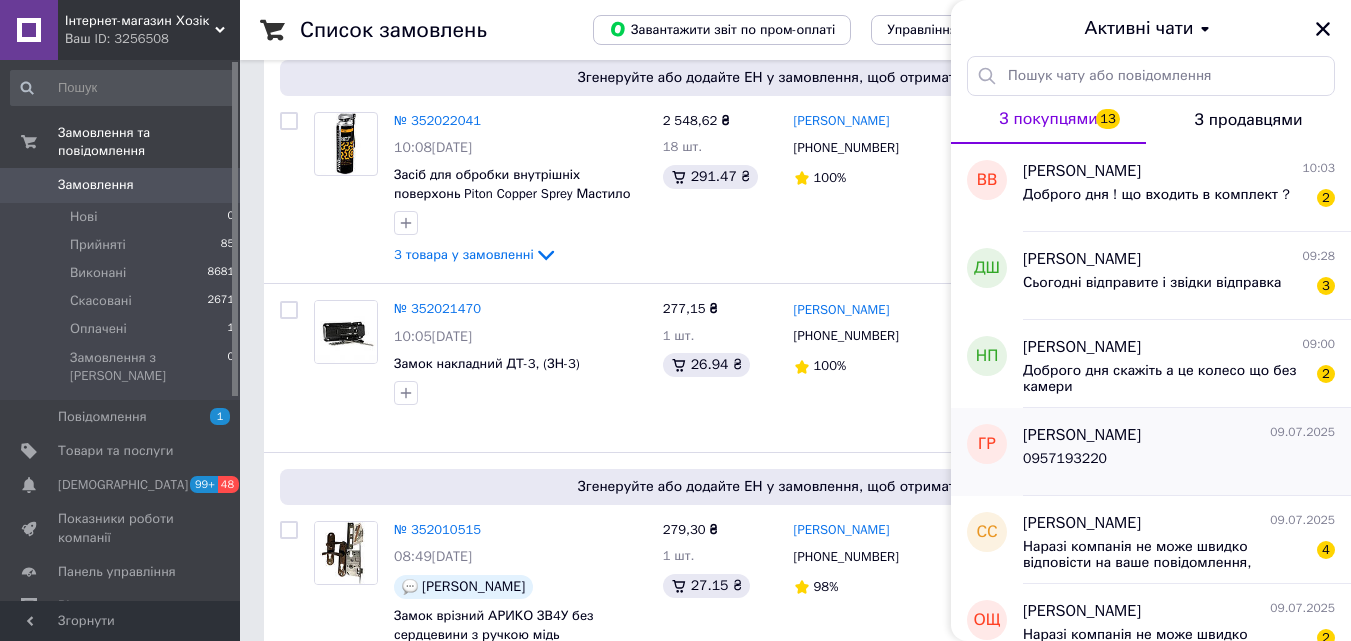 scroll, scrollTop: 200, scrollLeft: 0, axis: vertical 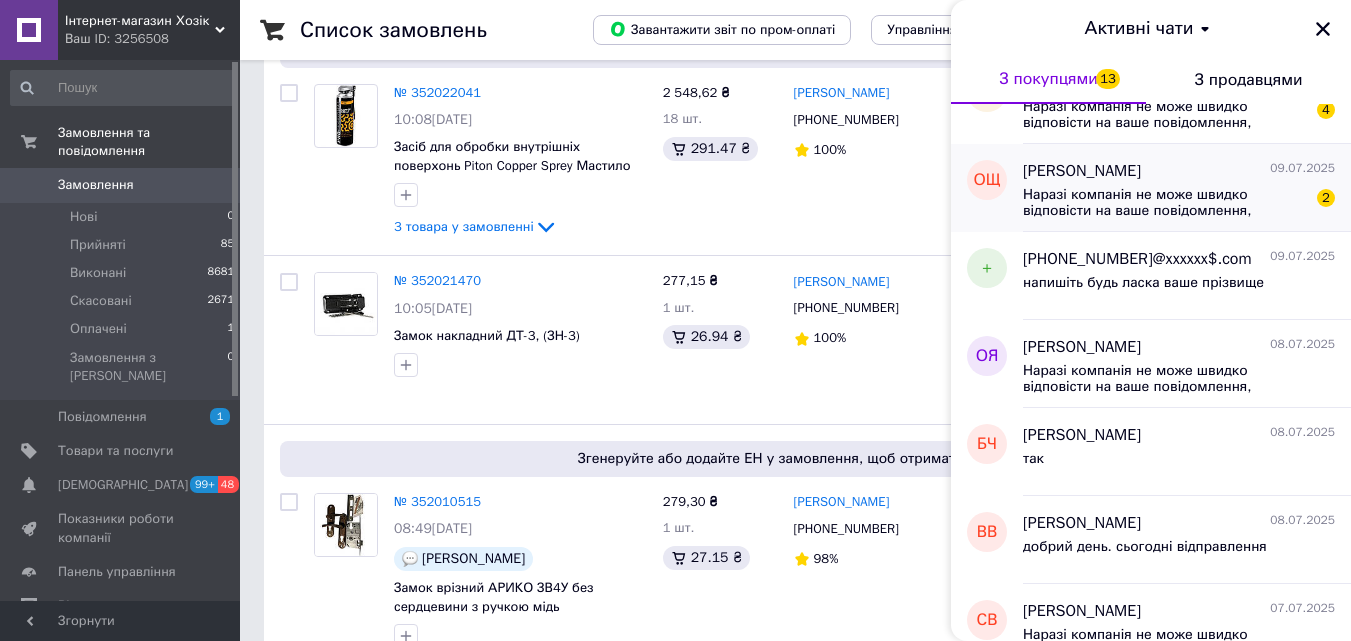 click on "Наразі компанія не може швидко відповісти на ваше повідомлення, оскільки за її графіком роботи сьогодні вихідний (чи перерва).
Графік роботи: ПН-ПТ з 08:00 до 17:00. Перерва з 12:00 до 13:00.
Компанія відповість вам в найближчий час згідно з графіком. Напишіть номер телефону, щоб швидше зв'язатися з вами." at bounding box center [1165, 203] 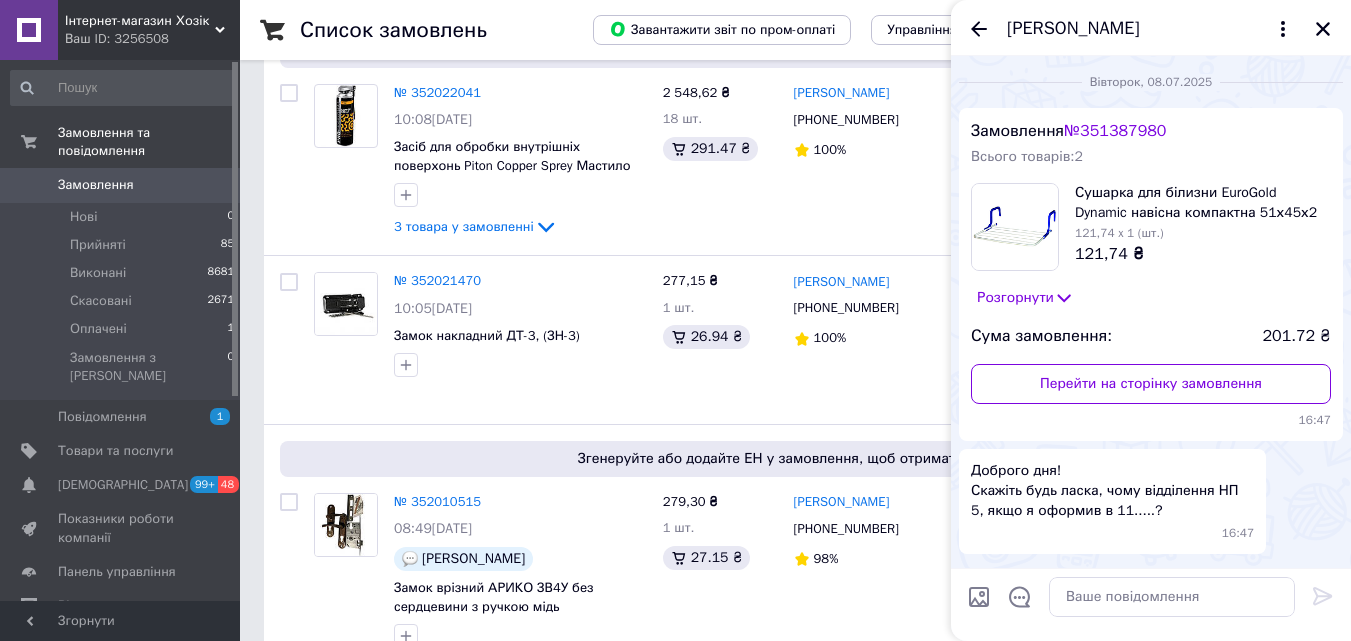 scroll, scrollTop: 681, scrollLeft: 0, axis: vertical 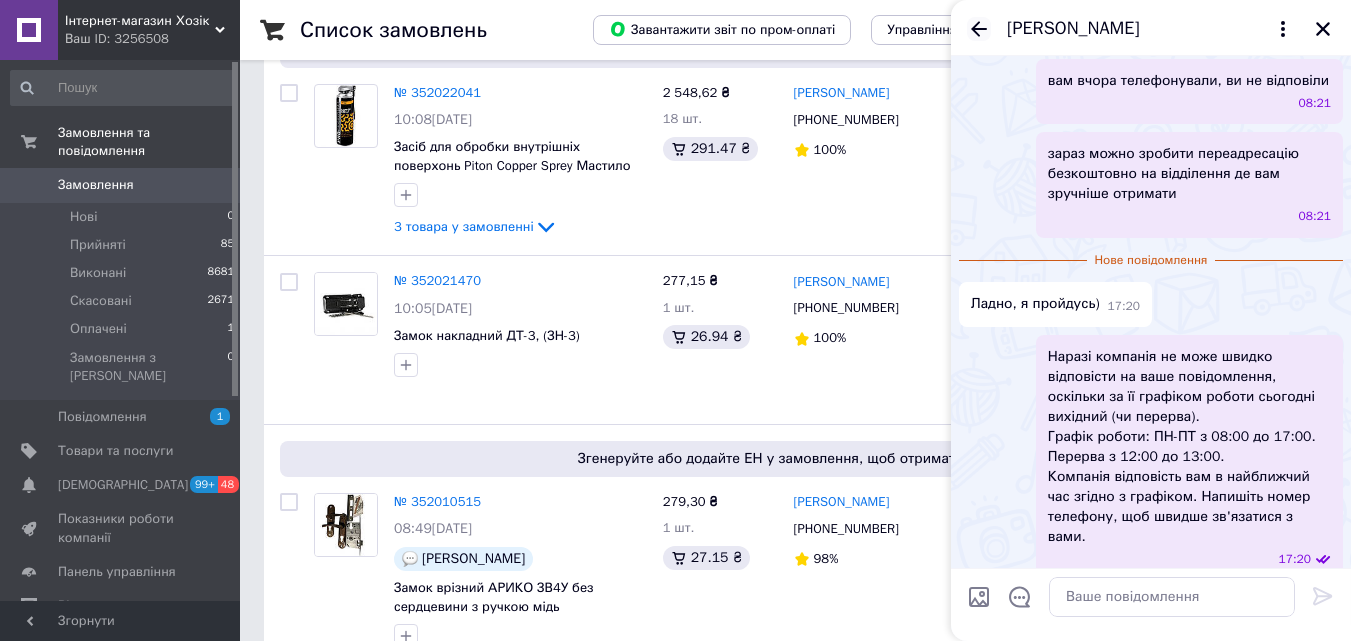 click 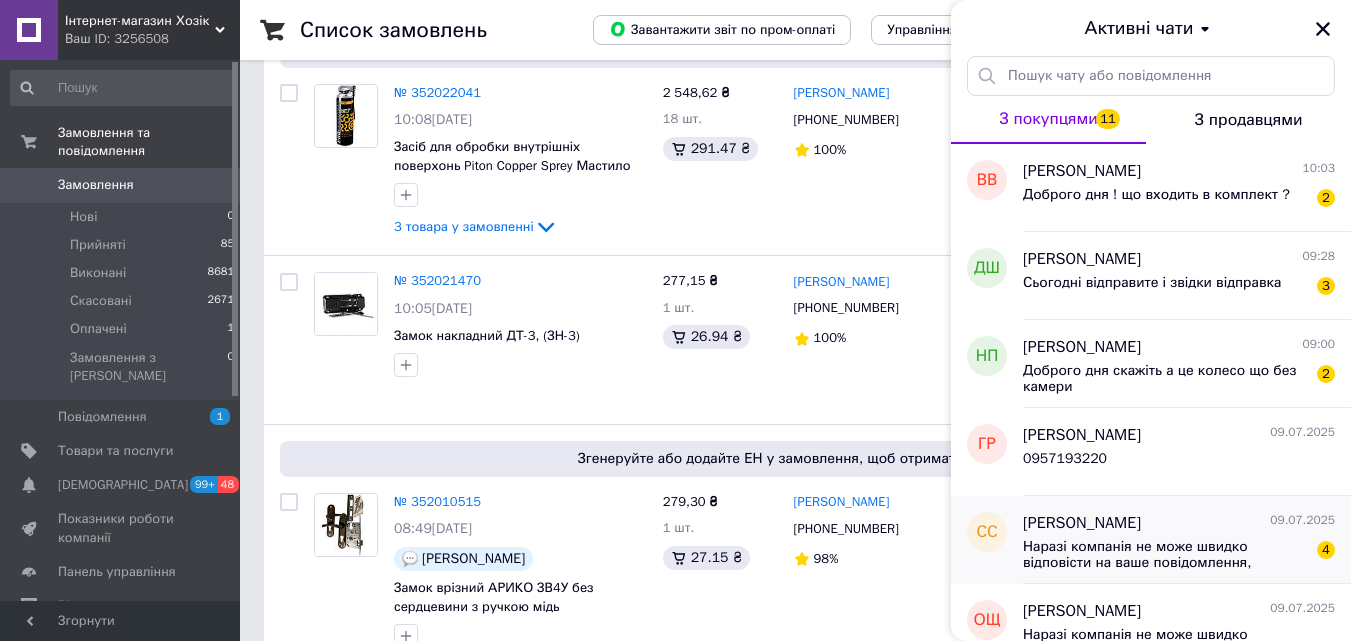 click on "Наразі компанія не може швидко відповісти на ваше повідомлення, оскільки за її графіком роботи сьогодні вихідний (чи перерва).
Графік роботи: ПН-ПТ з 08:00 до 17:00. Перерва з 12:00 до 13:00.
Компанія відповість вам в найближчий час згідно з графіком. Напишіть номер телефону, щоб швидше зв'язатися з вами." at bounding box center (1165, 555) 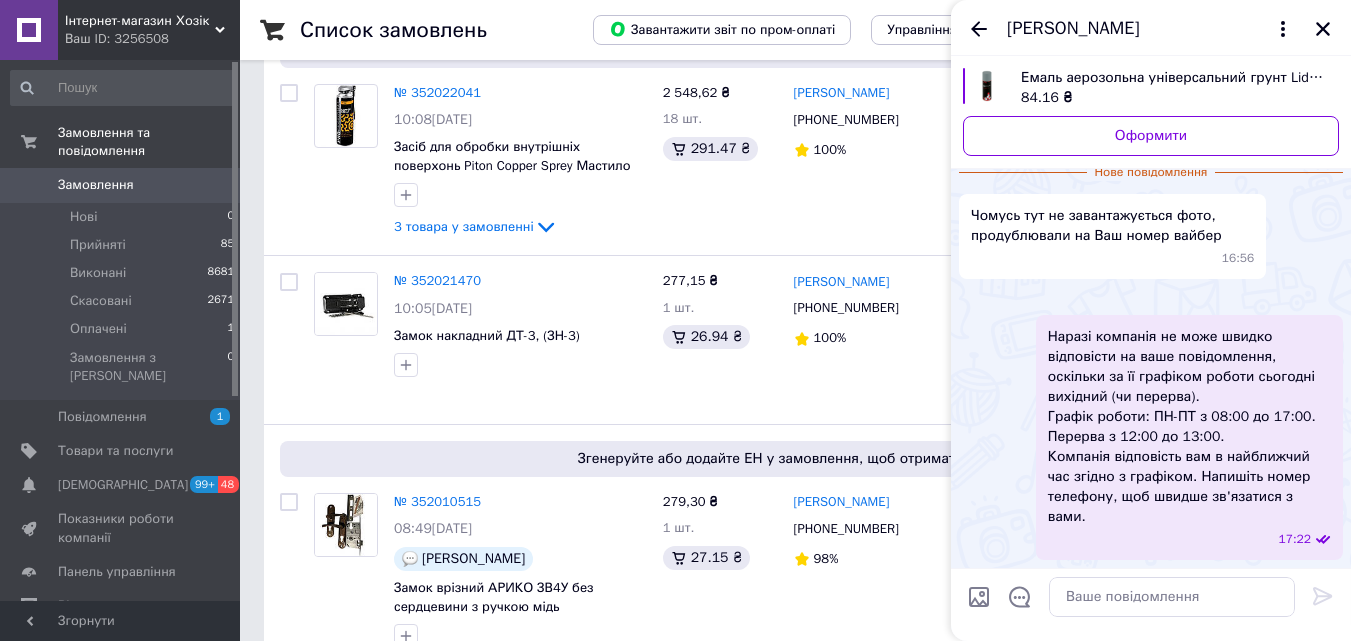 scroll, scrollTop: 2585, scrollLeft: 0, axis: vertical 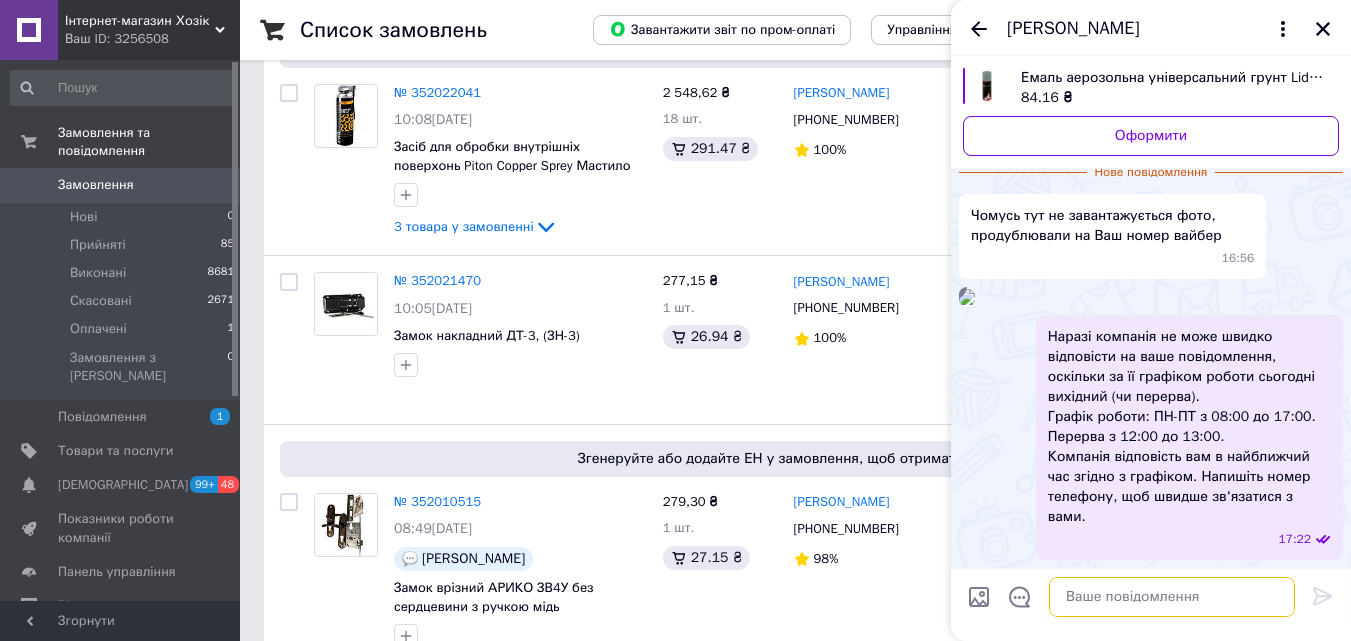 click at bounding box center (1172, 597) 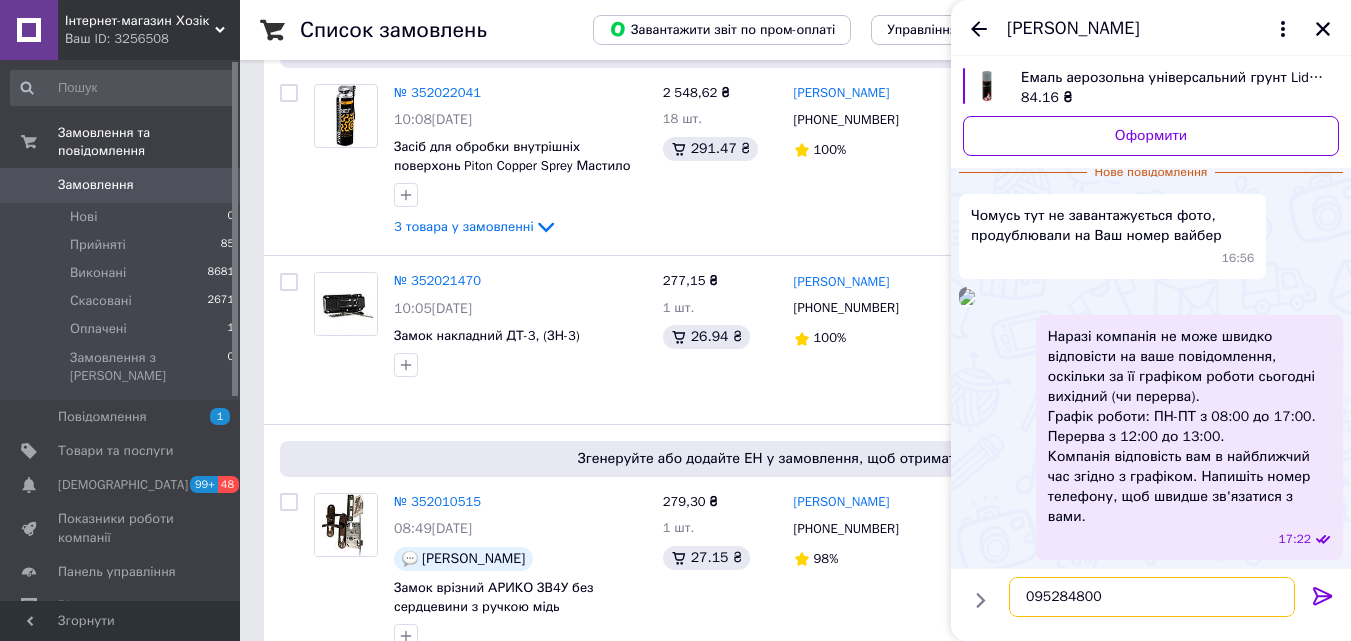 type on "0952848009" 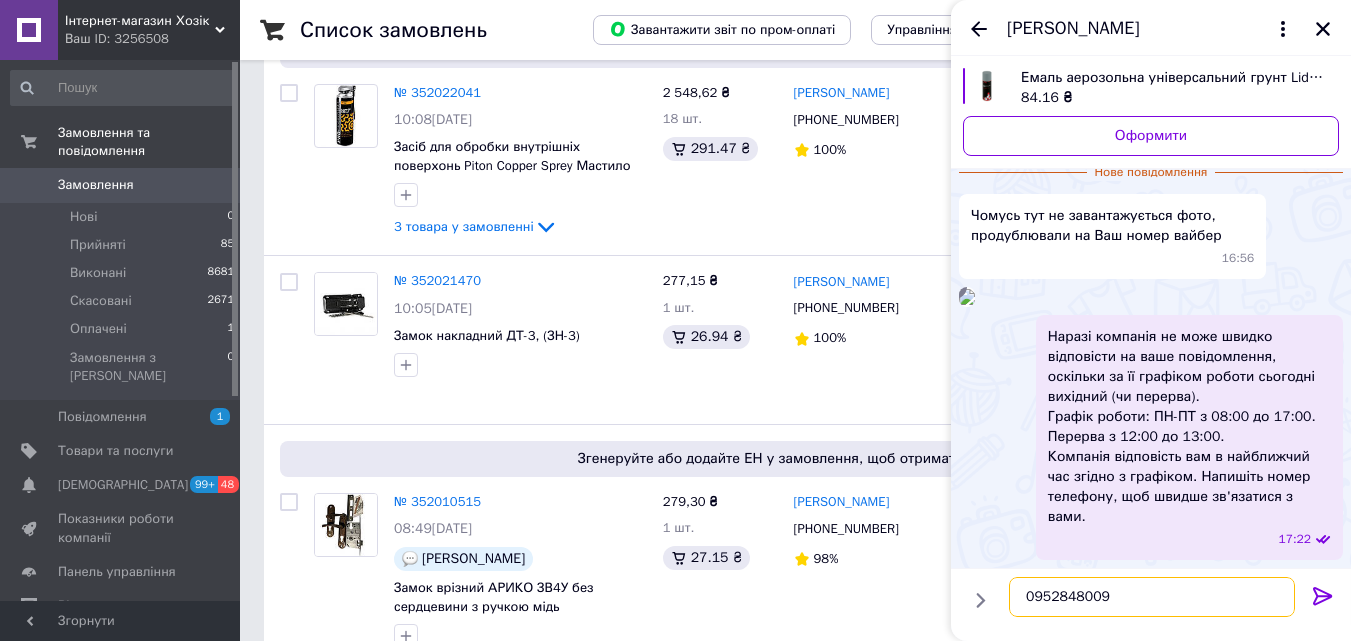 type 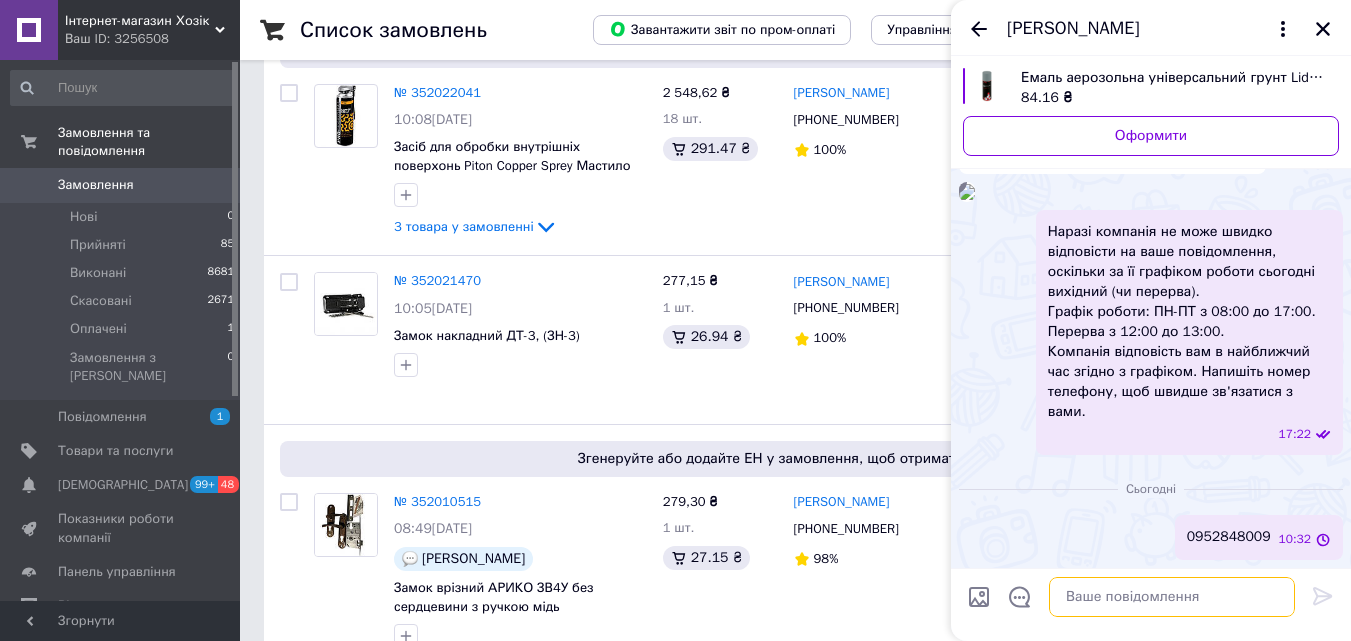 scroll, scrollTop: 2654, scrollLeft: 0, axis: vertical 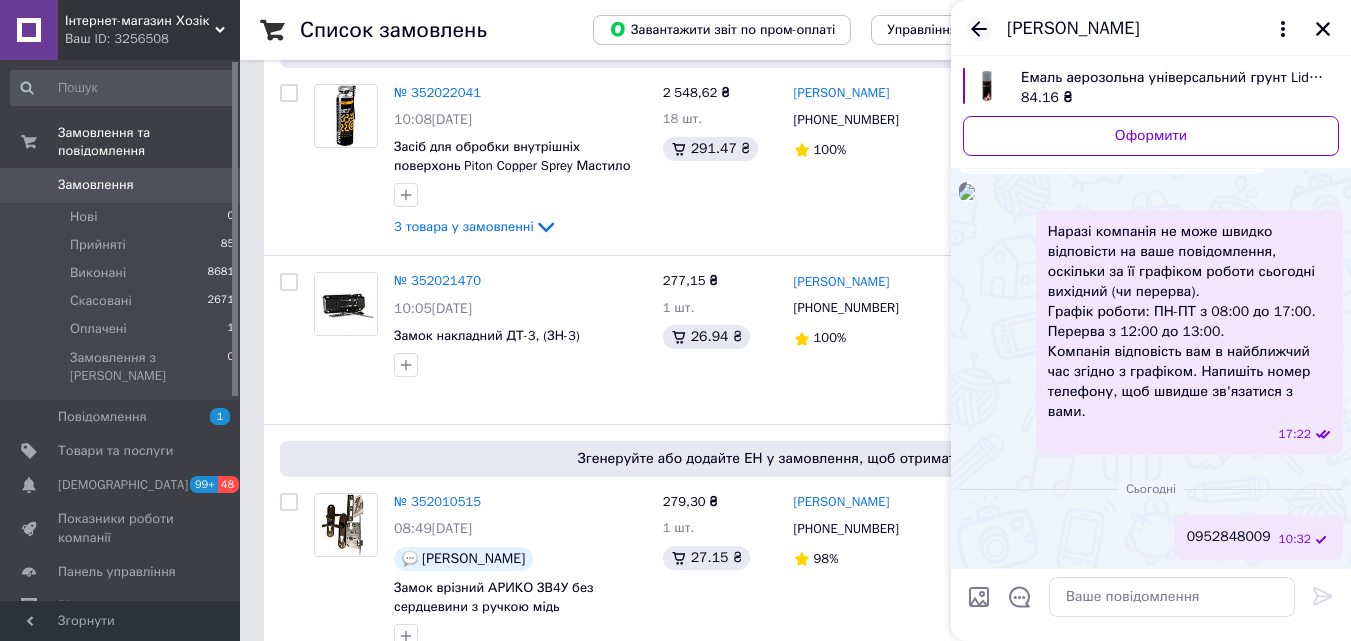click 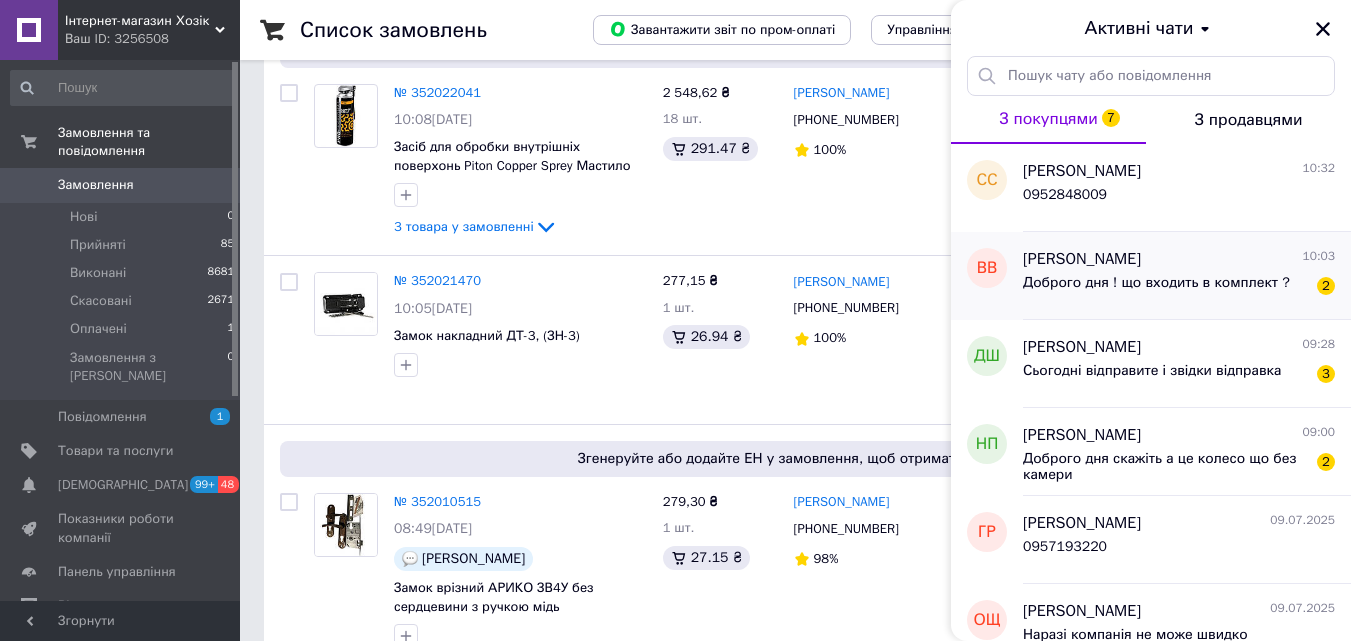 click on "Доброго дня !
що входить в комплект ? 2" at bounding box center (1179, 287) 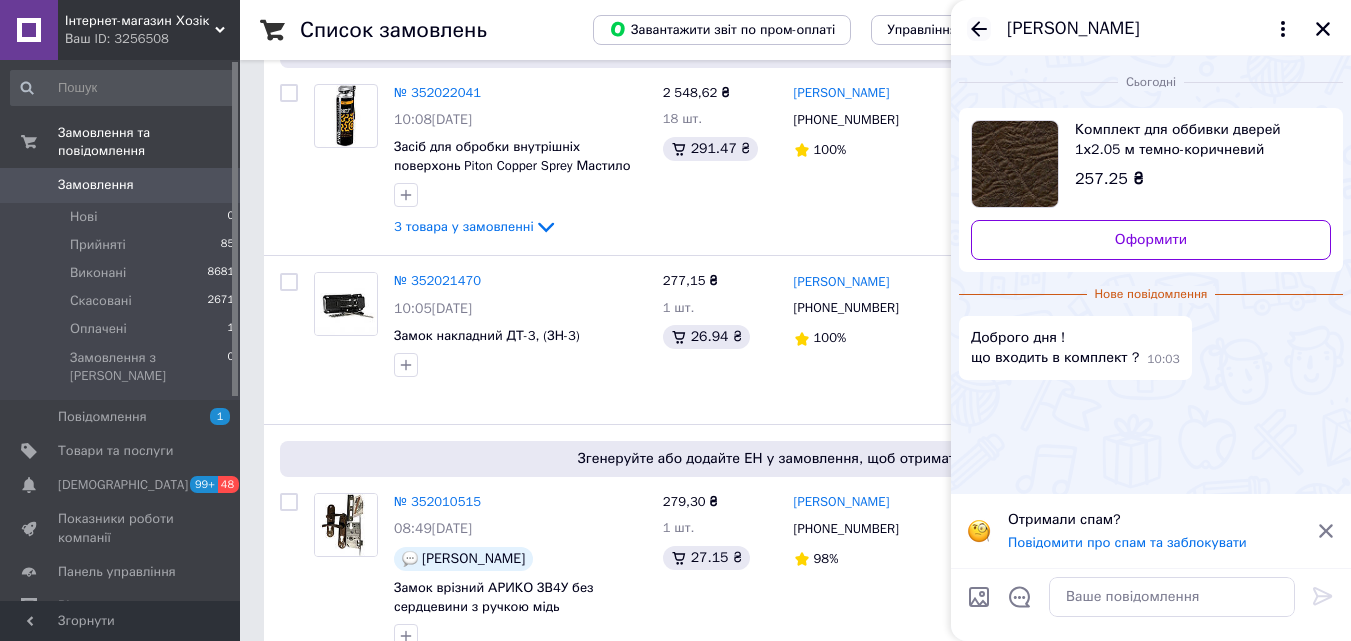 click 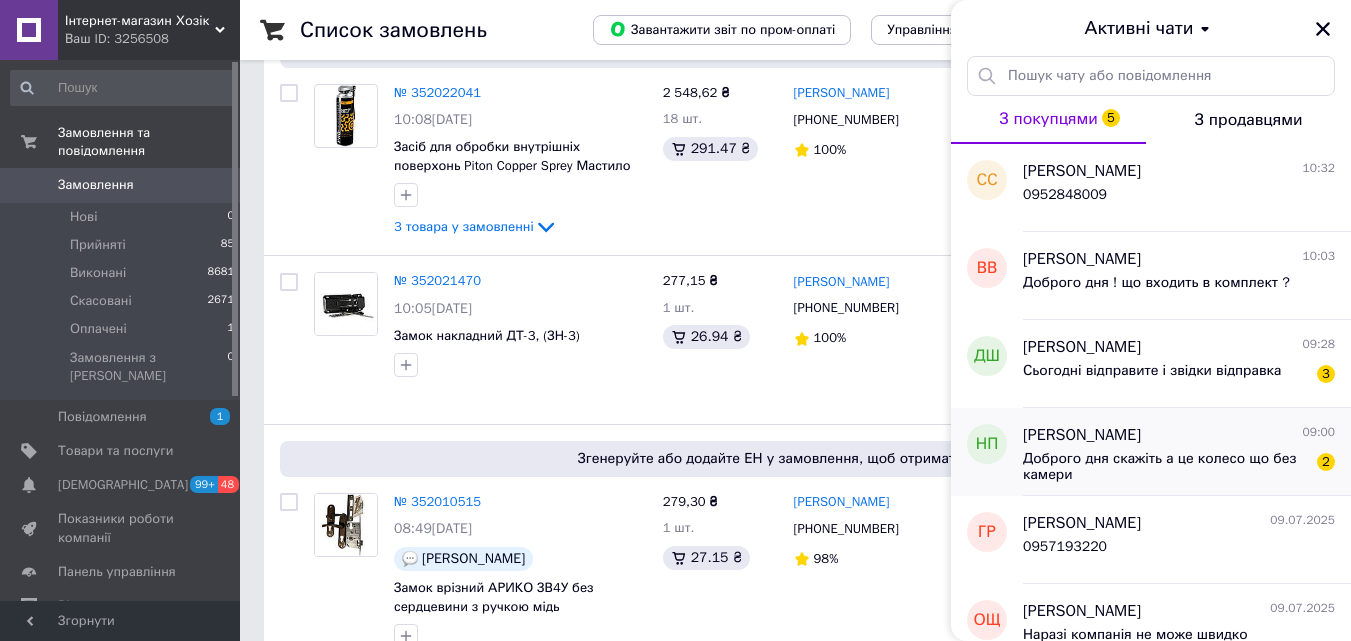 click on "Доброго дня скажіть а це колесо що без камери" at bounding box center (1165, 467) 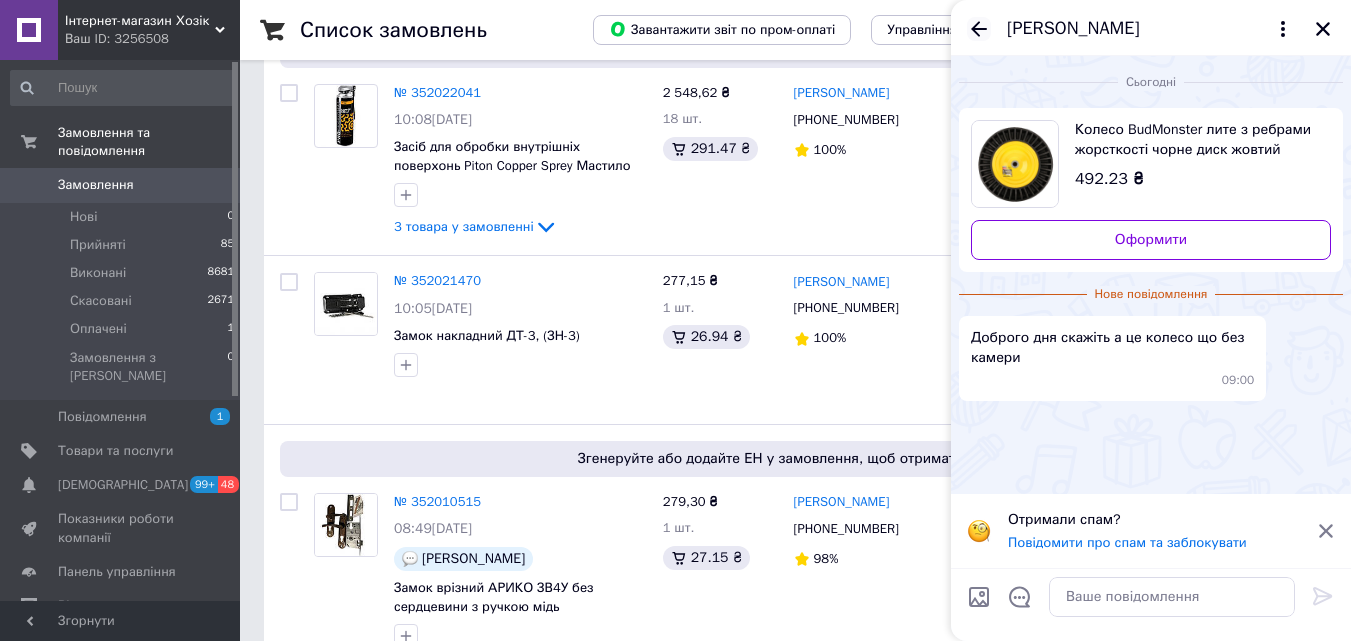 click 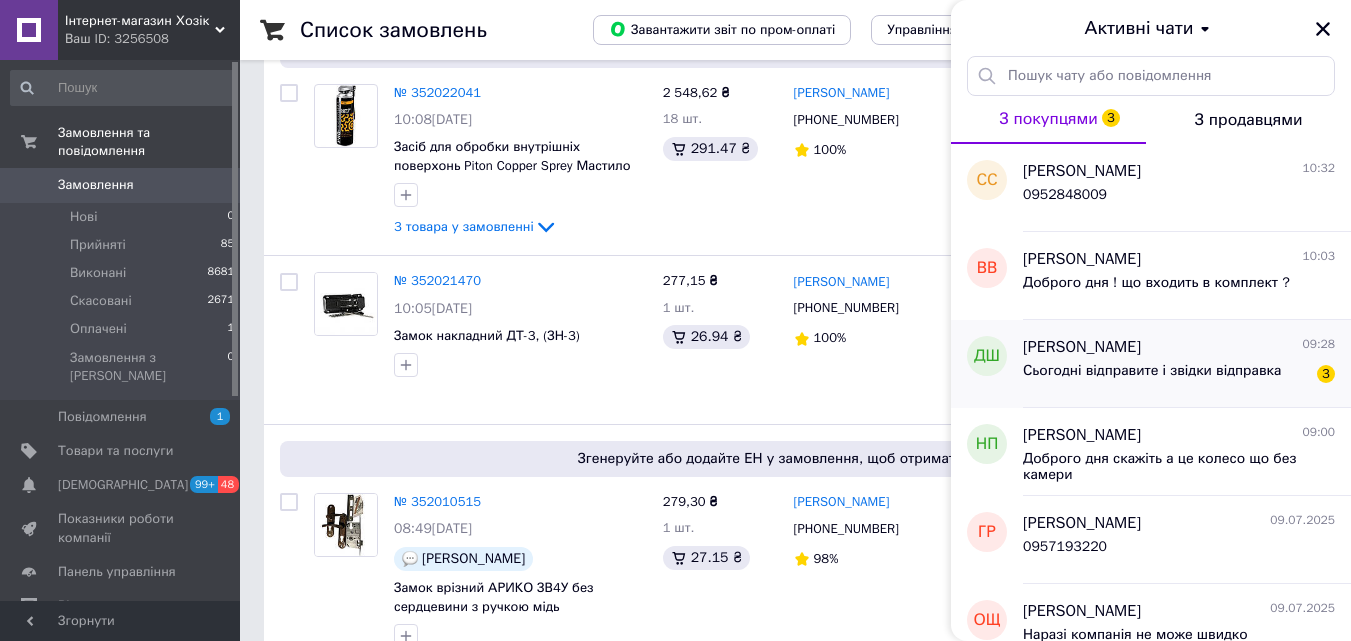 click on "Дмитро Шева 09:28" at bounding box center (1179, 347) 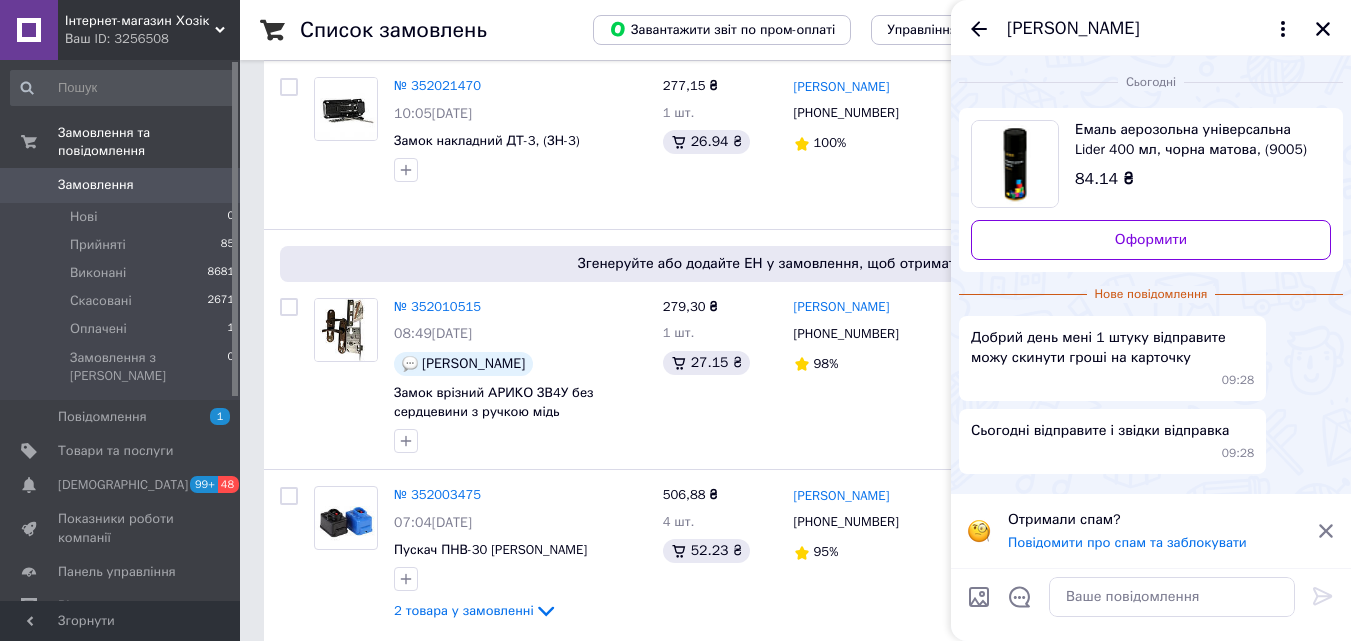 scroll, scrollTop: 400, scrollLeft: 0, axis: vertical 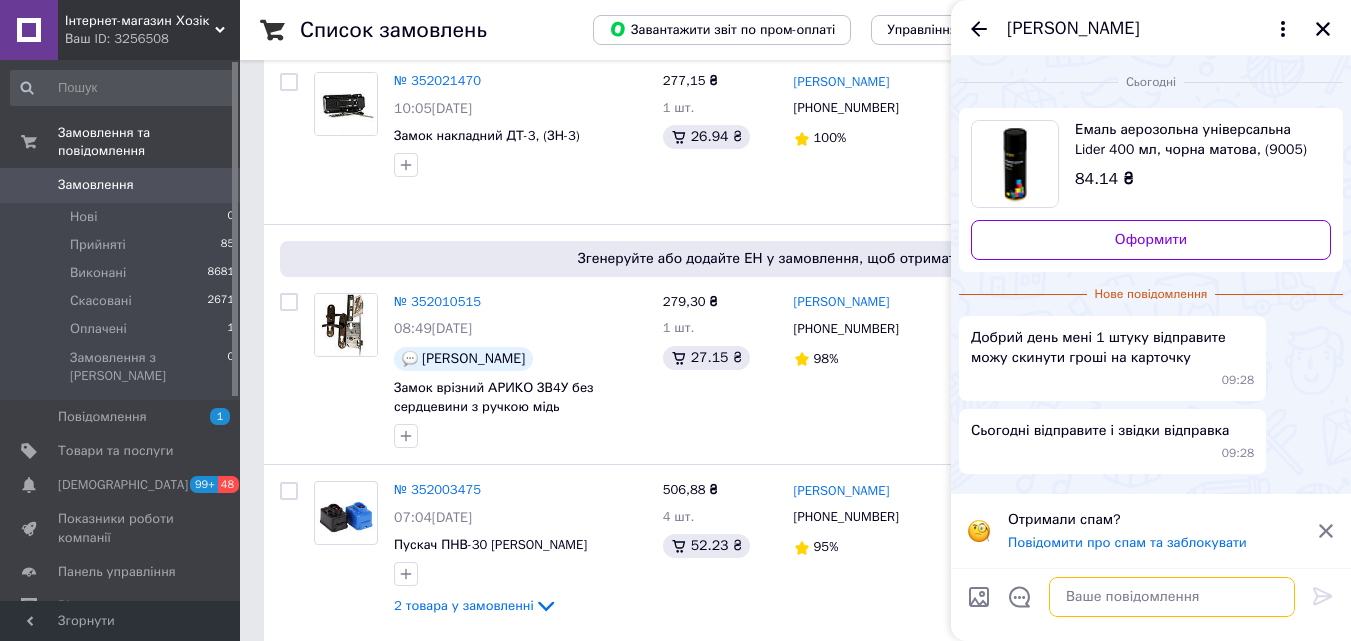 click at bounding box center (1172, 597) 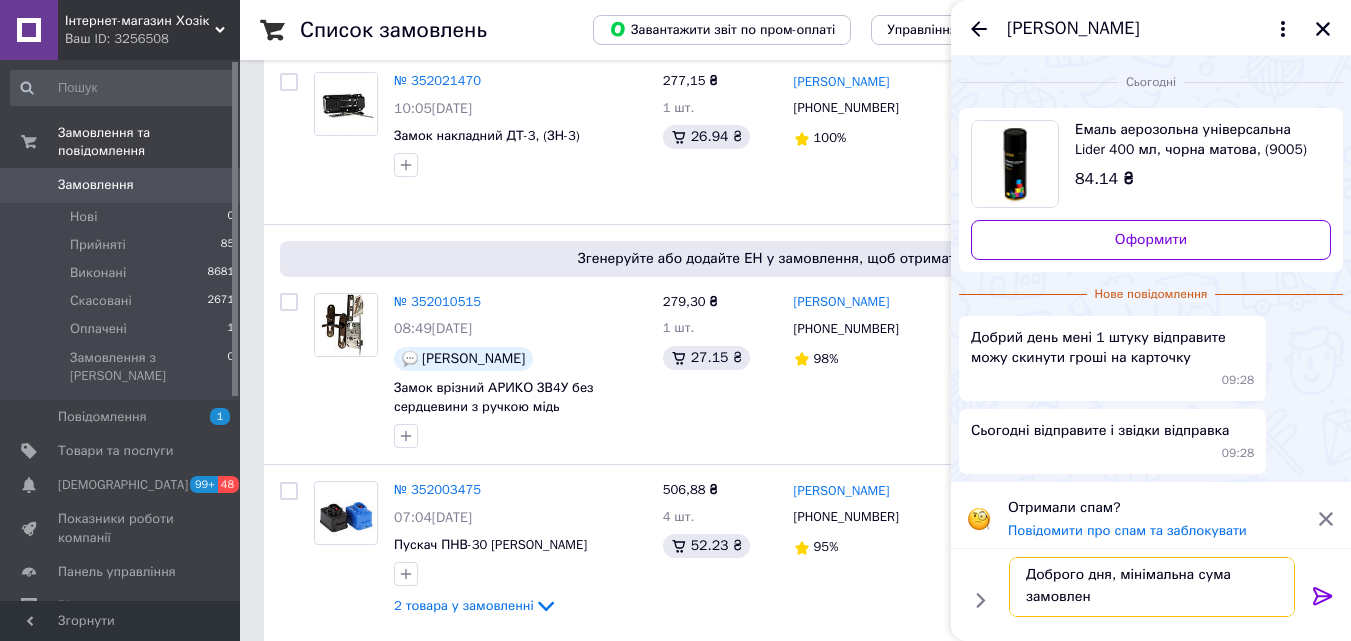 scroll, scrollTop: 2, scrollLeft: 0, axis: vertical 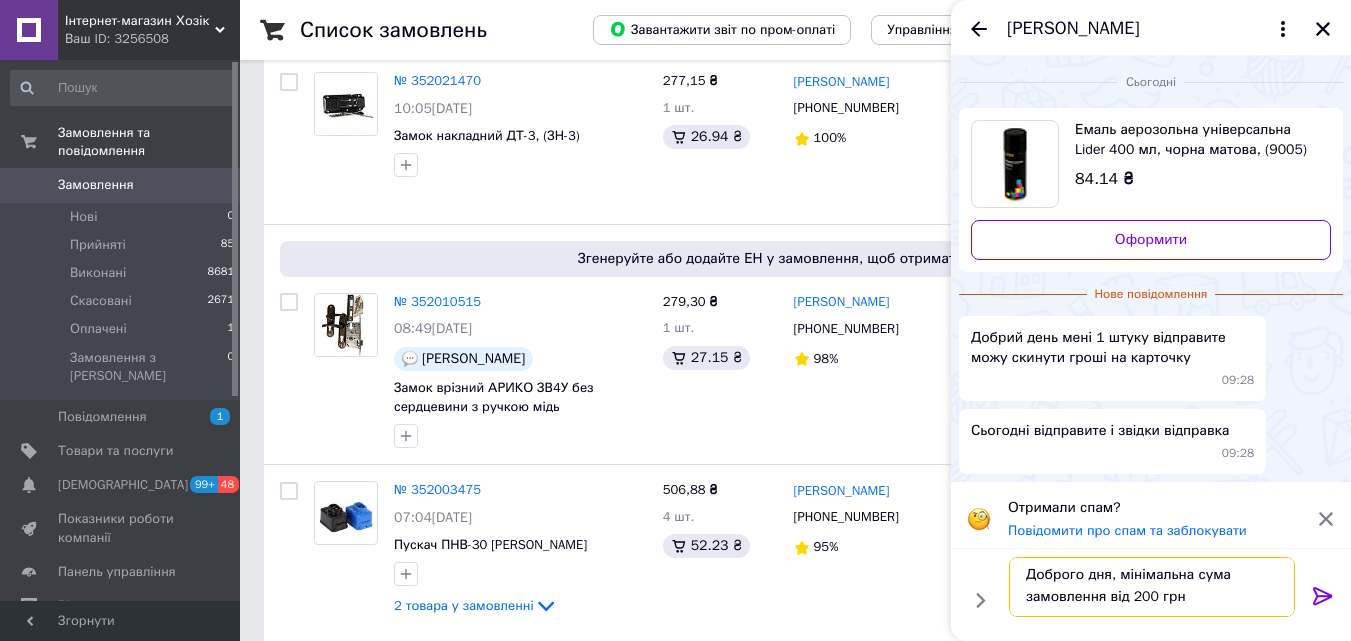 type on "Доброго дня, мінімальна сума замовлення від 200 грн" 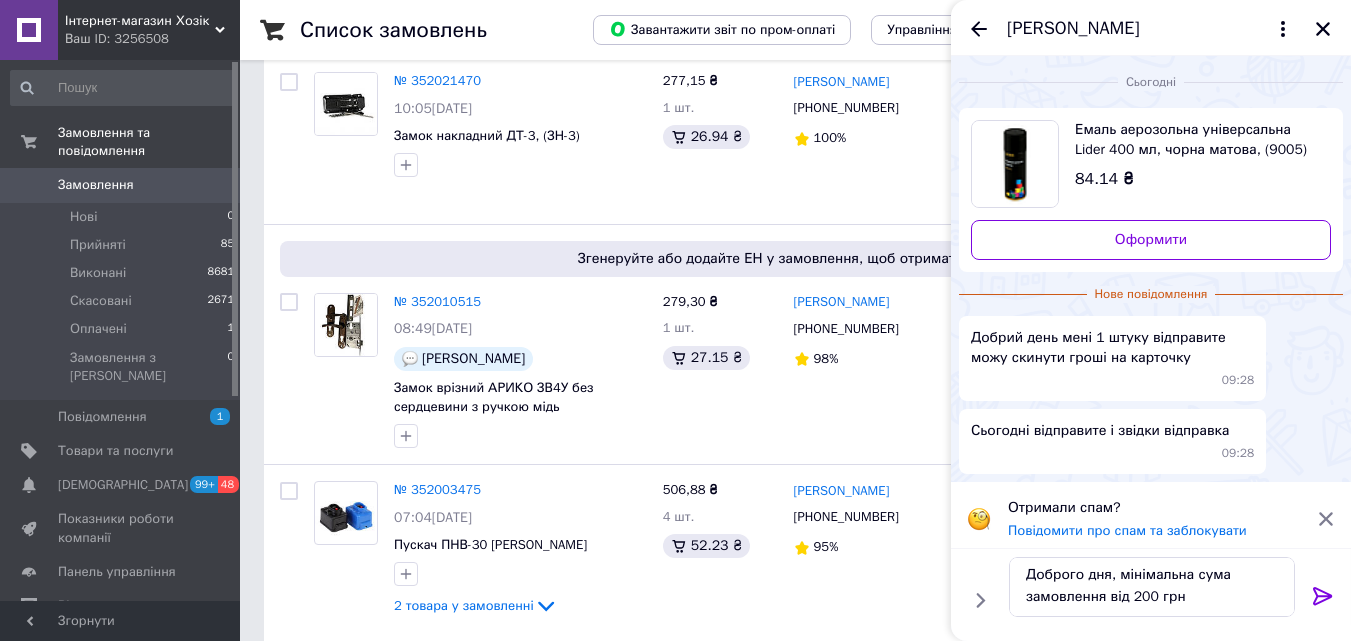 click at bounding box center [1323, 600] 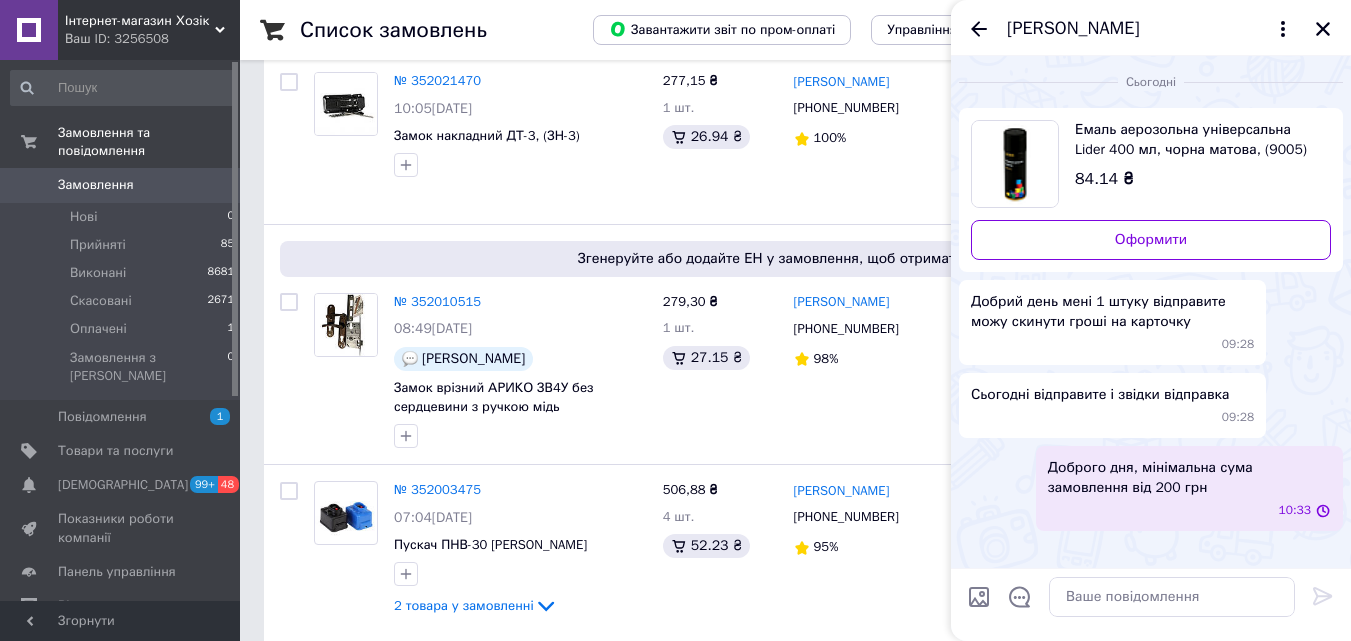 scroll, scrollTop: 0, scrollLeft: 0, axis: both 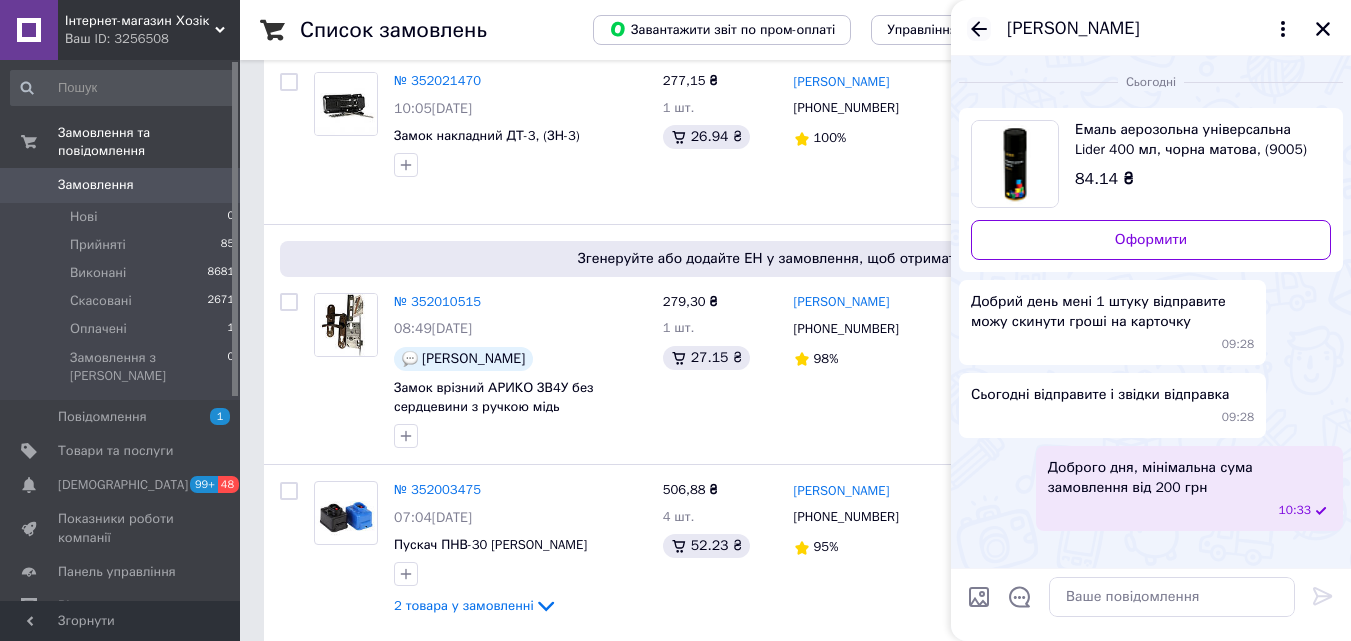 click 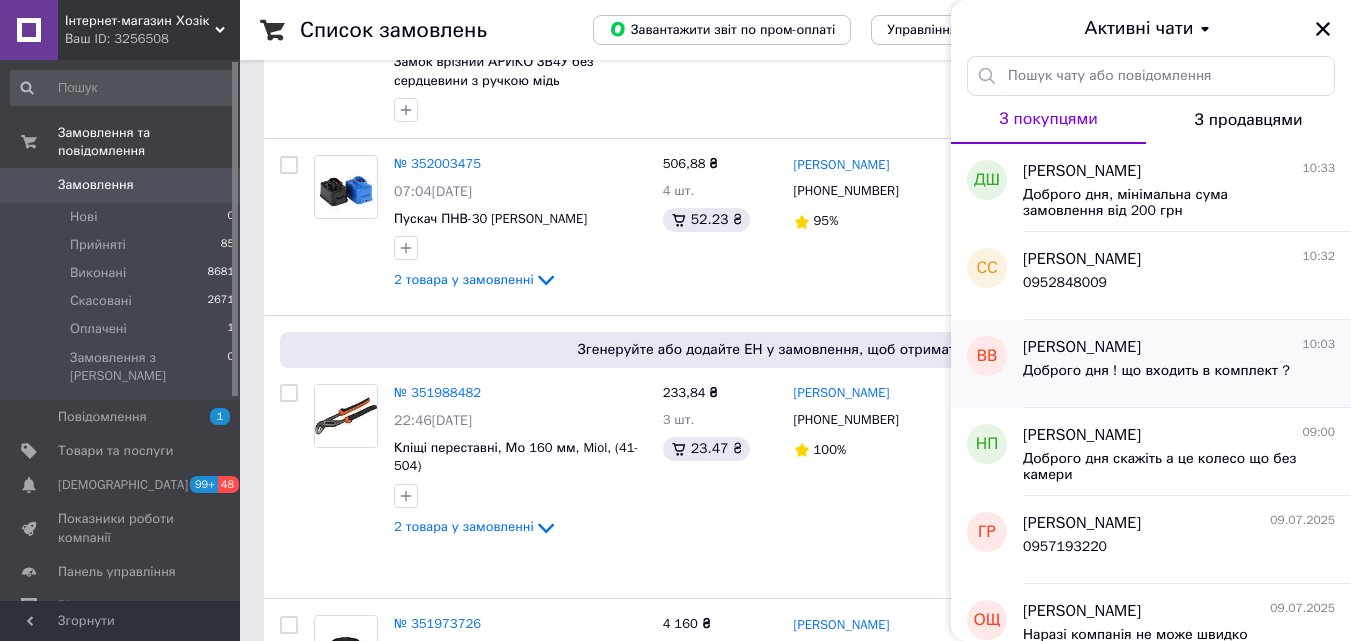 scroll, scrollTop: 900, scrollLeft: 0, axis: vertical 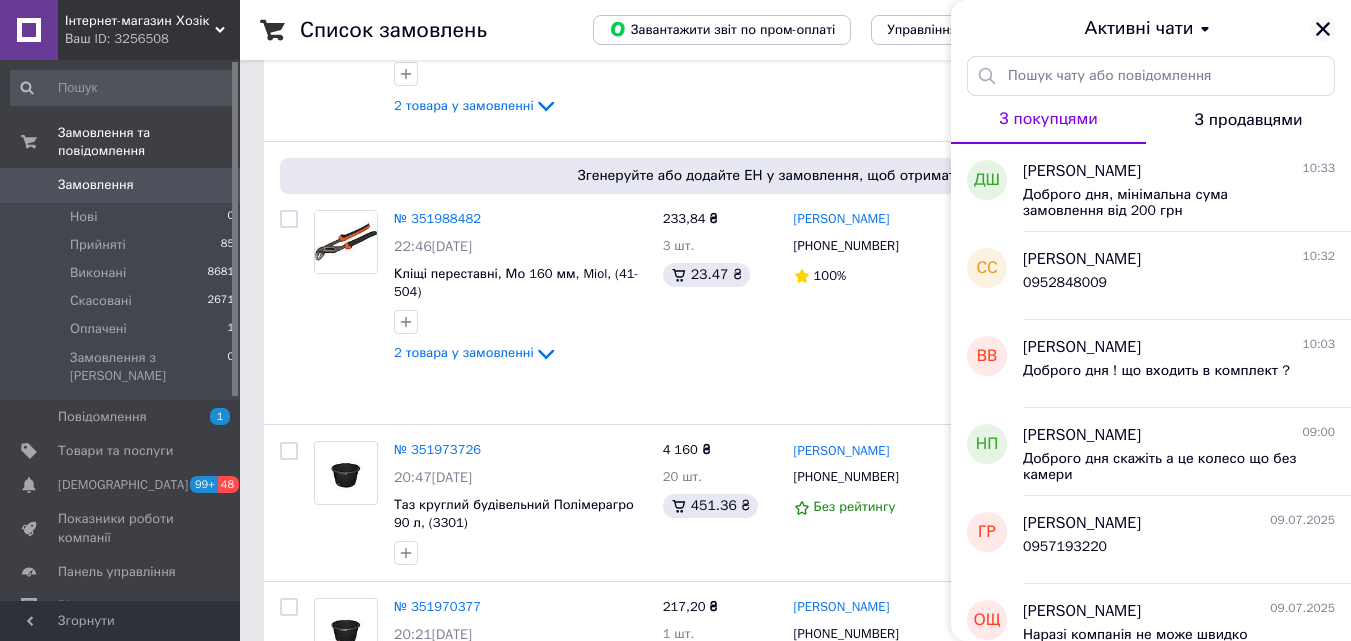 click 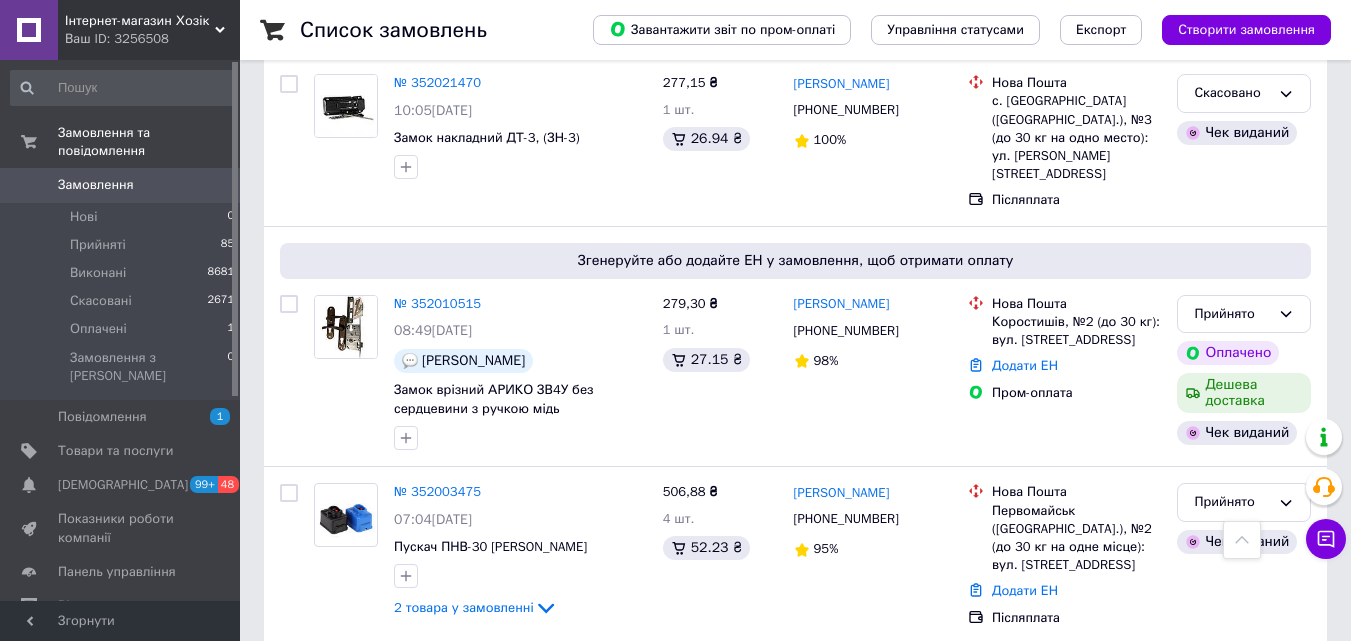 scroll, scrollTop: 0, scrollLeft: 0, axis: both 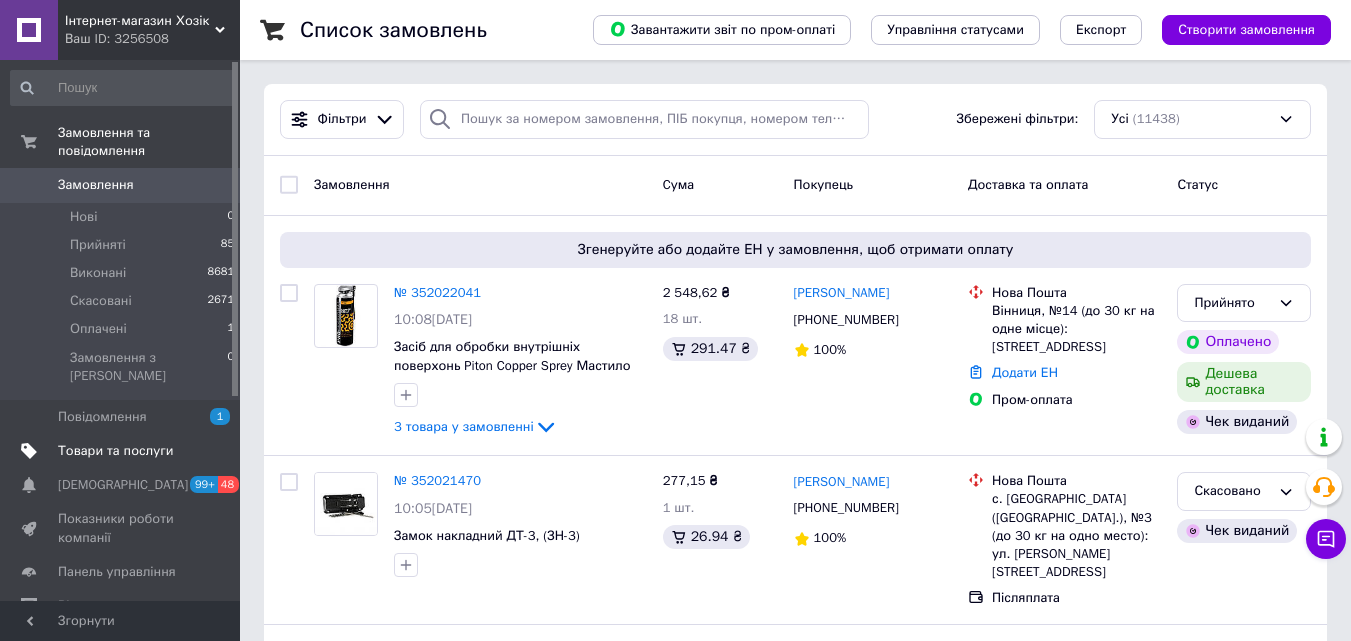 click on "Товари та послуги" at bounding box center (115, 451) 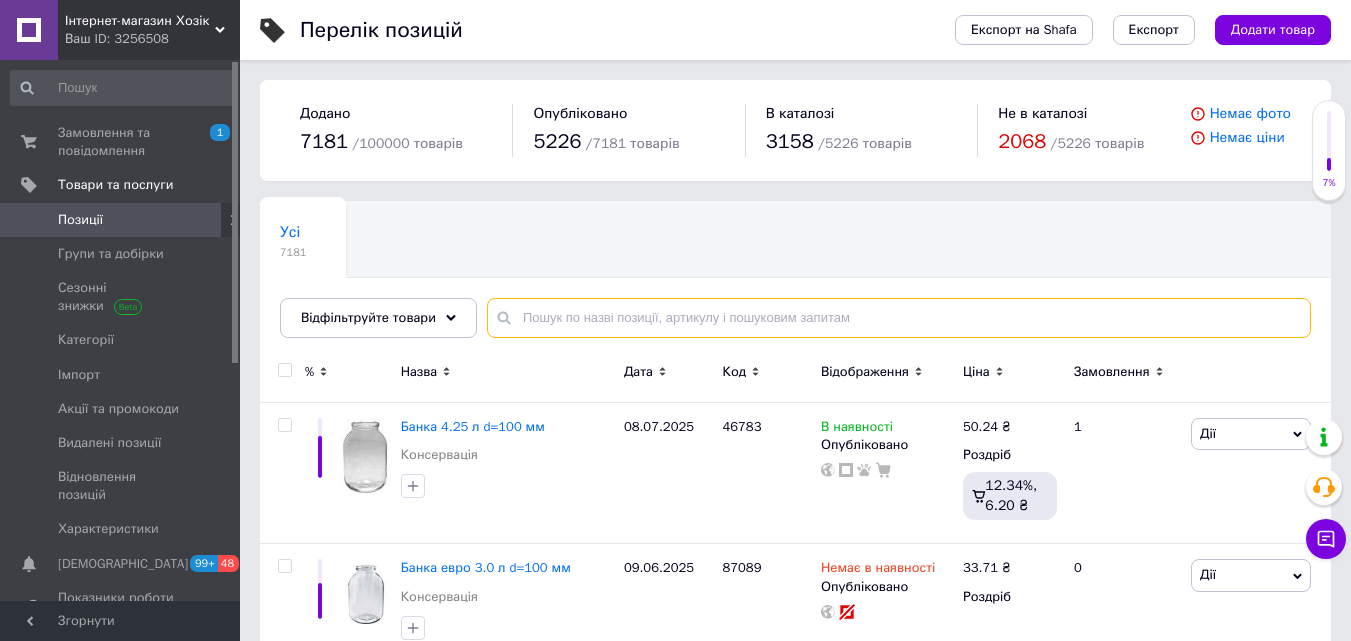 click at bounding box center [899, 318] 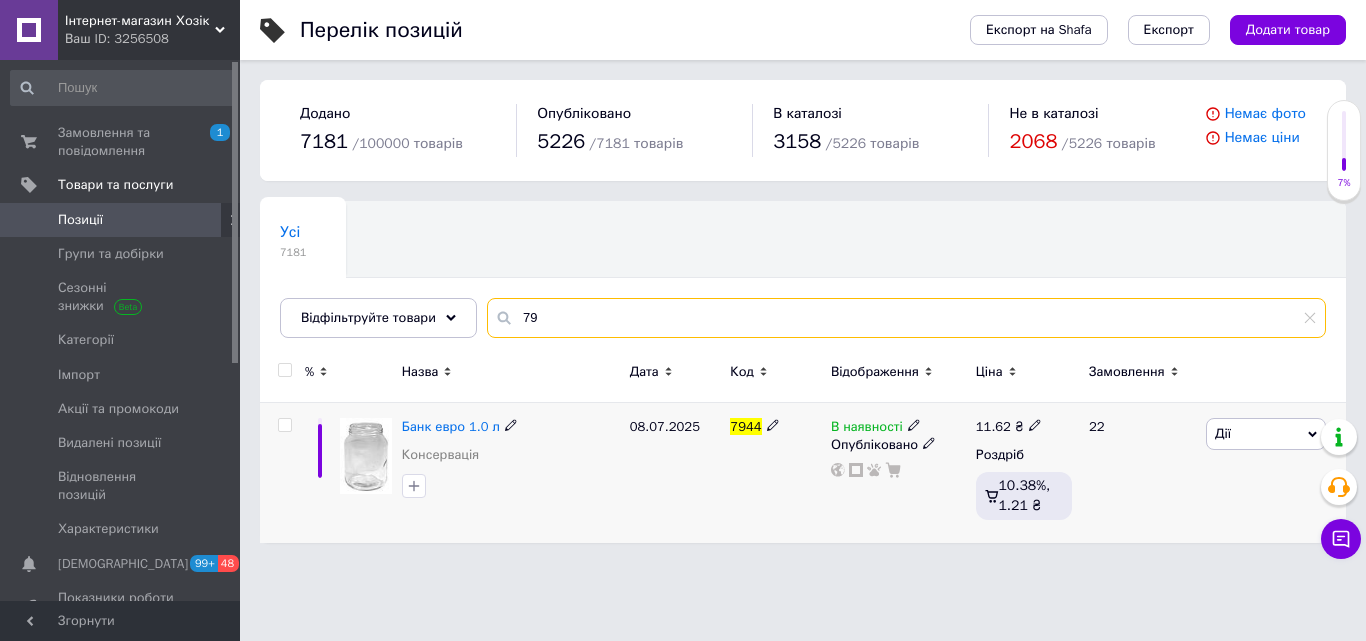 type on "7" 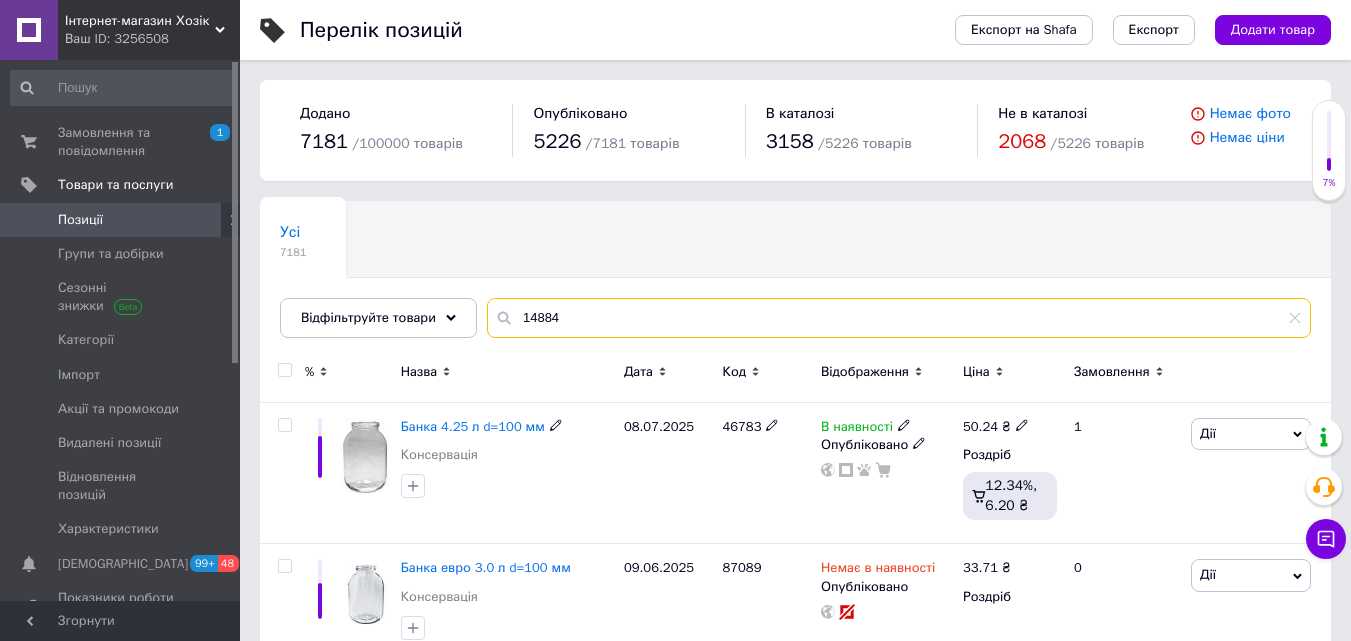 type on "14884" 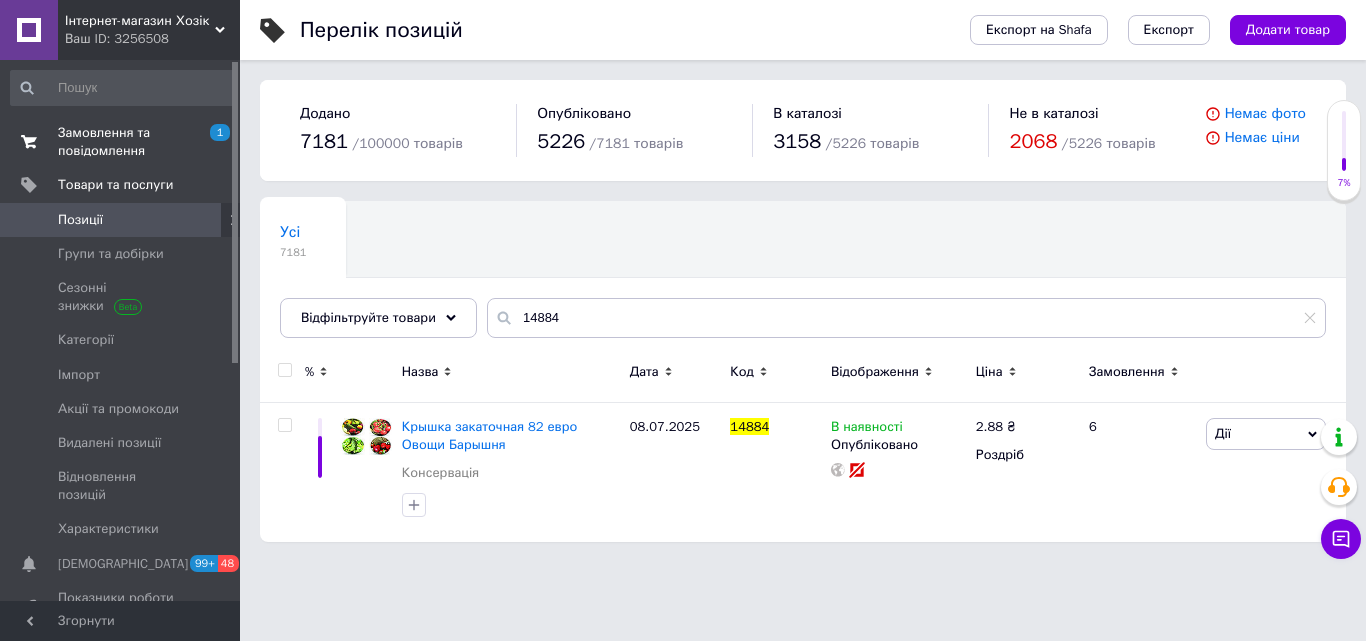 click on "Замовлення та повідомлення" at bounding box center [121, 142] 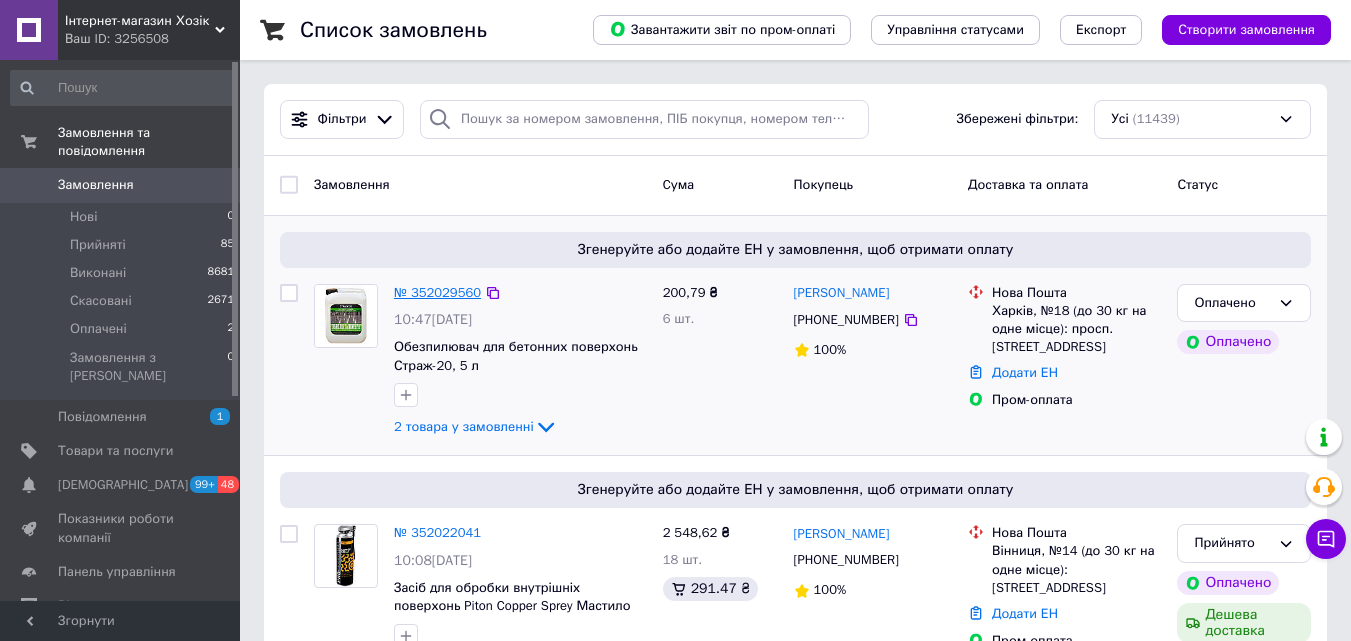 click on "№ 352029560" at bounding box center (437, 292) 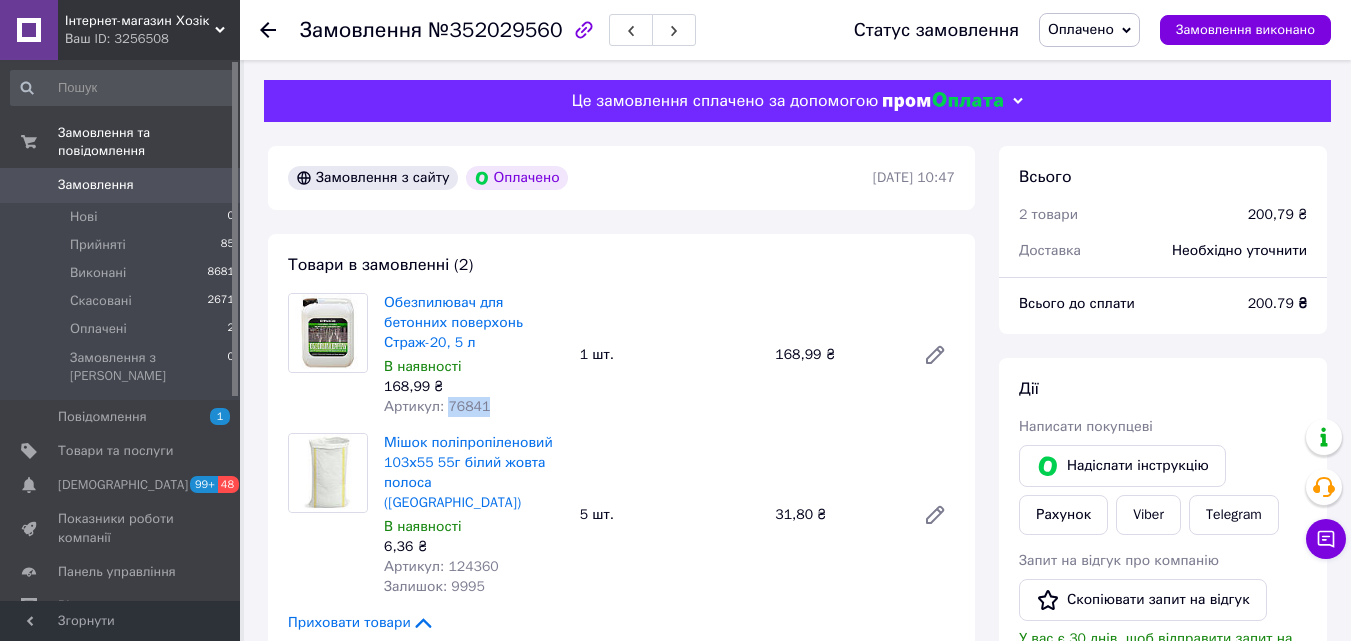 drag, startPoint x: 493, startPoint y: 385, endPoint x: 446, endPoint y: 385, distance: 47 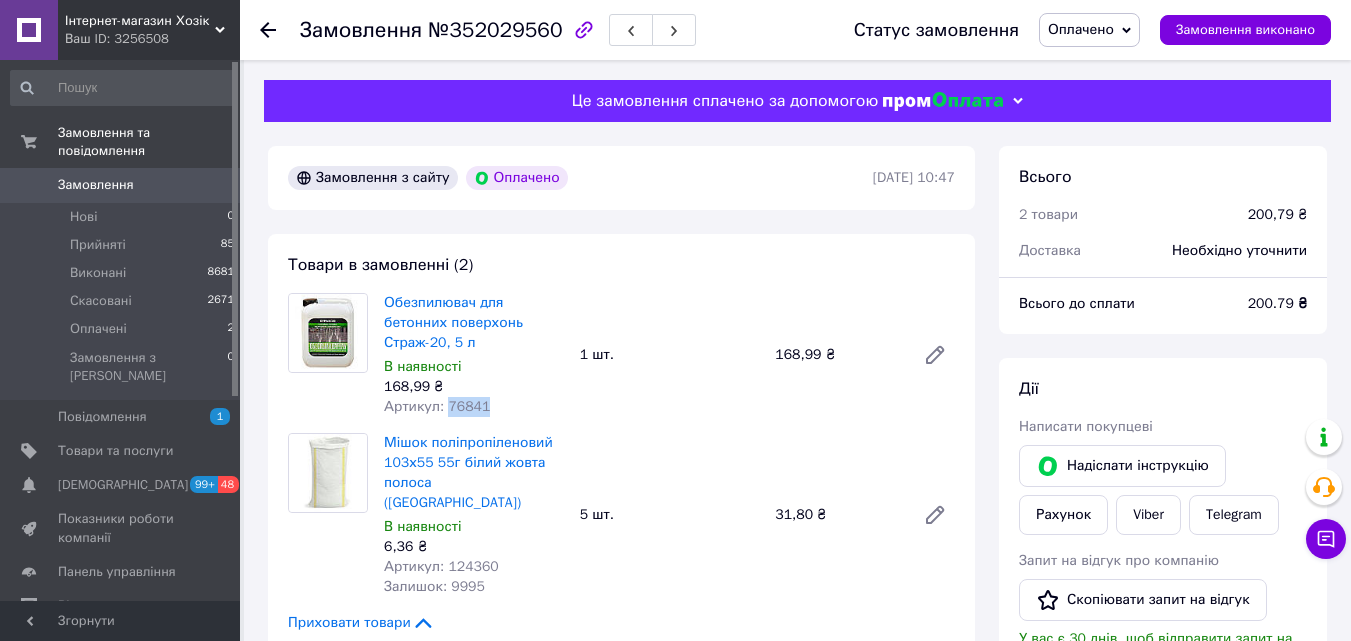 copy on "76841" 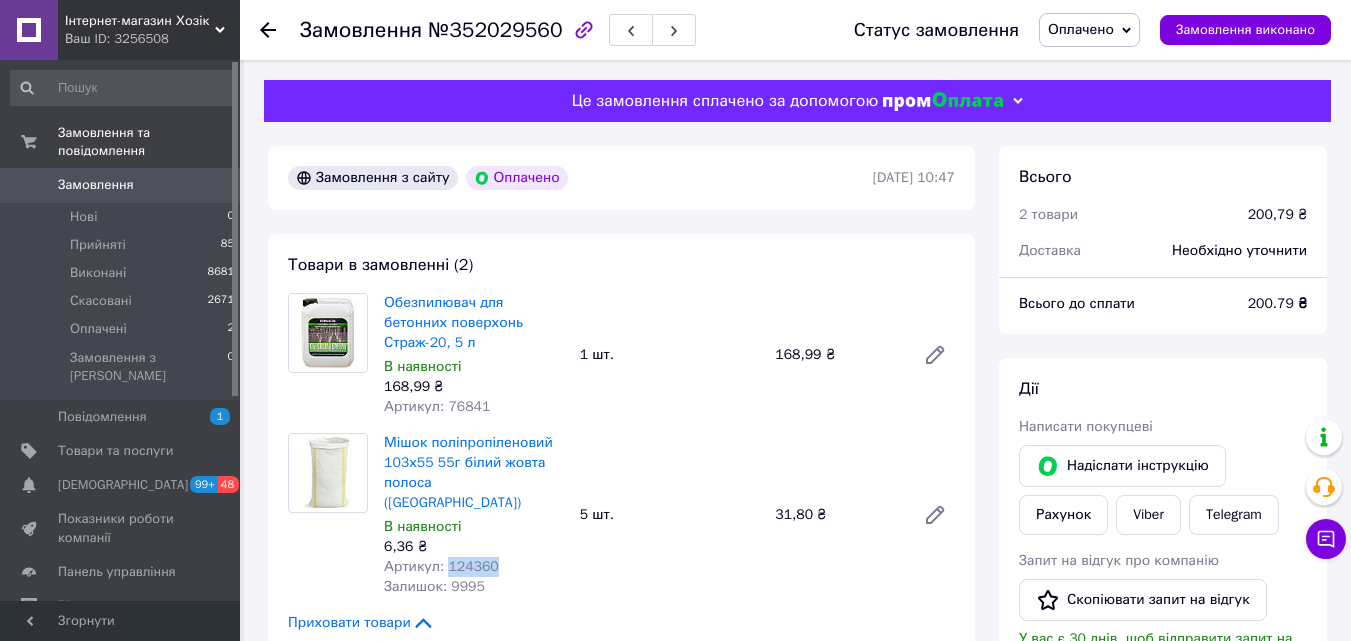 drag, startPoint x: 504, startPoint y: 528, endPoint x: 442, endPoint y: 529, distance: 62.008064 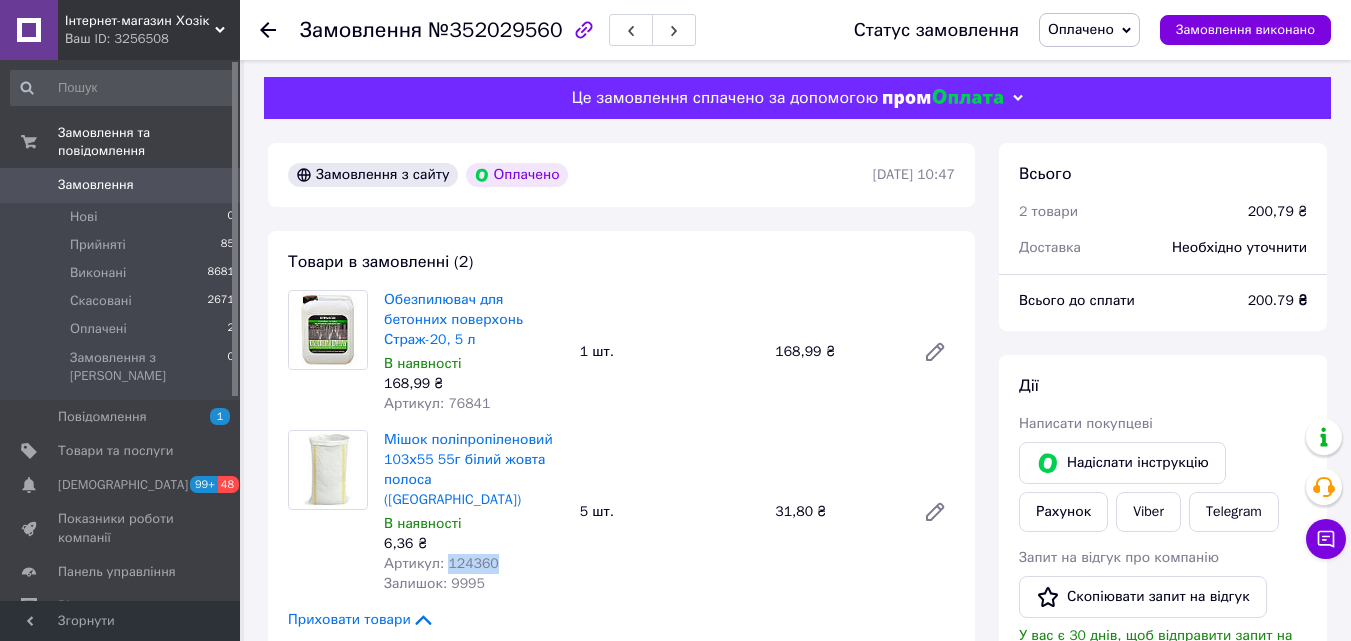 scroll, scrollTop: 0, scrollLeft: 0, axis: both 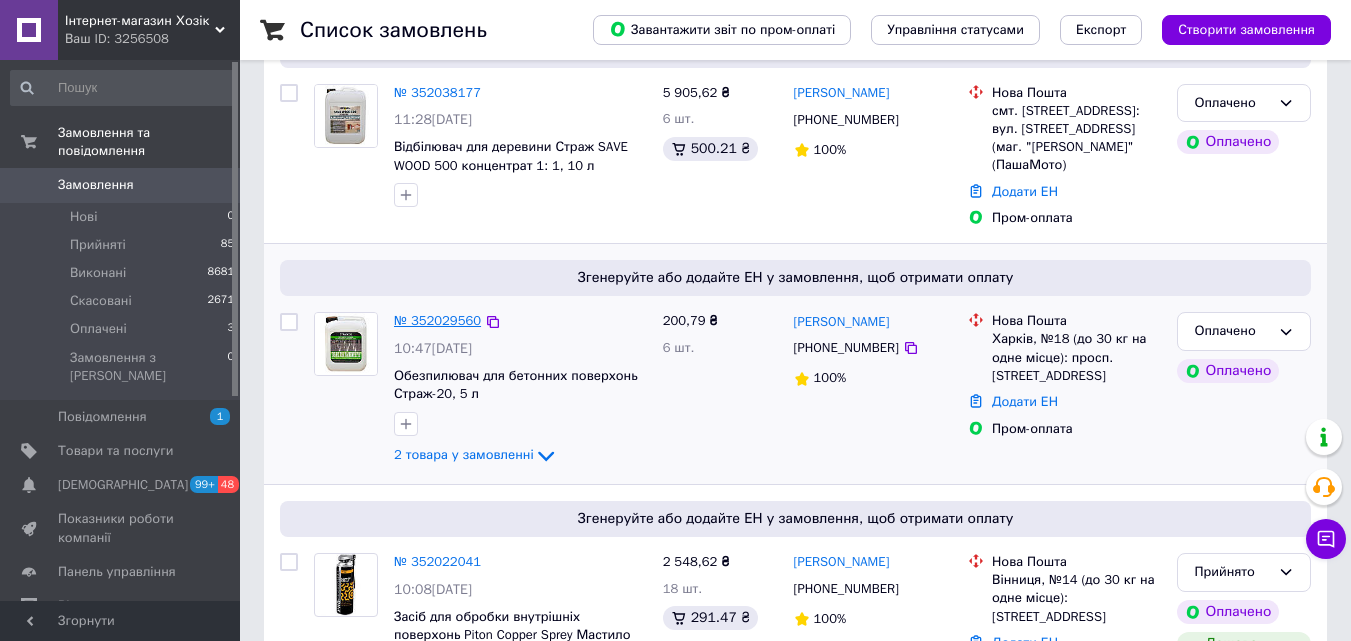 click on "№ 352029560" at bounding box center [437, 320] 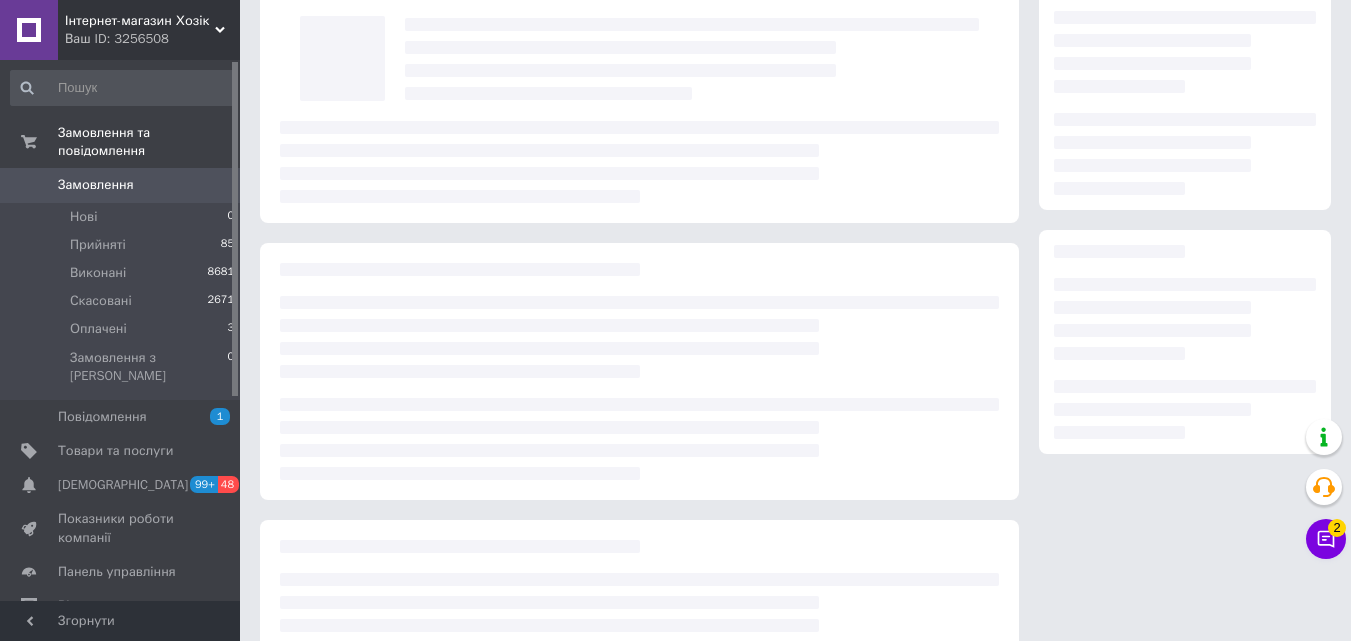 scroll, scrollTop: 0, scrollLeft: 0, axis: both 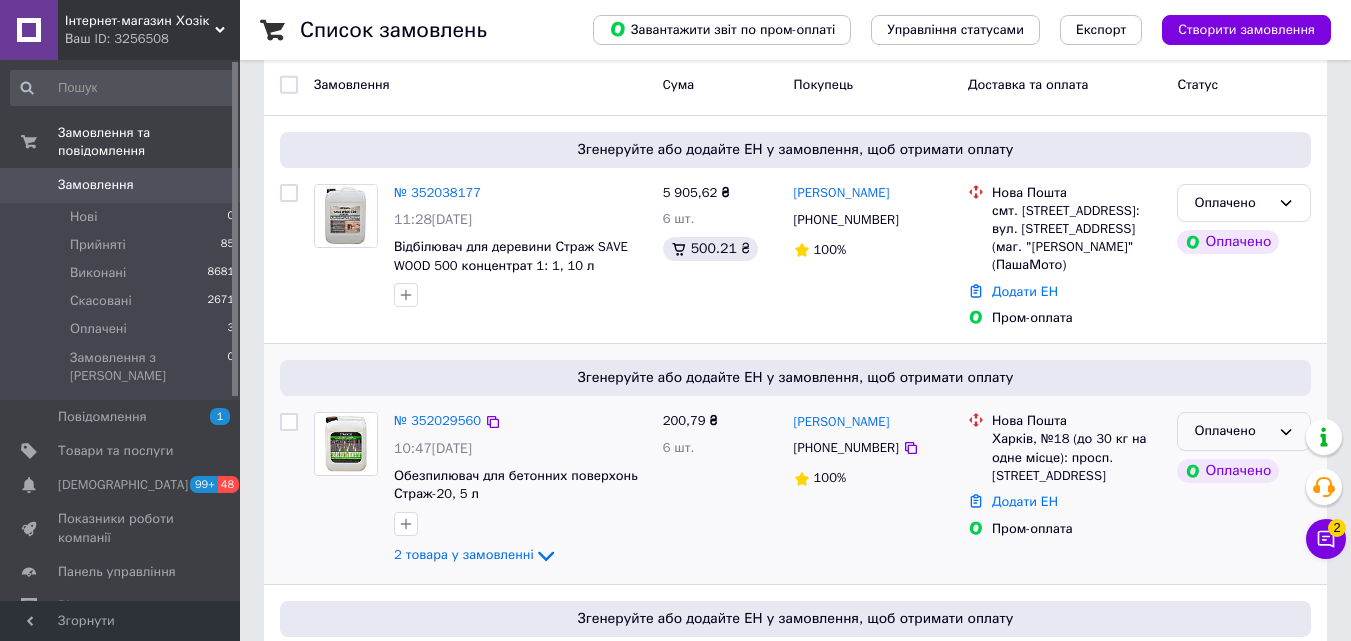 click on "Оплачено" at bounding box center (1244, 431) 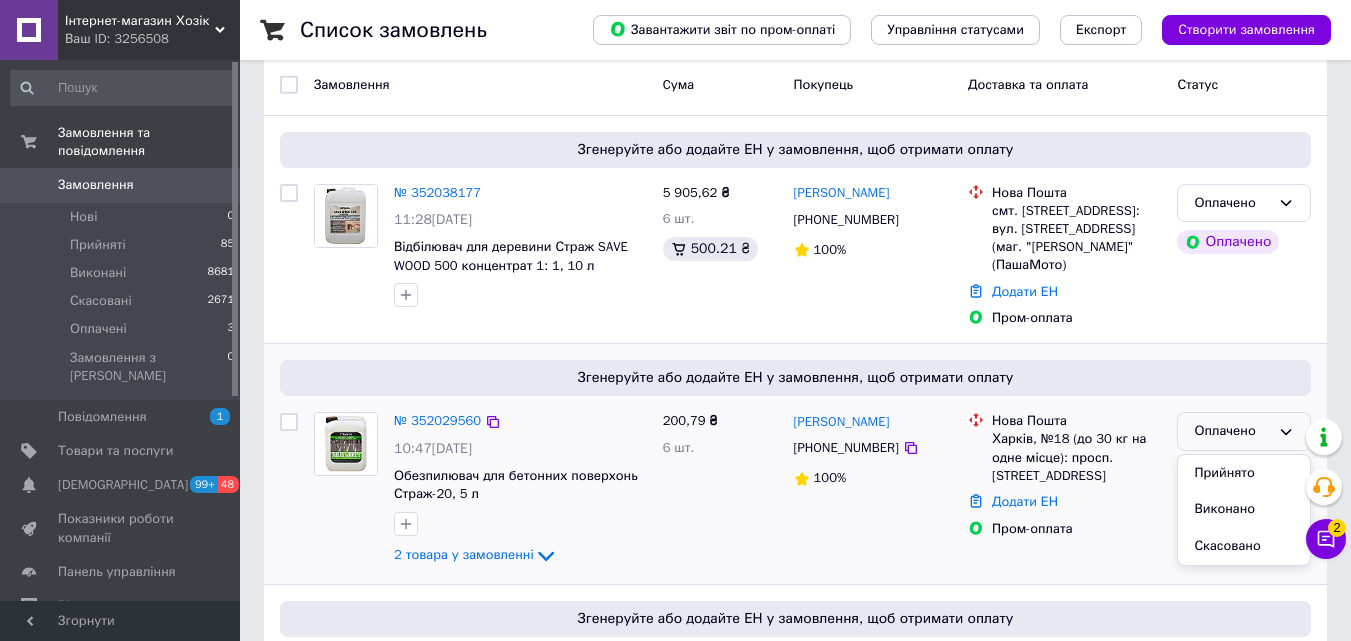 drag, startPoint x: 1225, startPoint y: 522, endPoint x: 1211, endPoint y: 502, distance: 24.41311 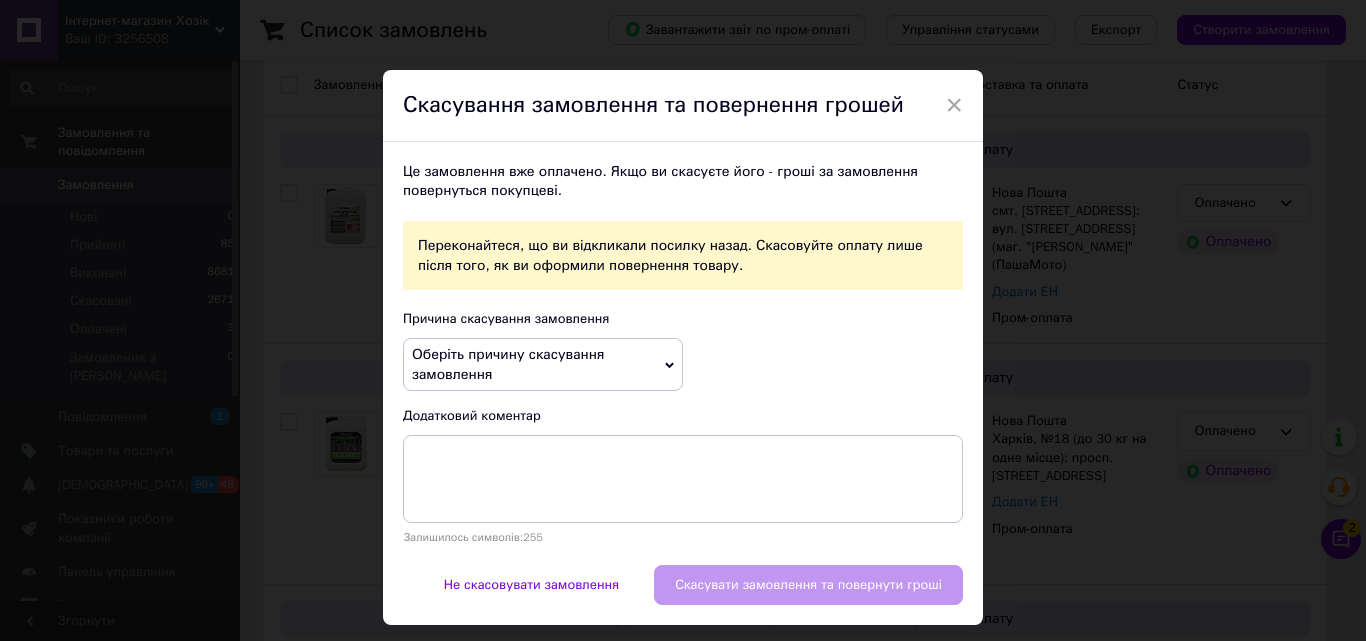 click on "Це замовлення вже оплачено. Якщо ви скасуєте його - гроші за замовлення повернуться покупцеві. Переконайтеся, що ви відкликали посилку назад. Скасовуйте оплату лише після того,
як ви оформили повернення товару. Причина скасування замовлення Оберіть причину скасування замовлення Немає в наявності Немає різновиду товару На прохання покупця Замовлення-дублікат Не виходить додзвонитися Інше Додатковий коментар Залишилось символів:  255" at bounding box center (683, 353) 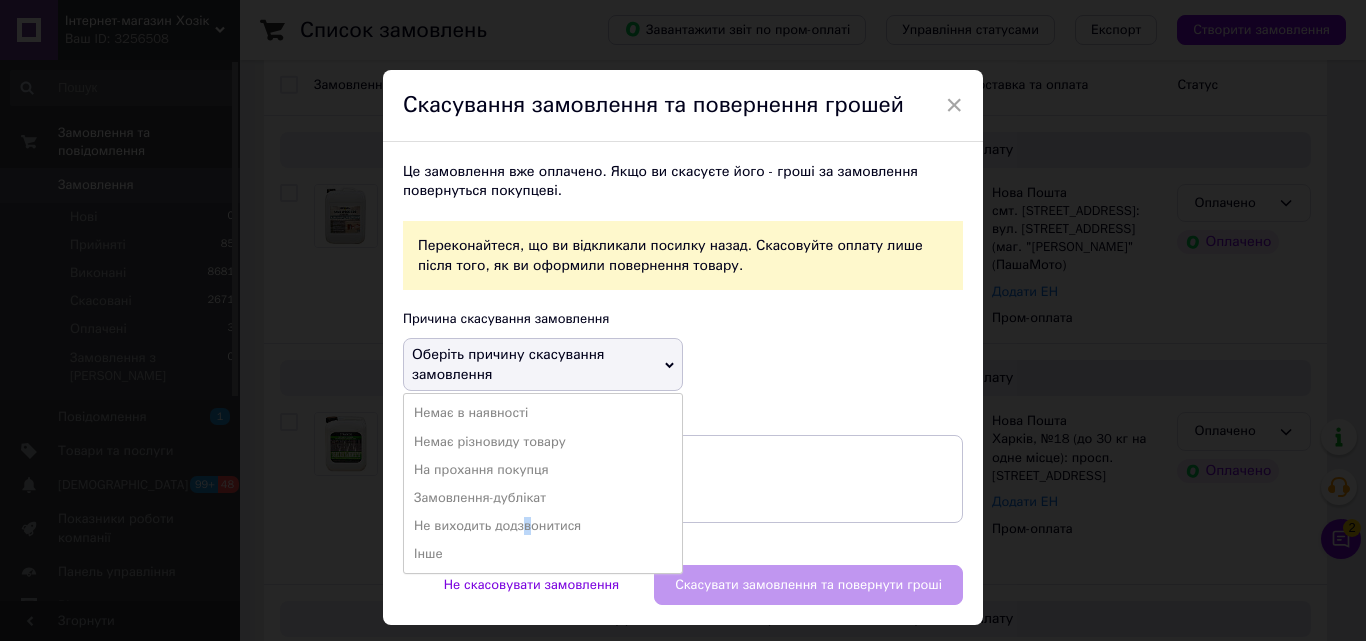 drag, startPoint x: 520, startPoint y: 532, endPoint x: 581, endPoint y: 533, distance: 61.008198 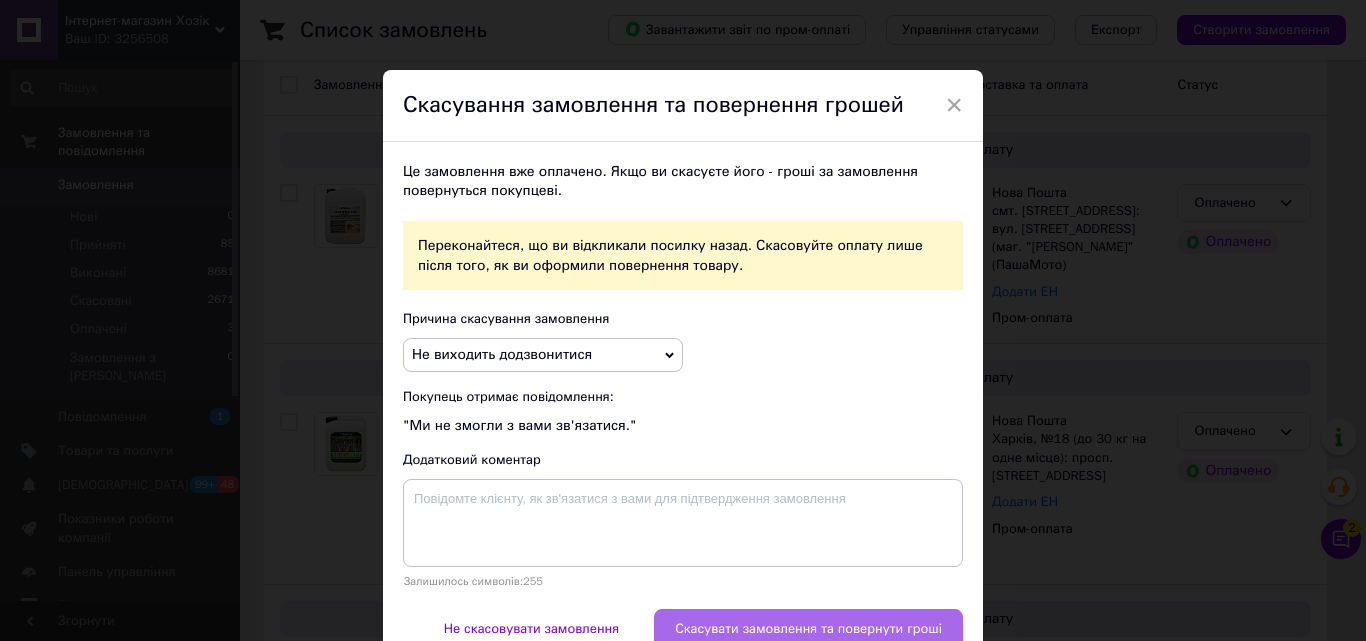 click on "Скасувати замовлення та повернути гроші" at bounding box center (808, 629) 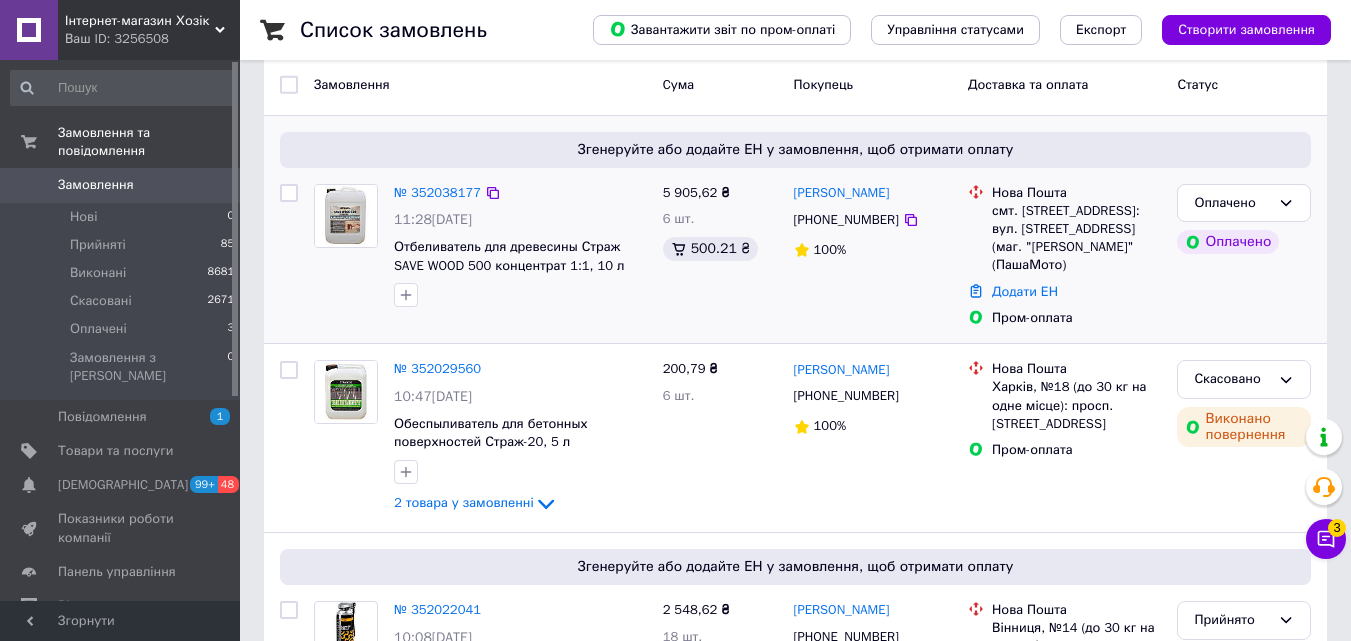 click on "№ 352038177" at bounding box center [437, 193] 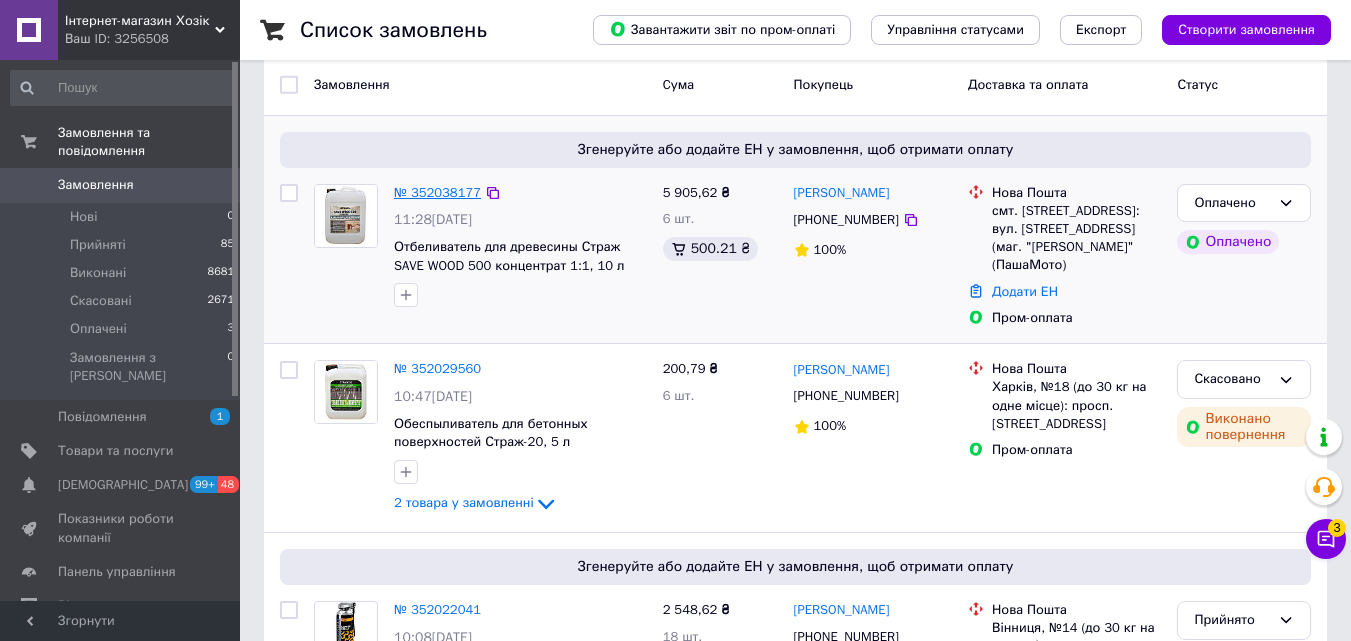 click on "№ 352038177" at bounding box center [437, 192] 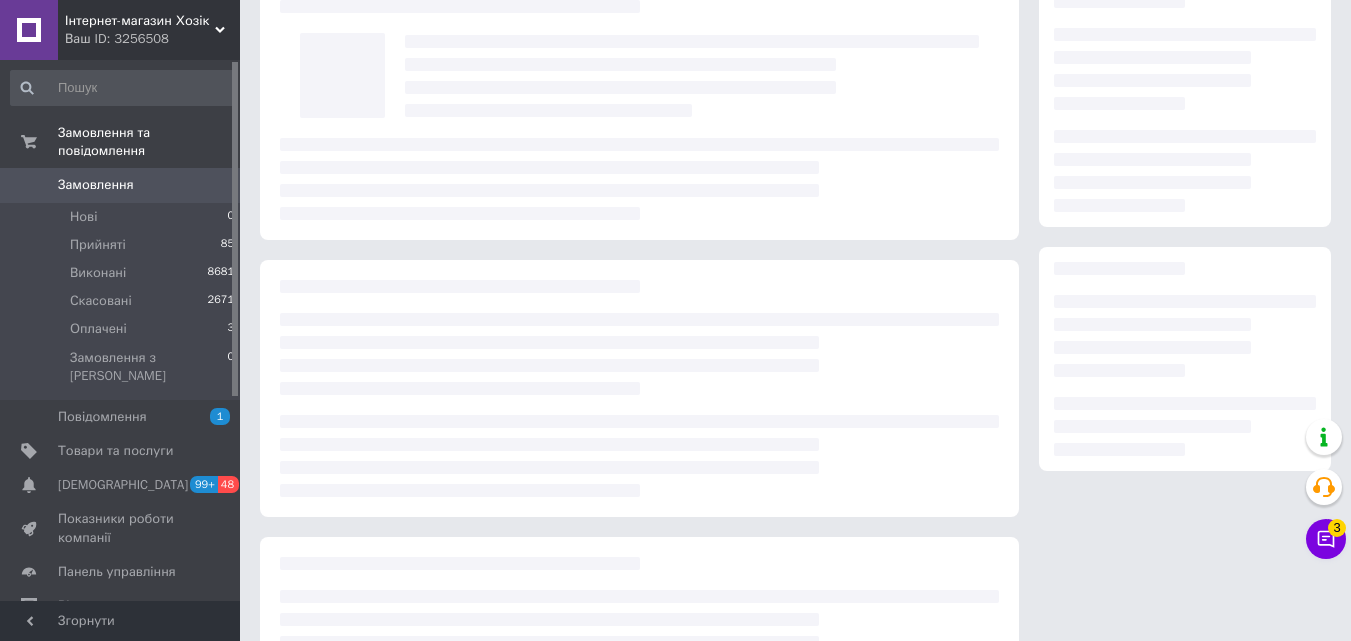 scroll, scrollTop: 0, scrollLeft: 0, axis: both 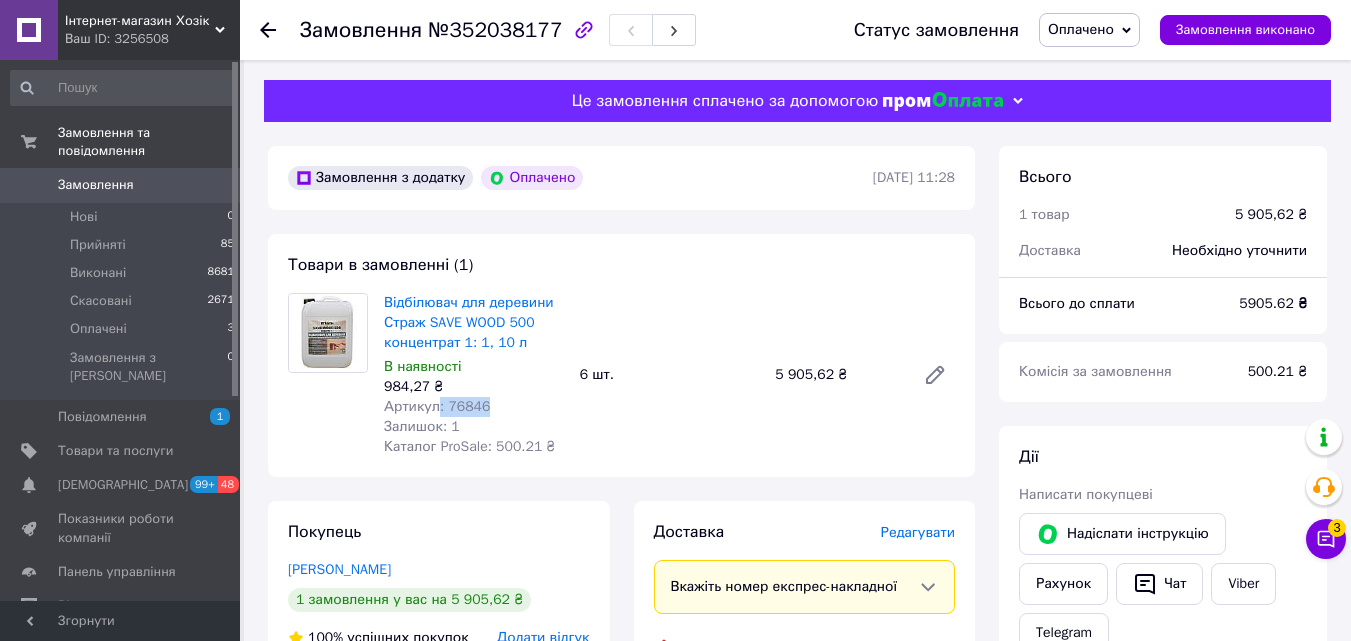 drag, startPoint x: 494, startPoint y: 404, endPoint x: 437, endPoint y: 410, distance: 57.31492 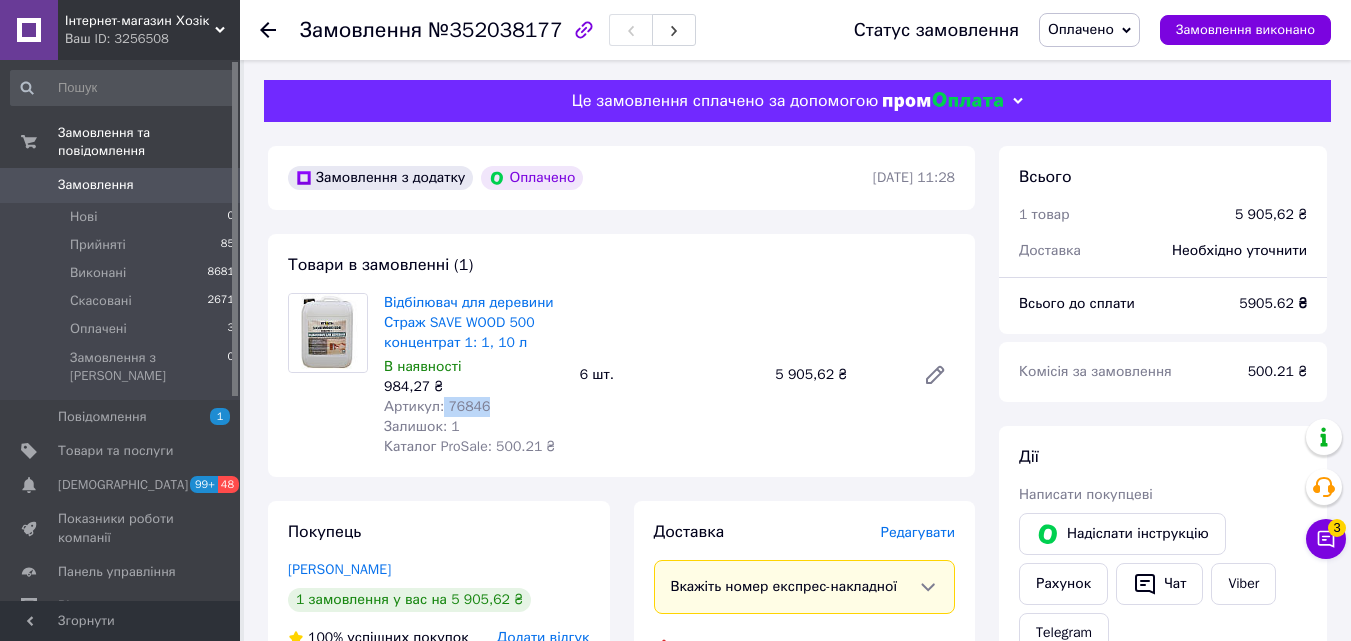 drag, startPoint x: 493, startPoint y: 416, endPoint x: 441, endPoint y: 406, distance: 52.95281 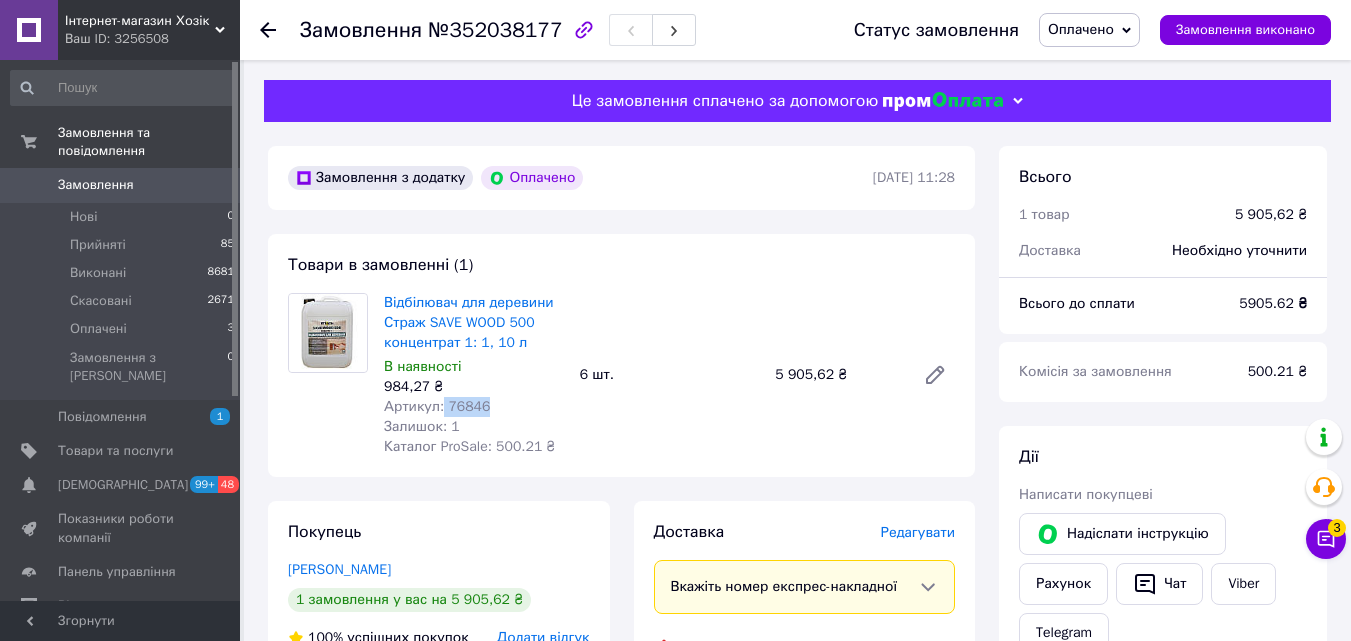 click on "Артикул: 76846" at bounding box center (474, 407) 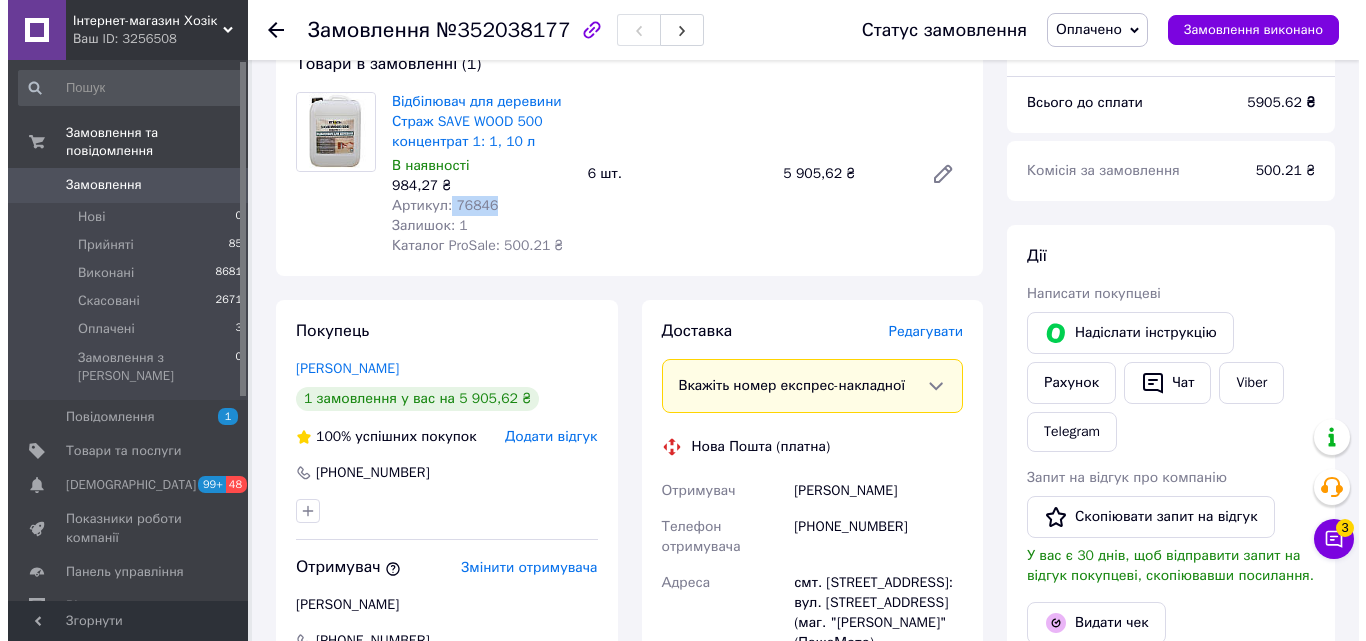 scroll, scrollTop: 400, scrollLeft: 0, axis: vertical 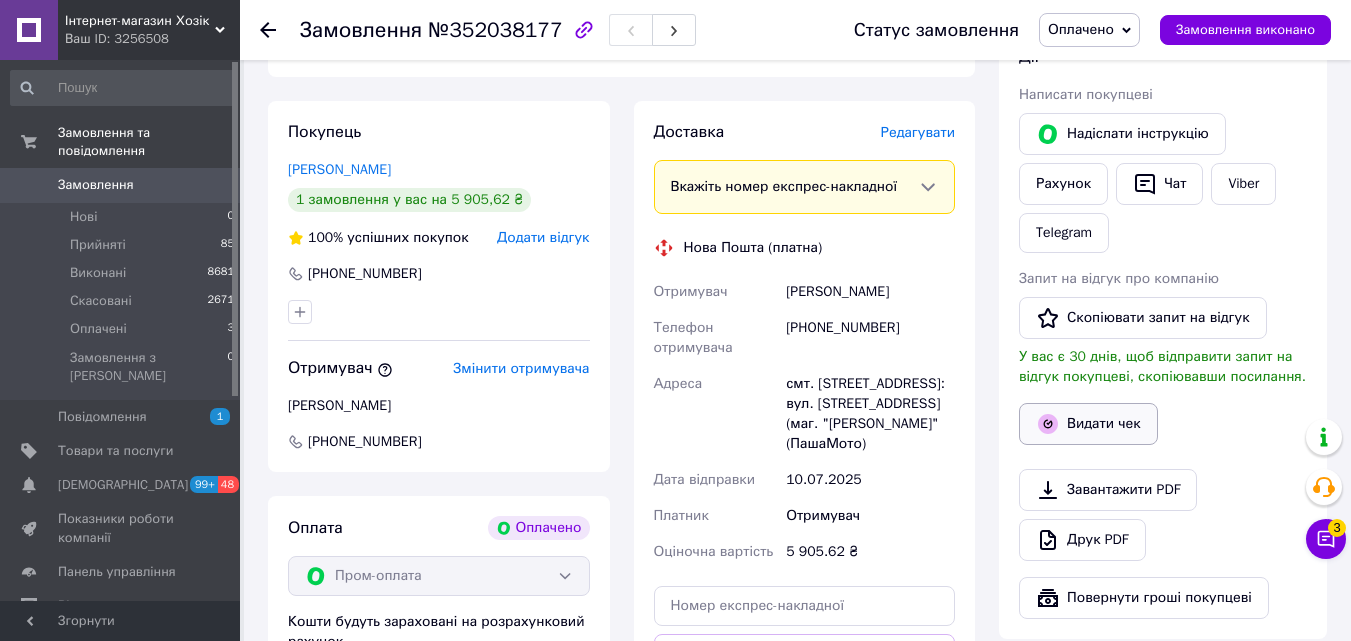 click on "Видати чек" at bounding box center [1088, 424] 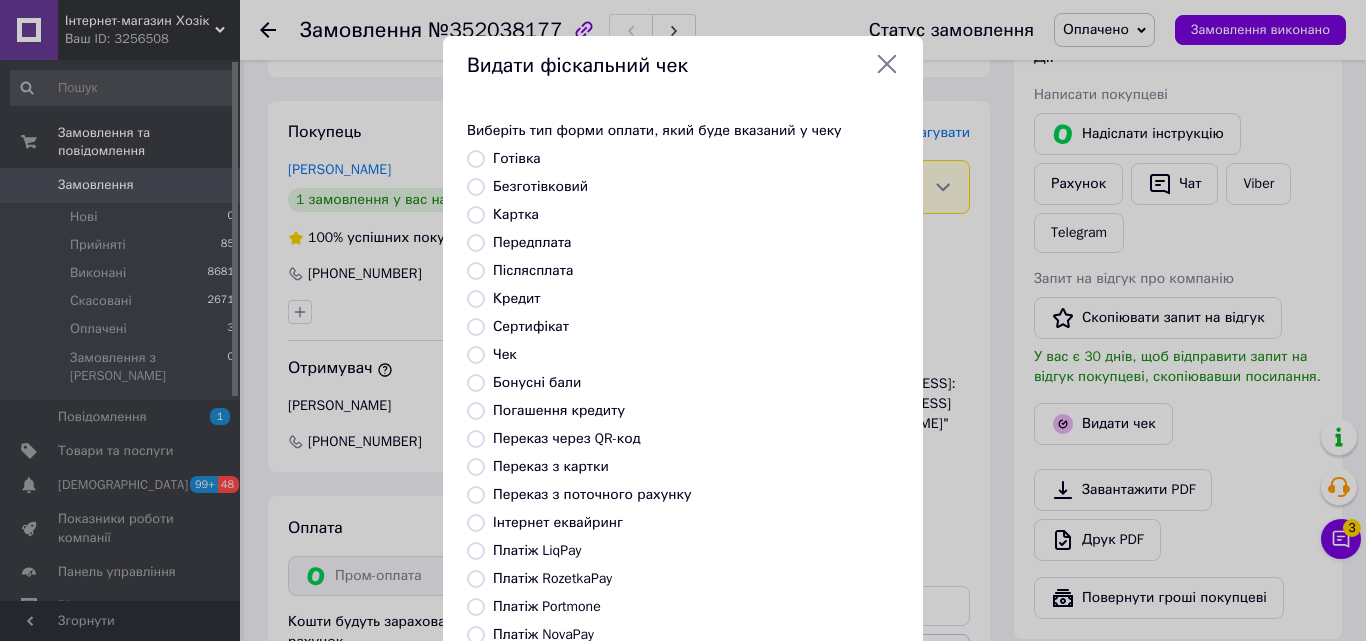 click on "Післясплата" at bounding box center [696, 271] 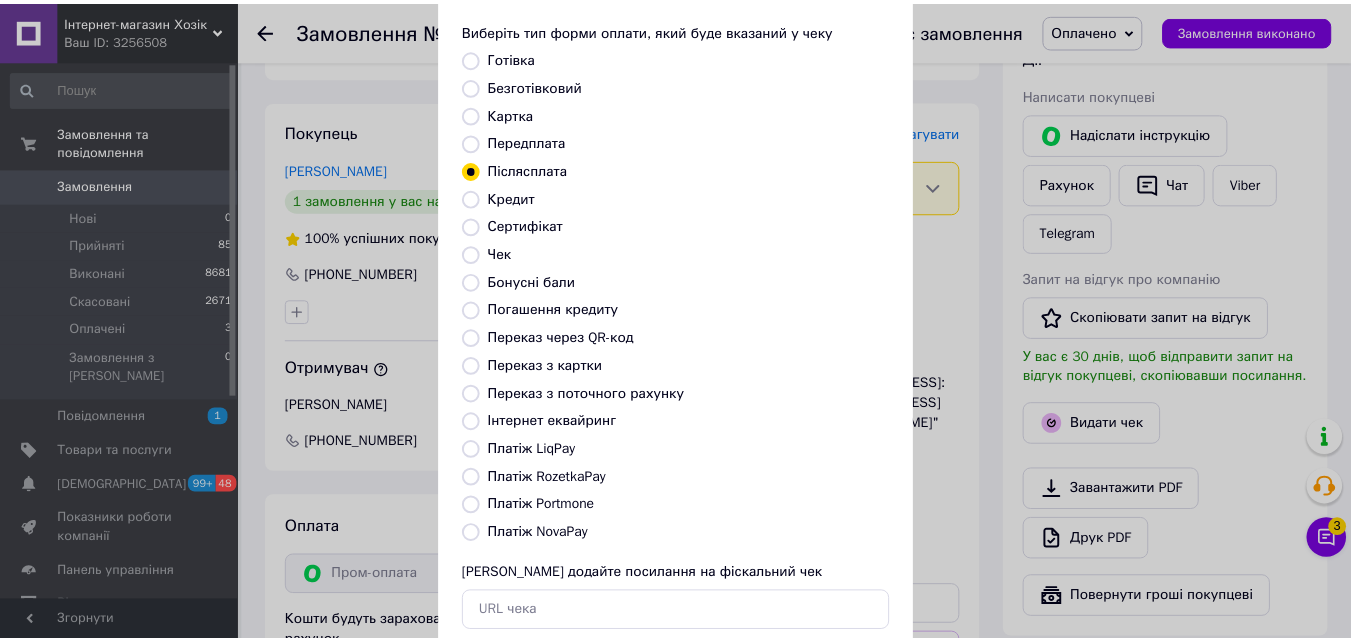 scroll, scrollTop: 218, scrollLeft: 0, axis: vertical 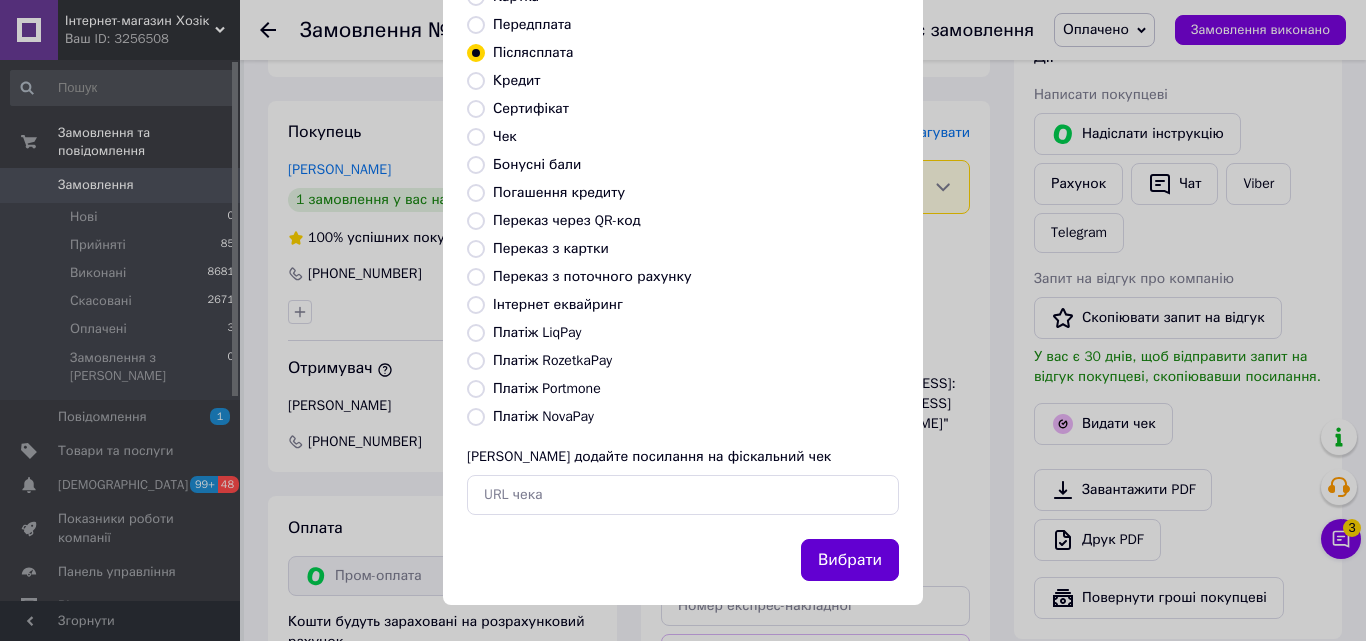 click on "Вибрати" at bounding box center (850, 560) 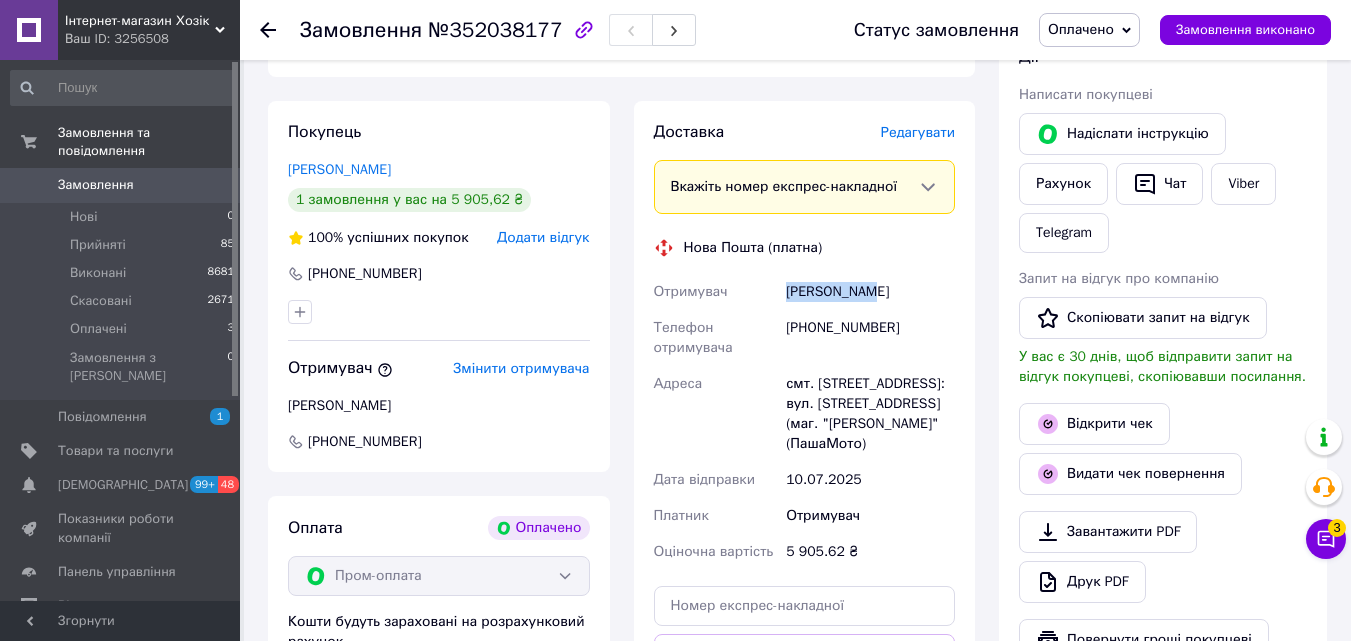 drag, startPoint x: 798, startPoint y: 296, endPoint x: 869, endPoint y: 297, distance: 71.00704 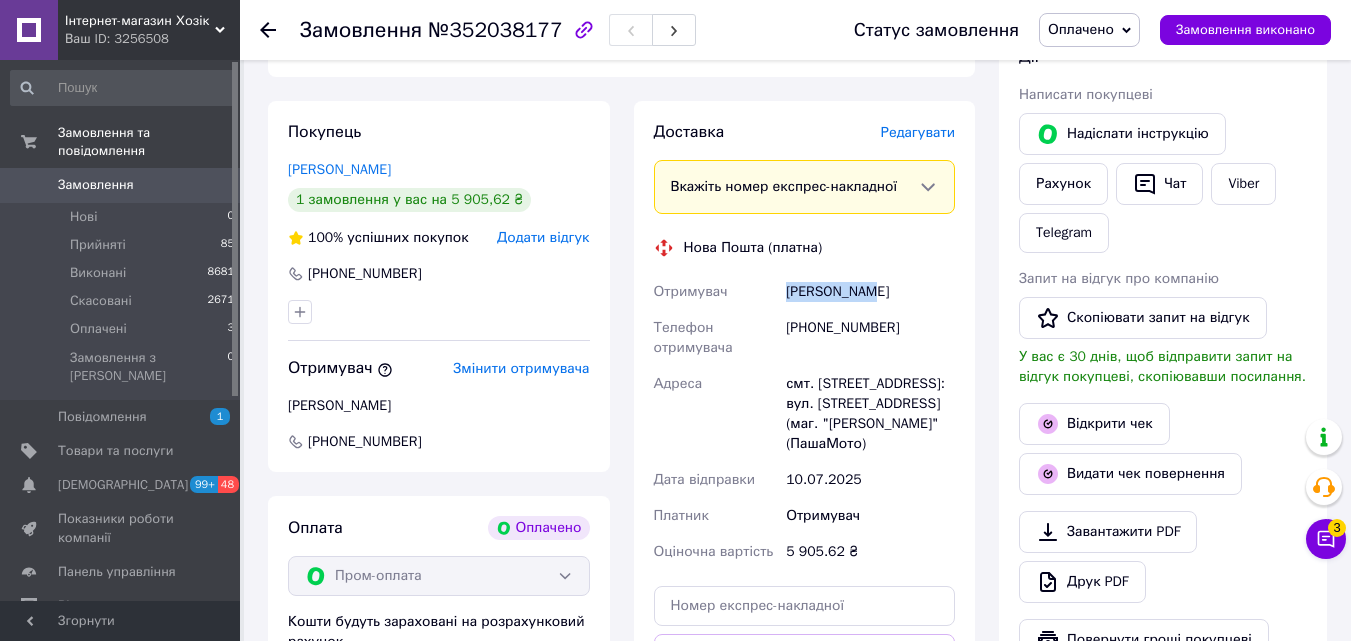 click on "Кондратенко Вадим" at bounding box center (870, 292) 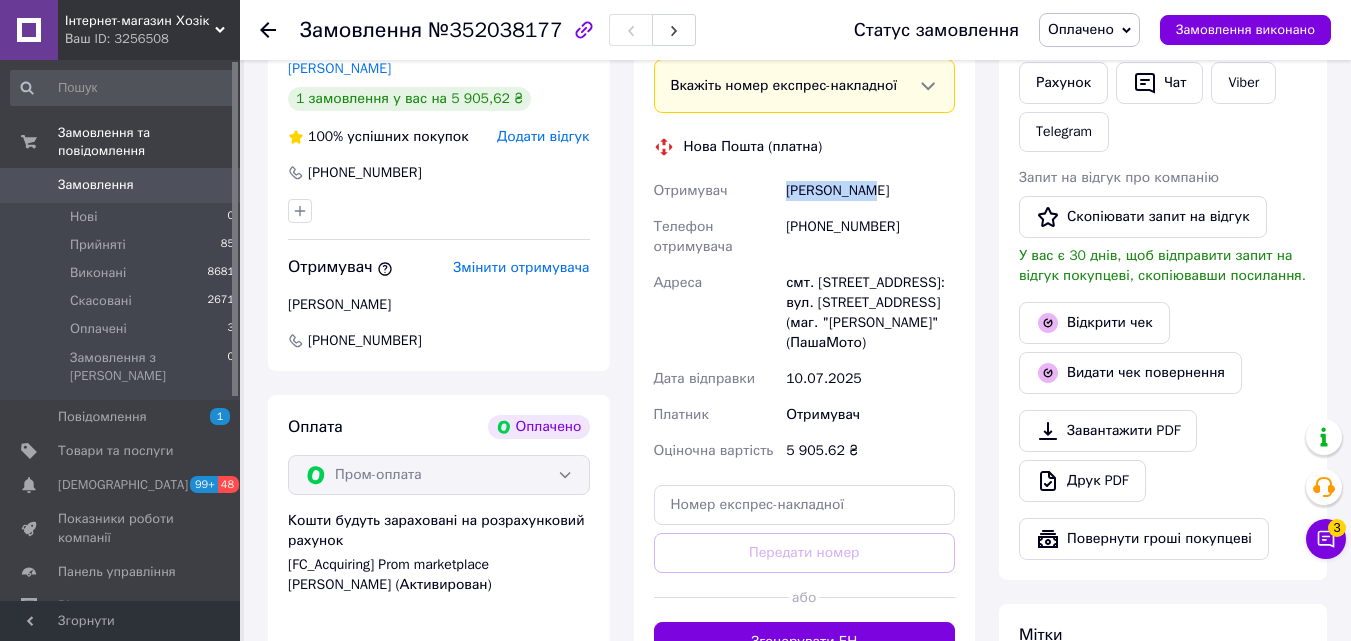 scroll, scrollTop: 500, scrollLeft: 0, axis: vertical 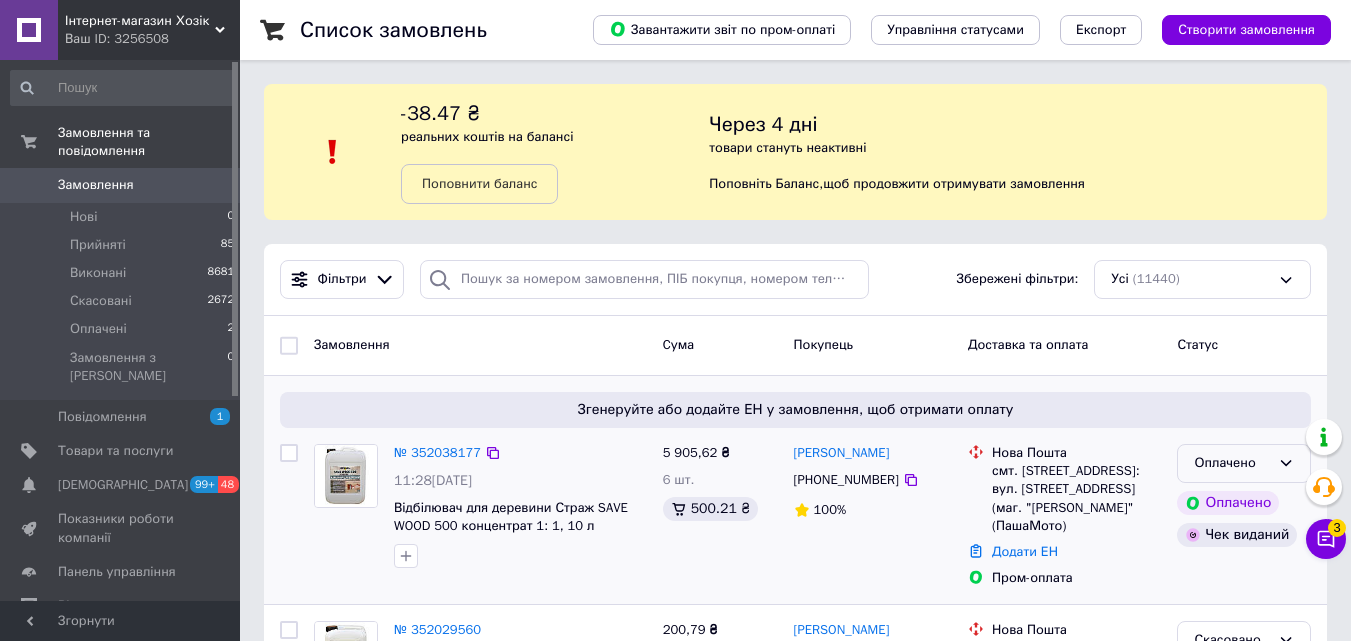 click on "Оплачено" at bounding box center [1232, 463] 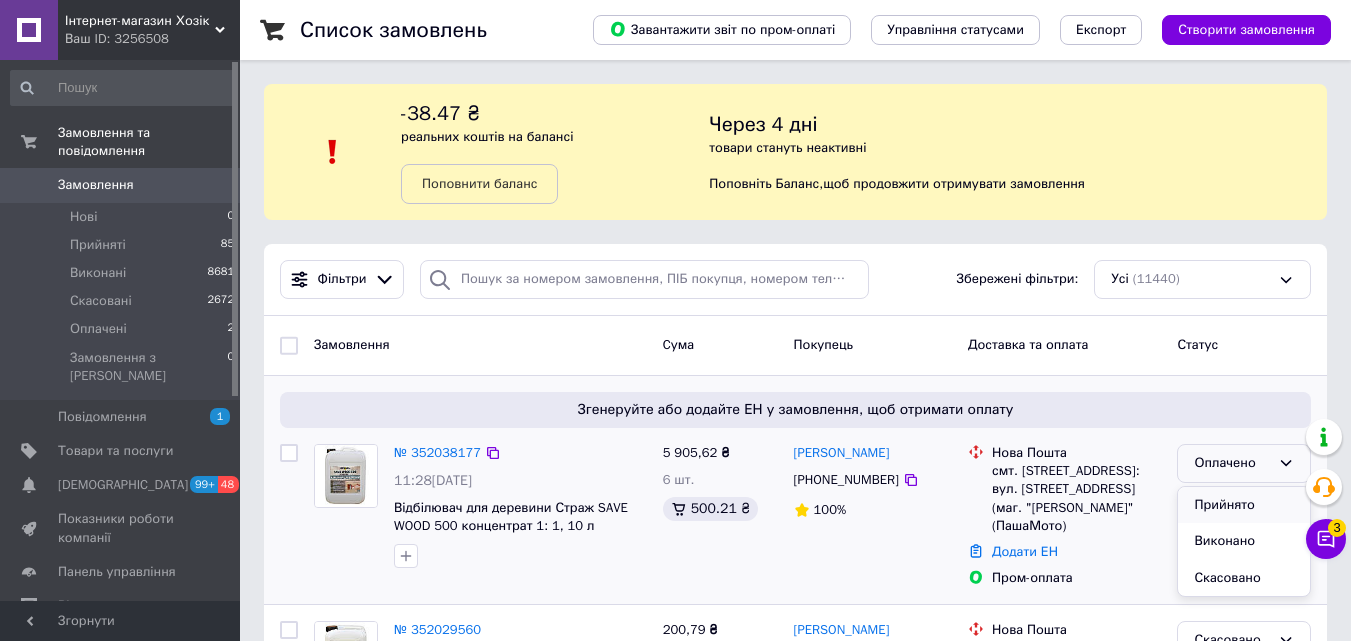 click on "Прийнято" at bounding box center (1244, 505) 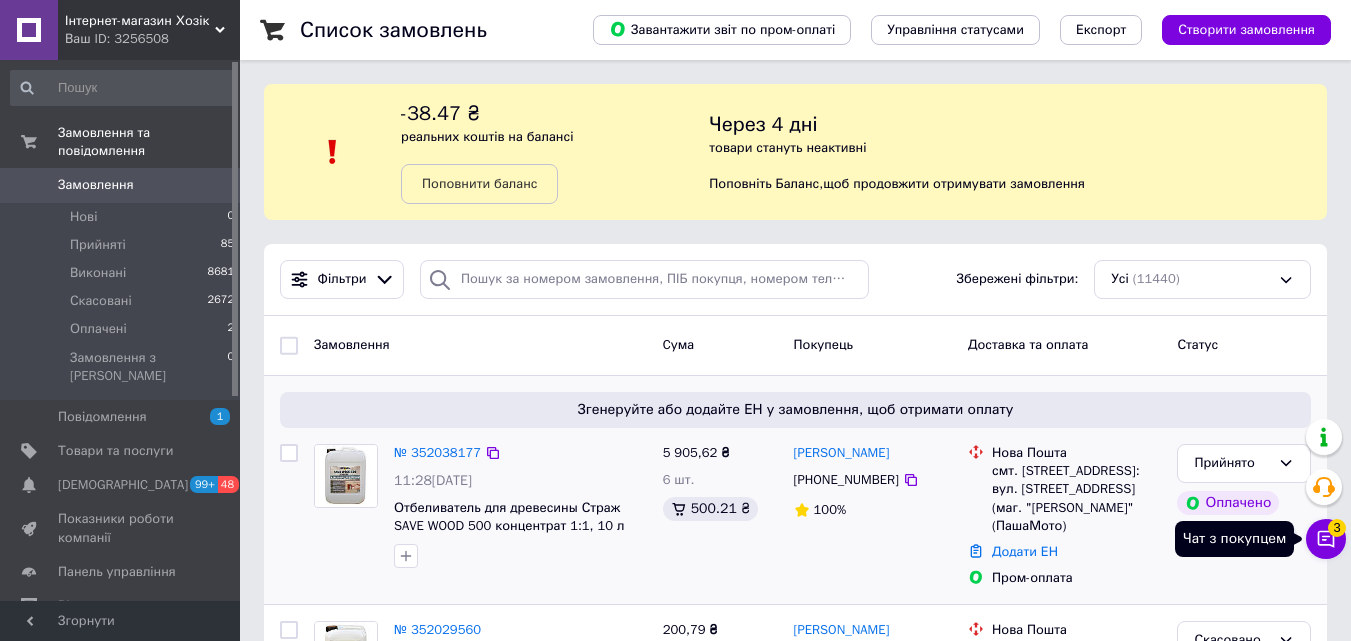 click on "Чат з покупцем 3" at bounding box center (1326, 539) 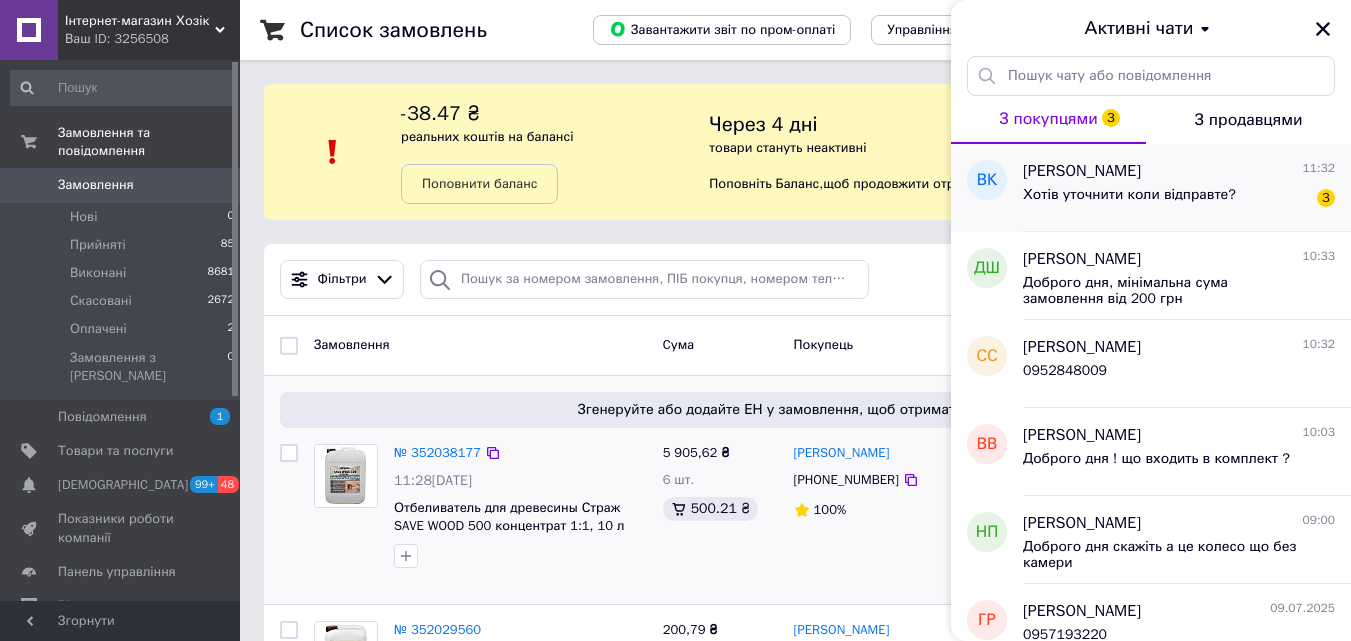 click on "Хотів уточнити коли відправте? 3" at bounding box center [1179, 199] 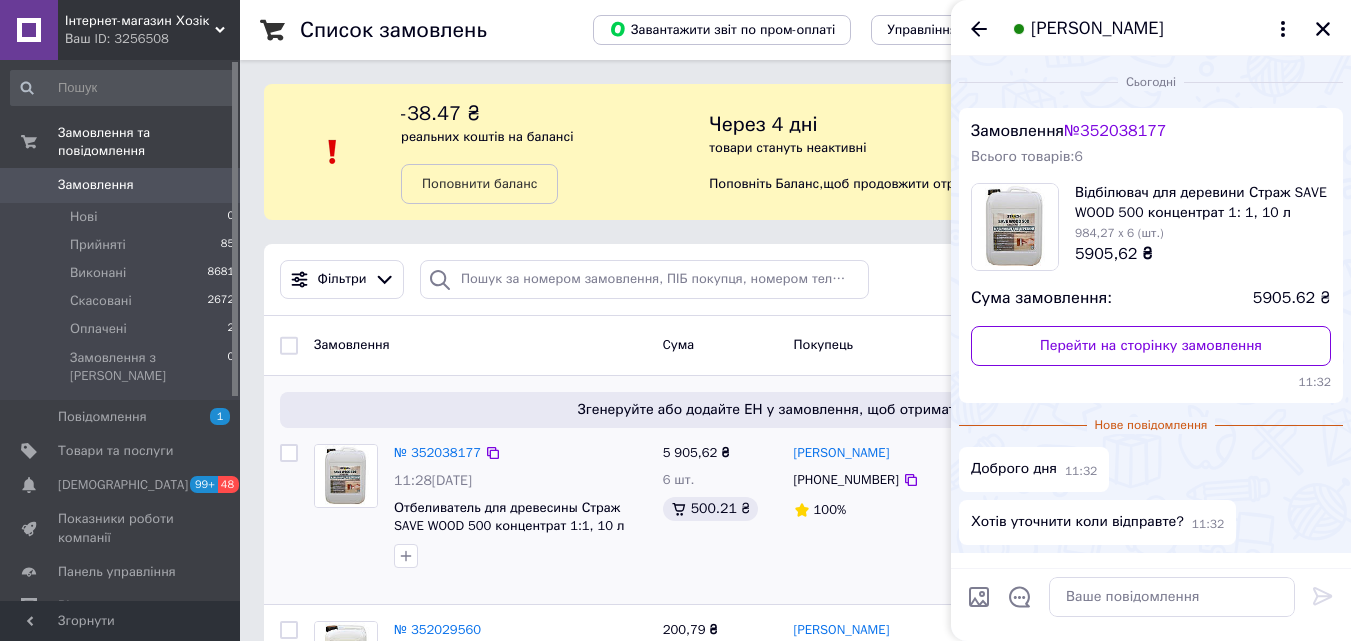 scroll, scrollTop: 58, scrollLeft: 0, axis: vertical 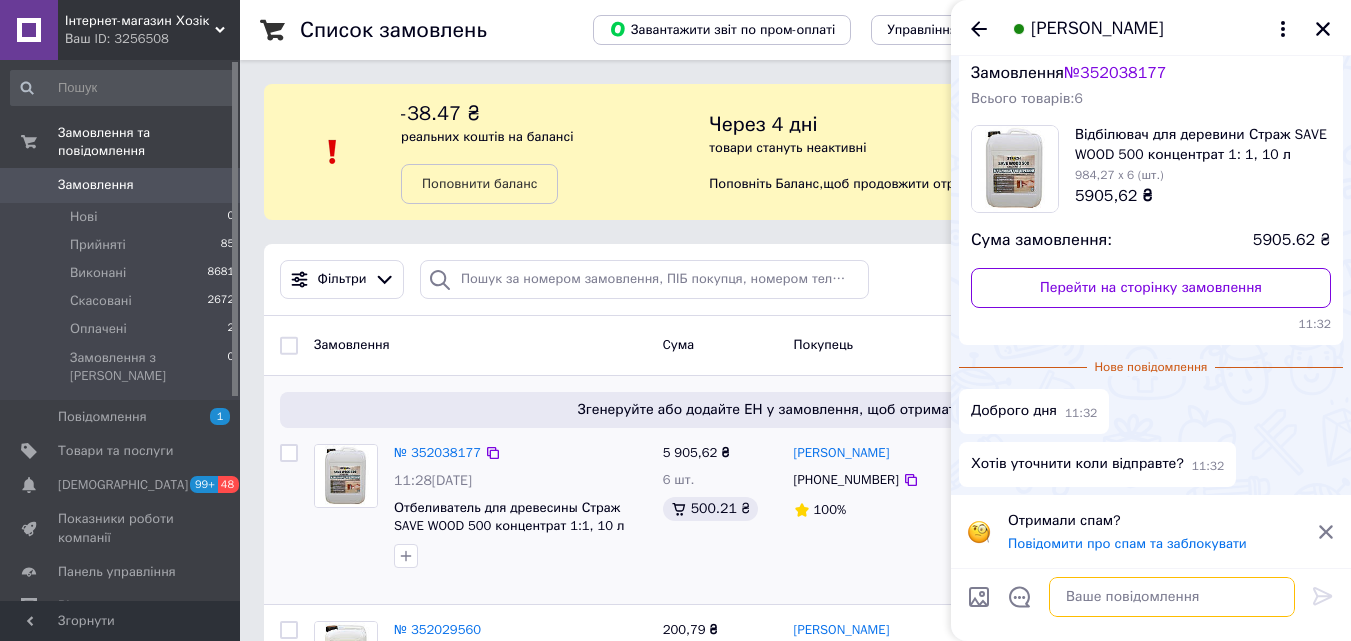 click at bounding box center (1172, 597) 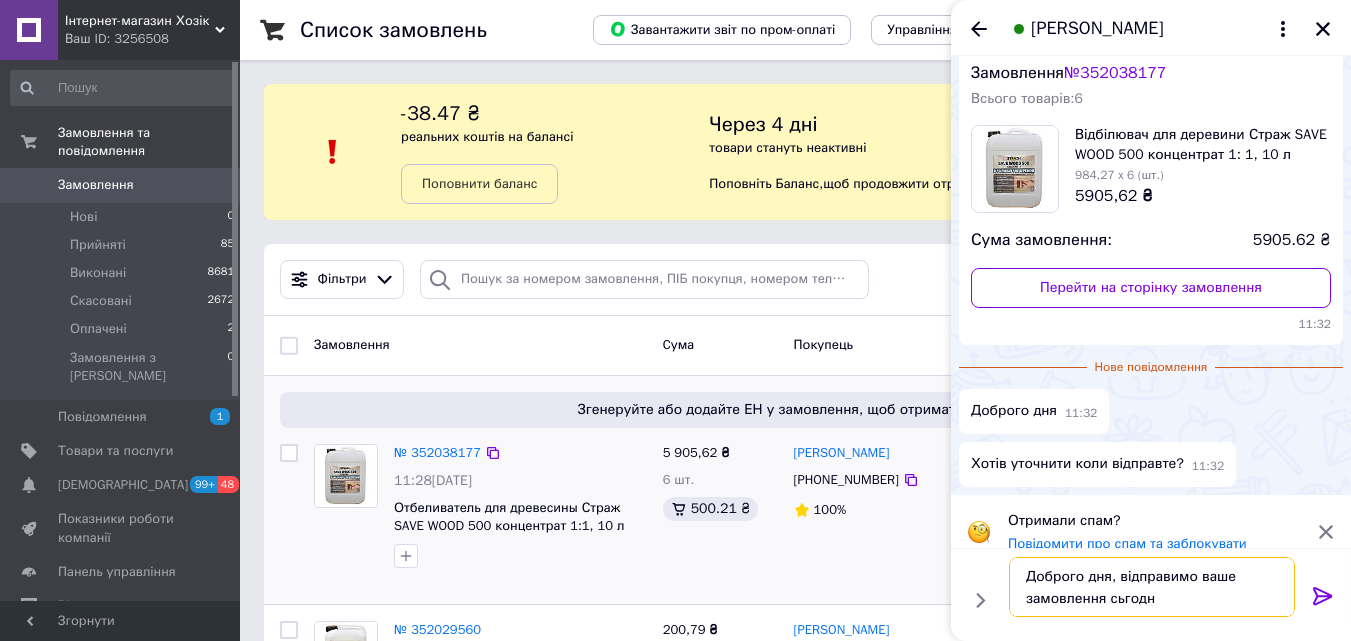 type on "Доброго дня, відправимо ваше замовлення сьгодні" 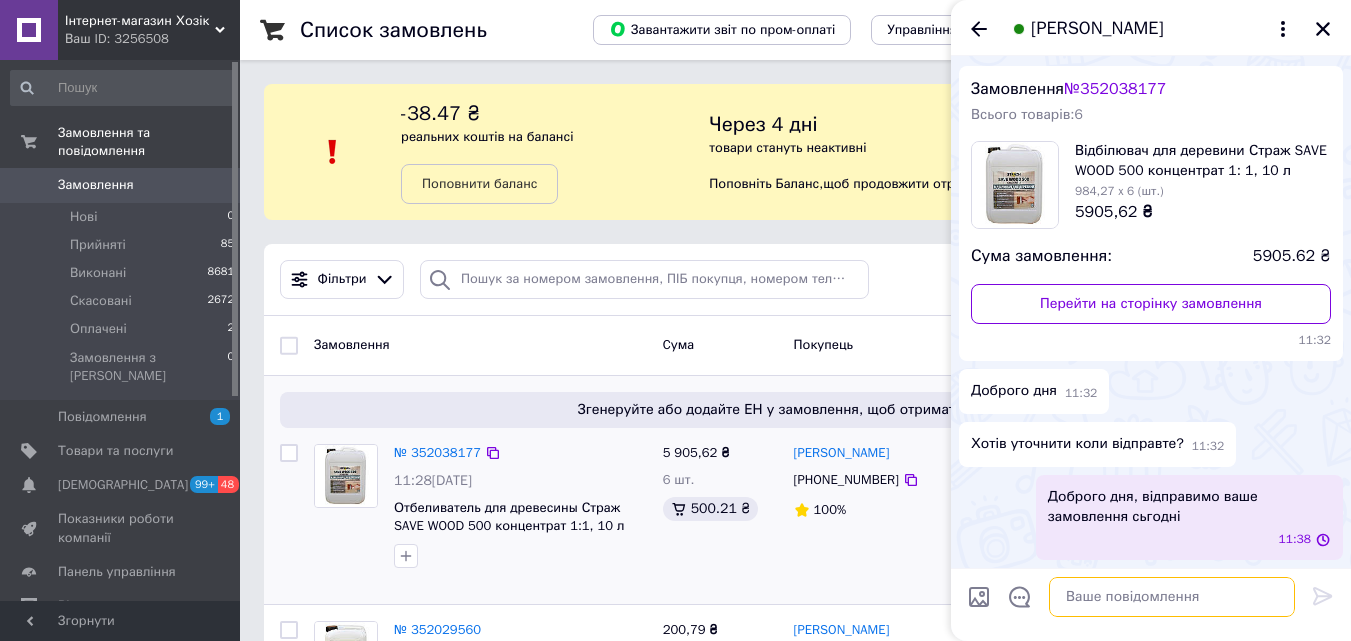 scroll, scrollTop: 42, scrollLeft: 0, axis: vertical 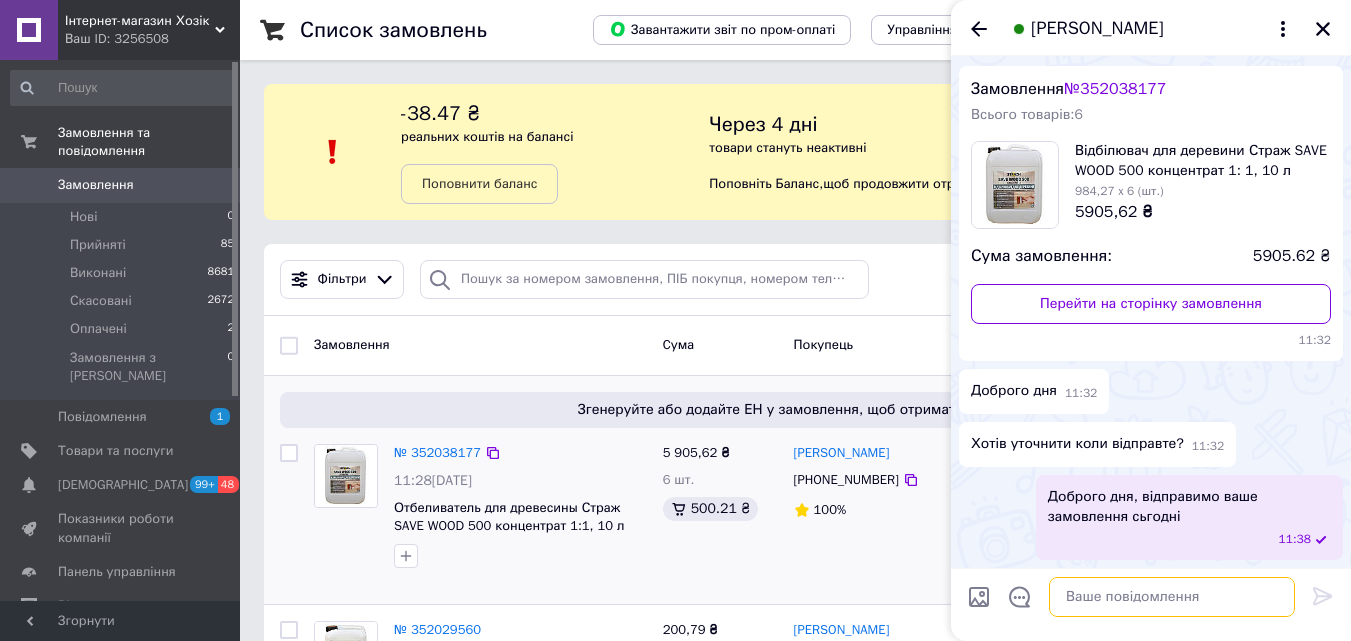 click at bounding box center (1172, 597) 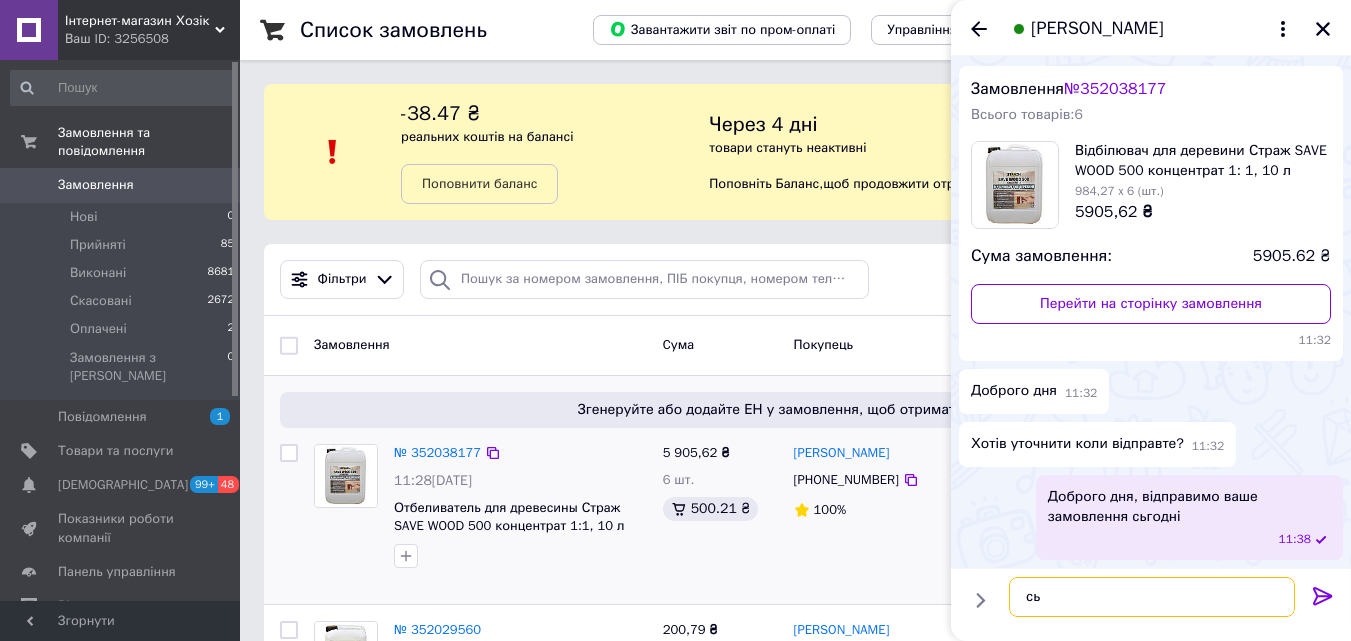 type on "с" 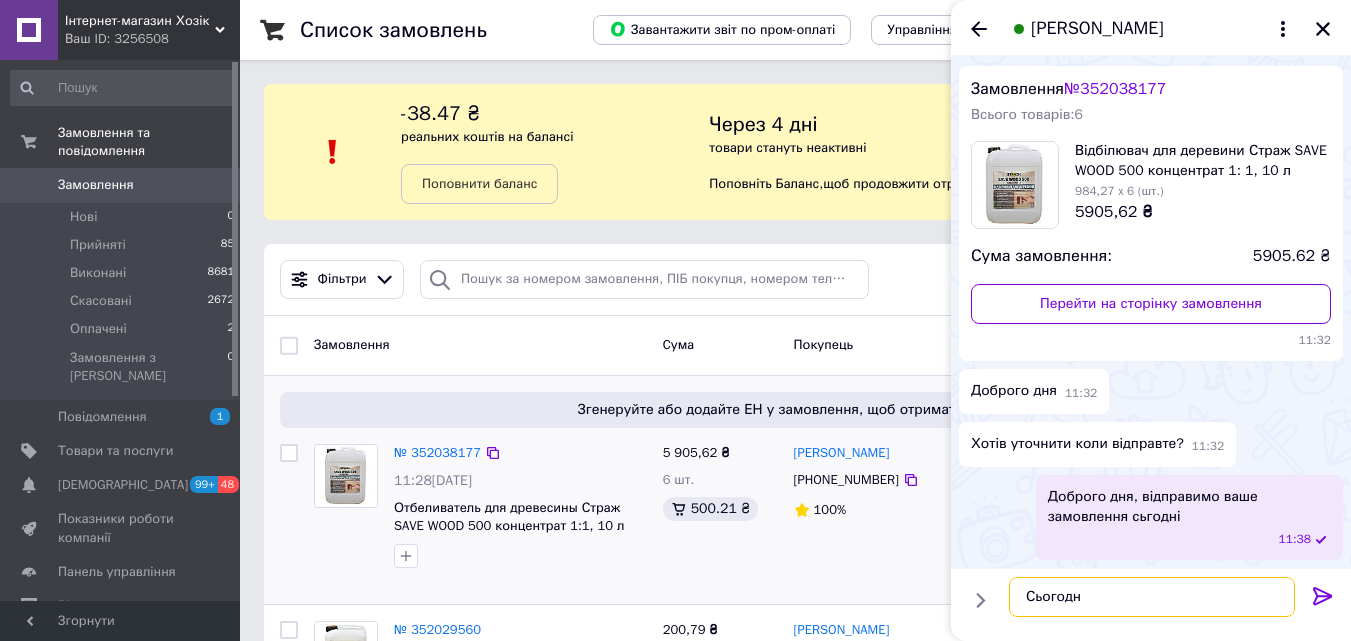 type on "Сьогодні" 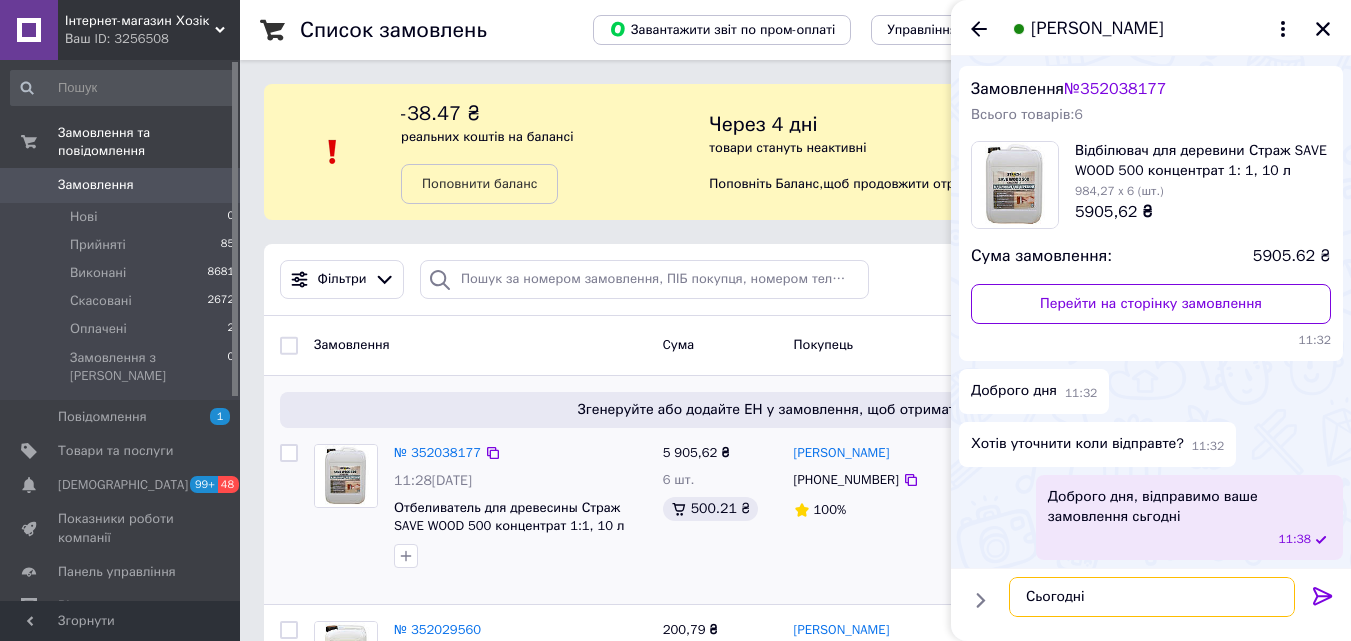 type 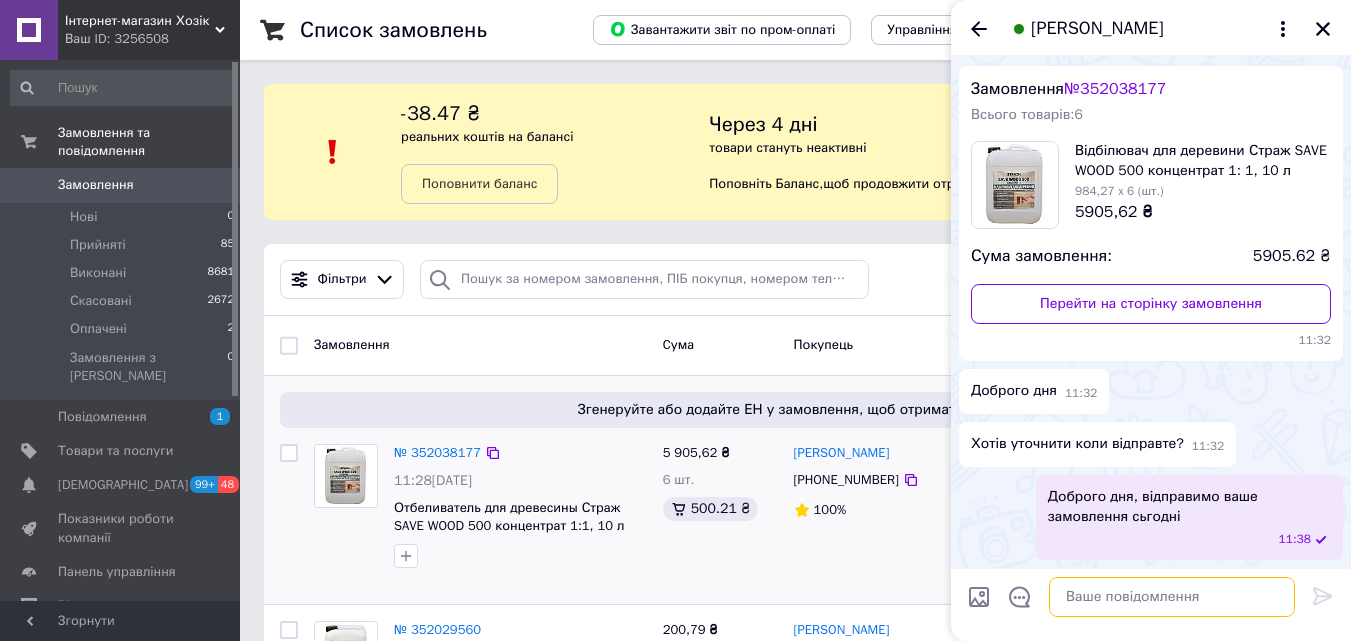 scroll, scrollTop: 95, scrollLeft: 0, axis: vertical 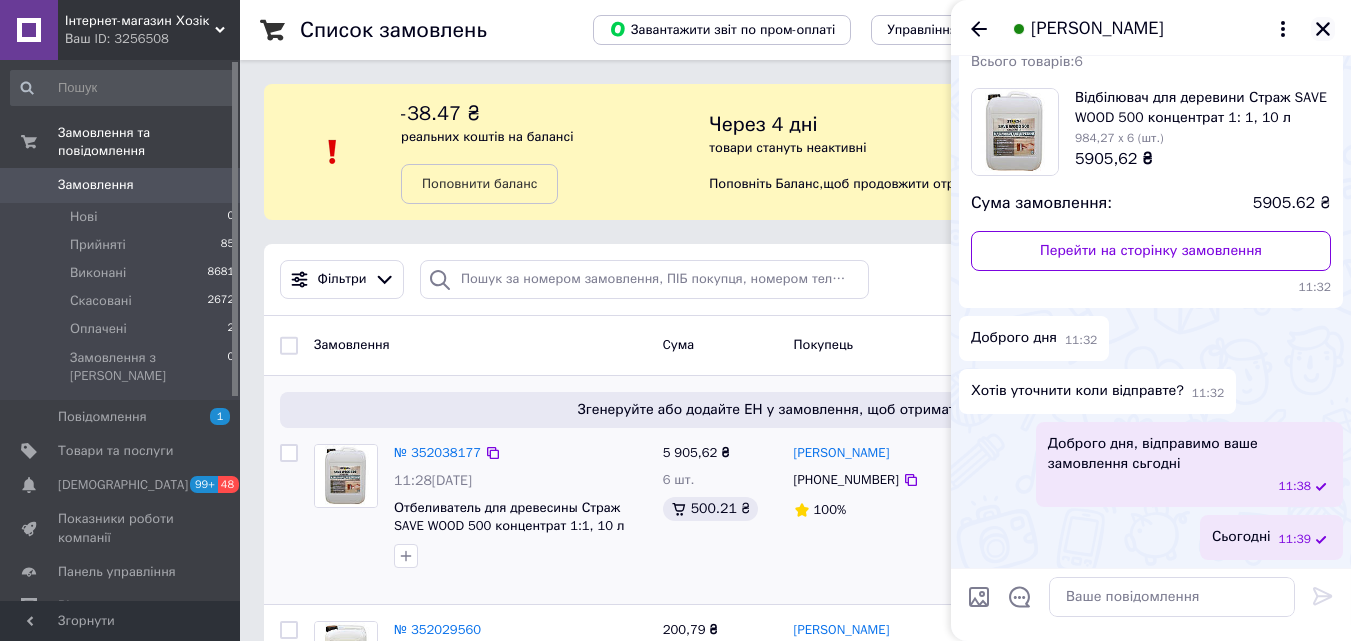 click 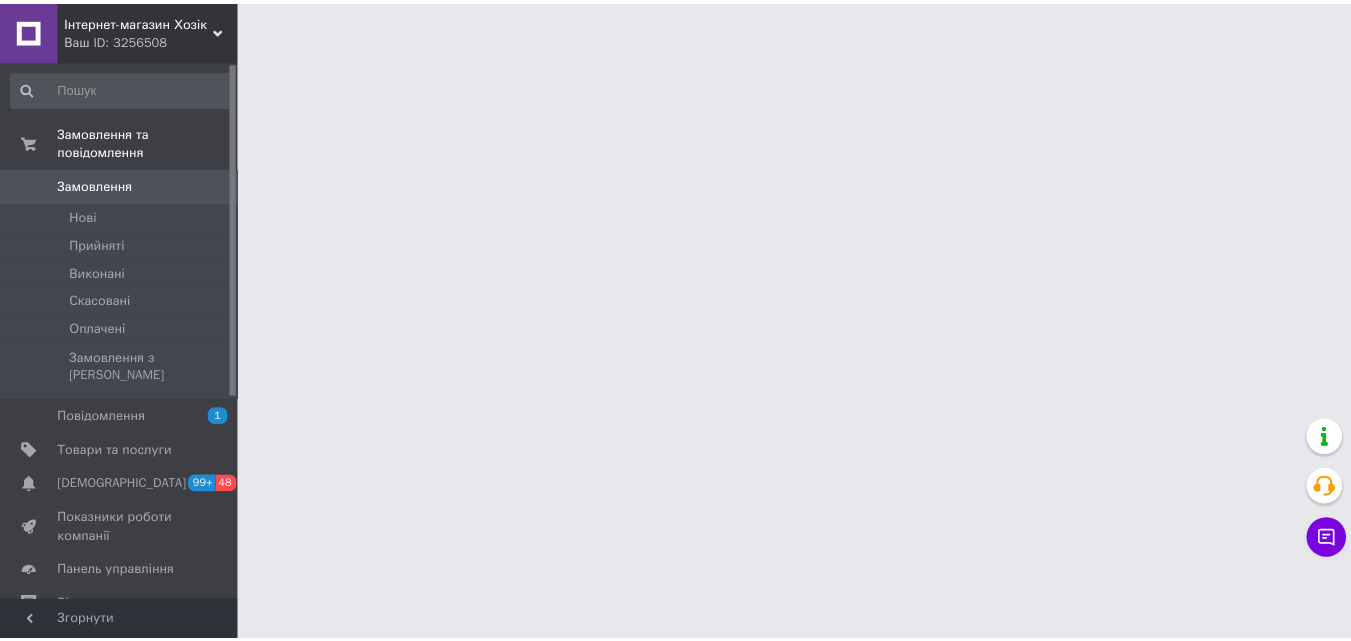 scroll, scrollTop: 0, scrollLeft: 0, axis: both 